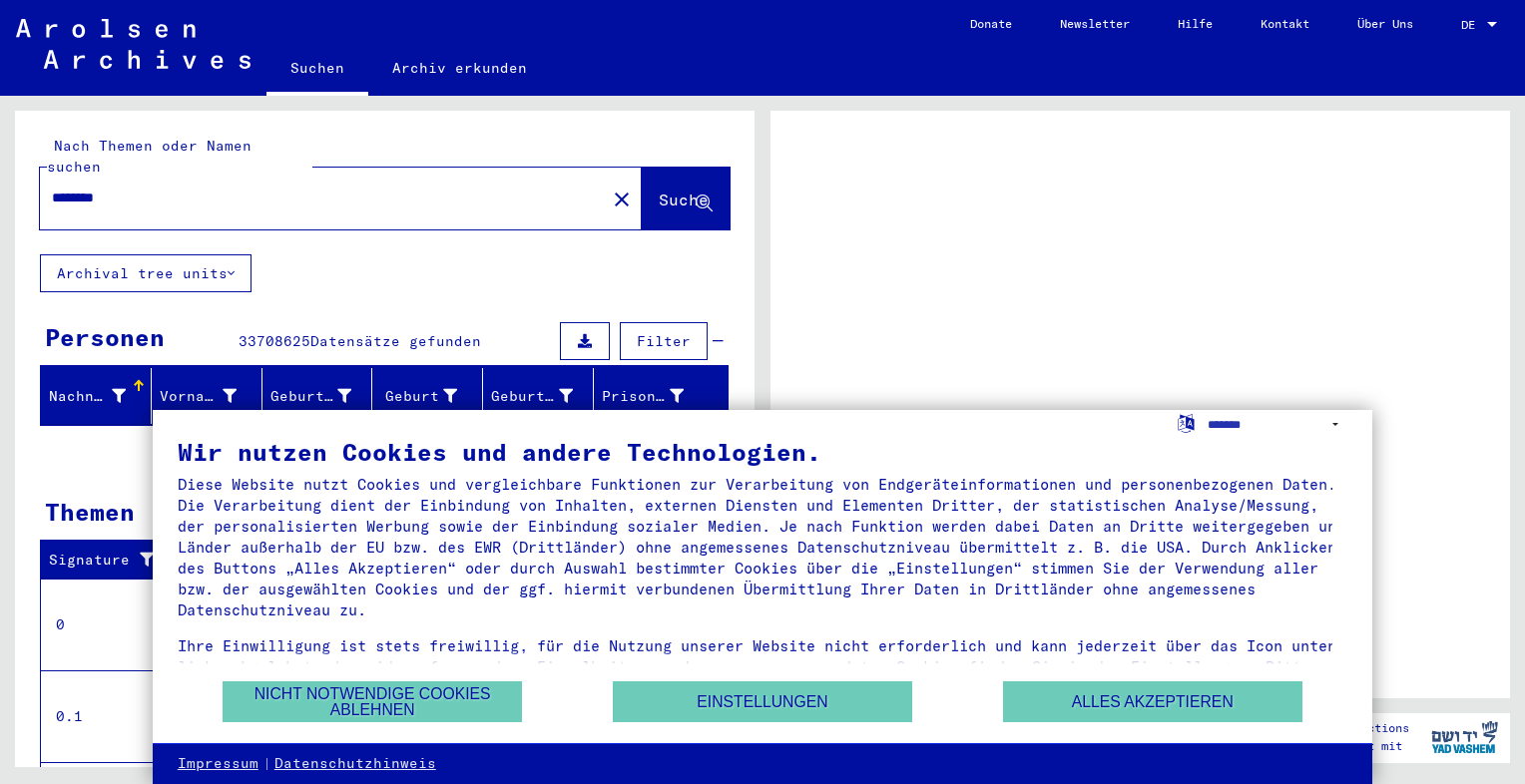 scroll, scrollTop: 0, scrollLeft: 0, axis: both 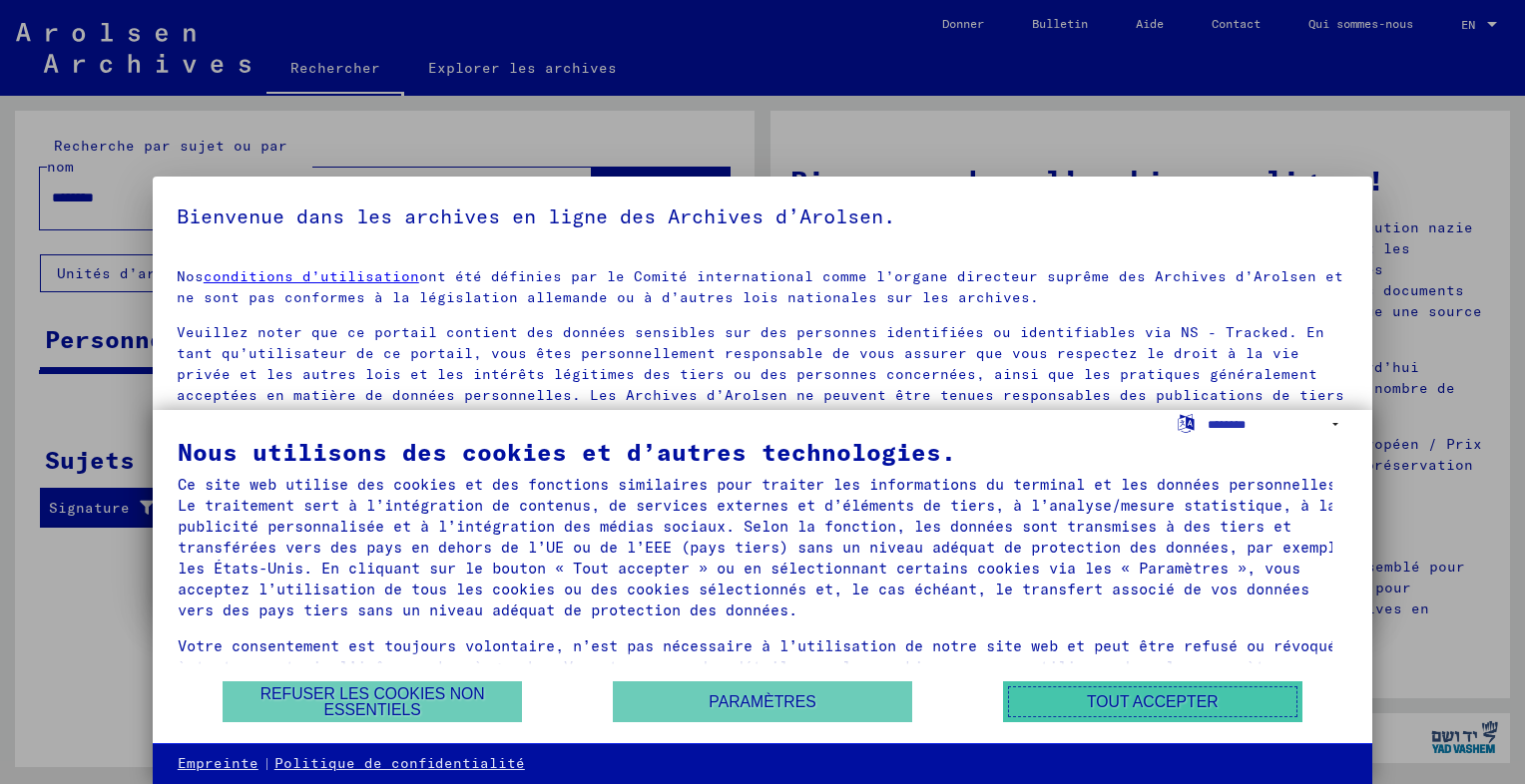 click on "Tout accepter" at bounding box center (1153, 701) 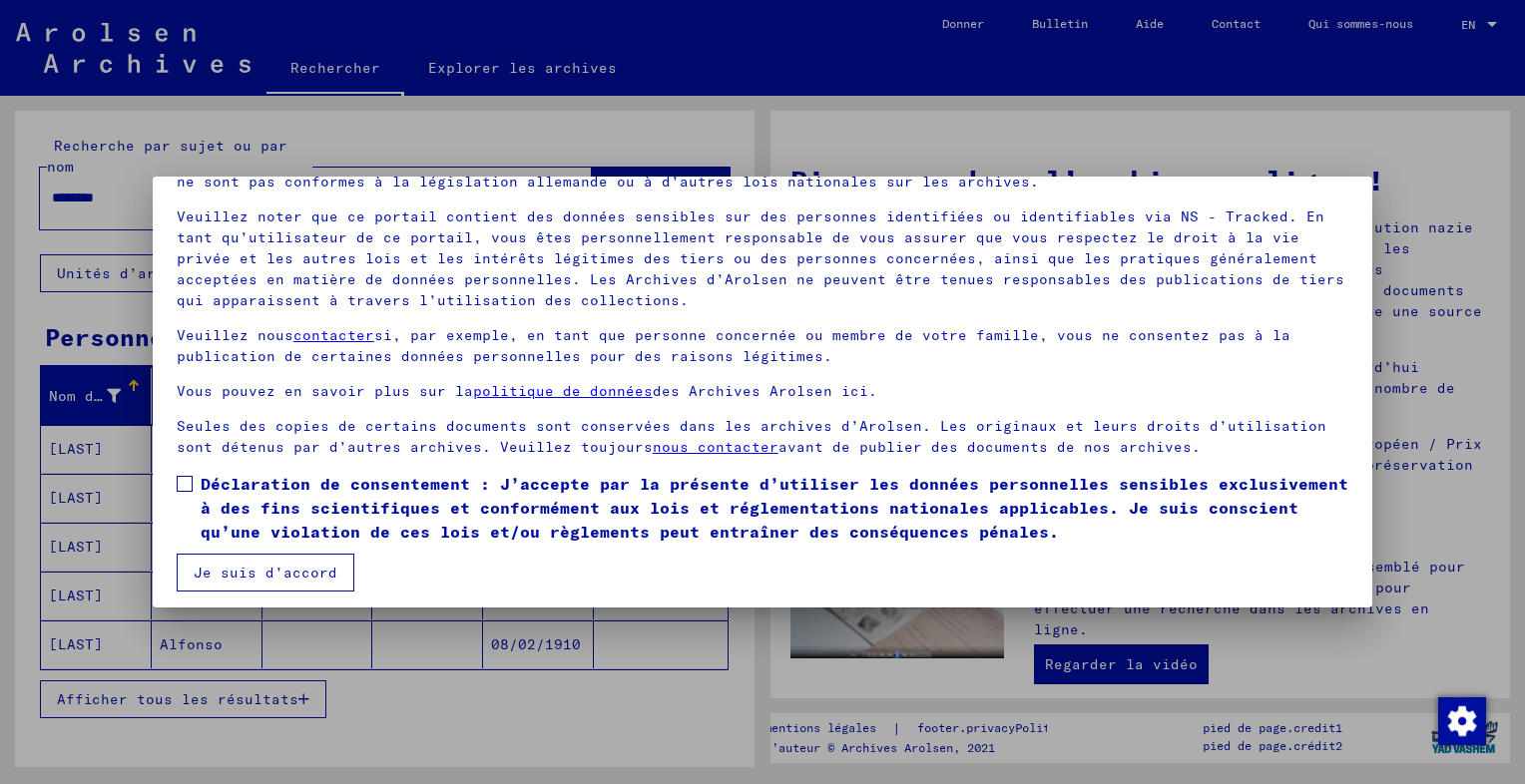 scroll, scrollTop: 123, scrollLeft: 0, axis: vertical 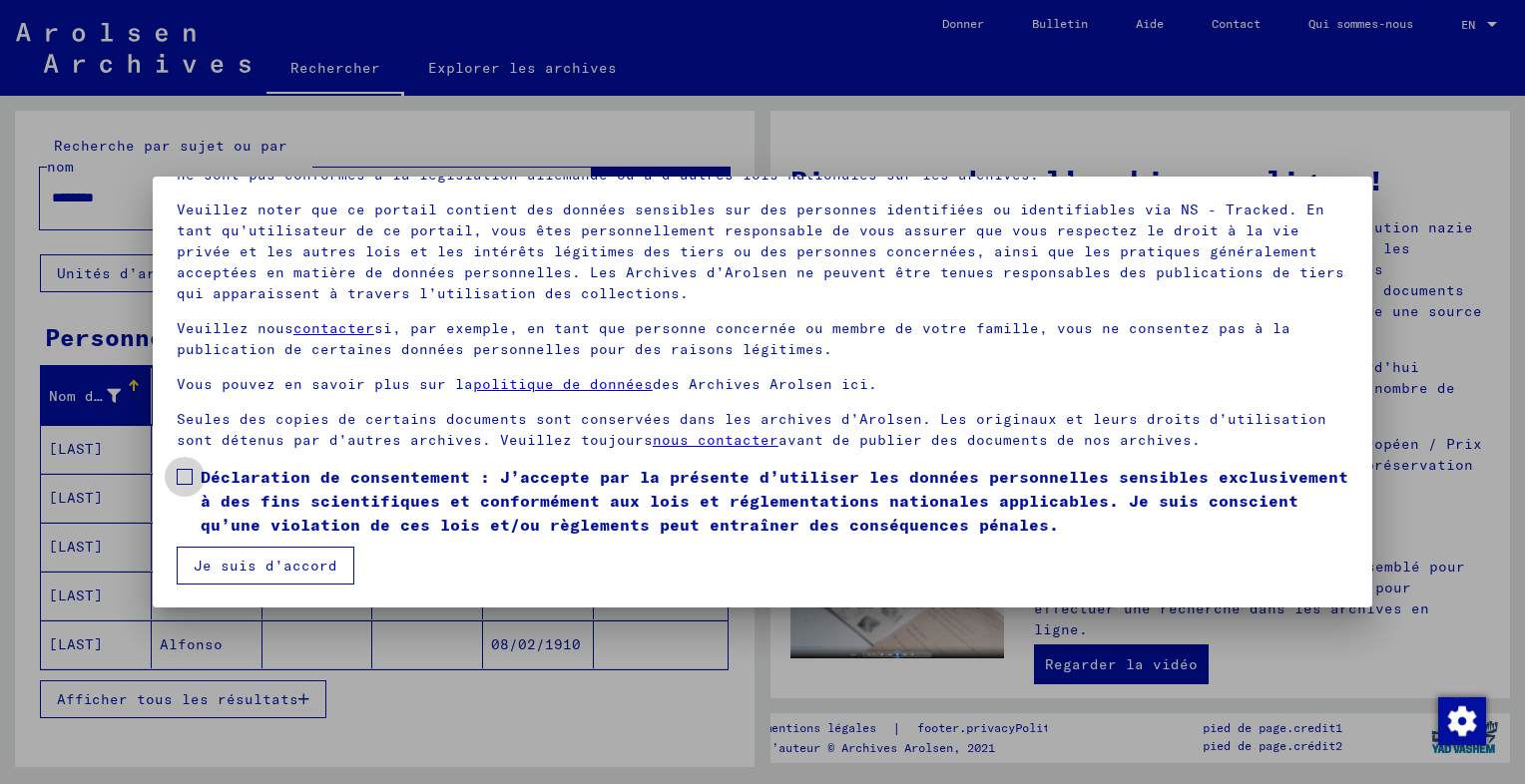 click at bounding box center [185, 477] 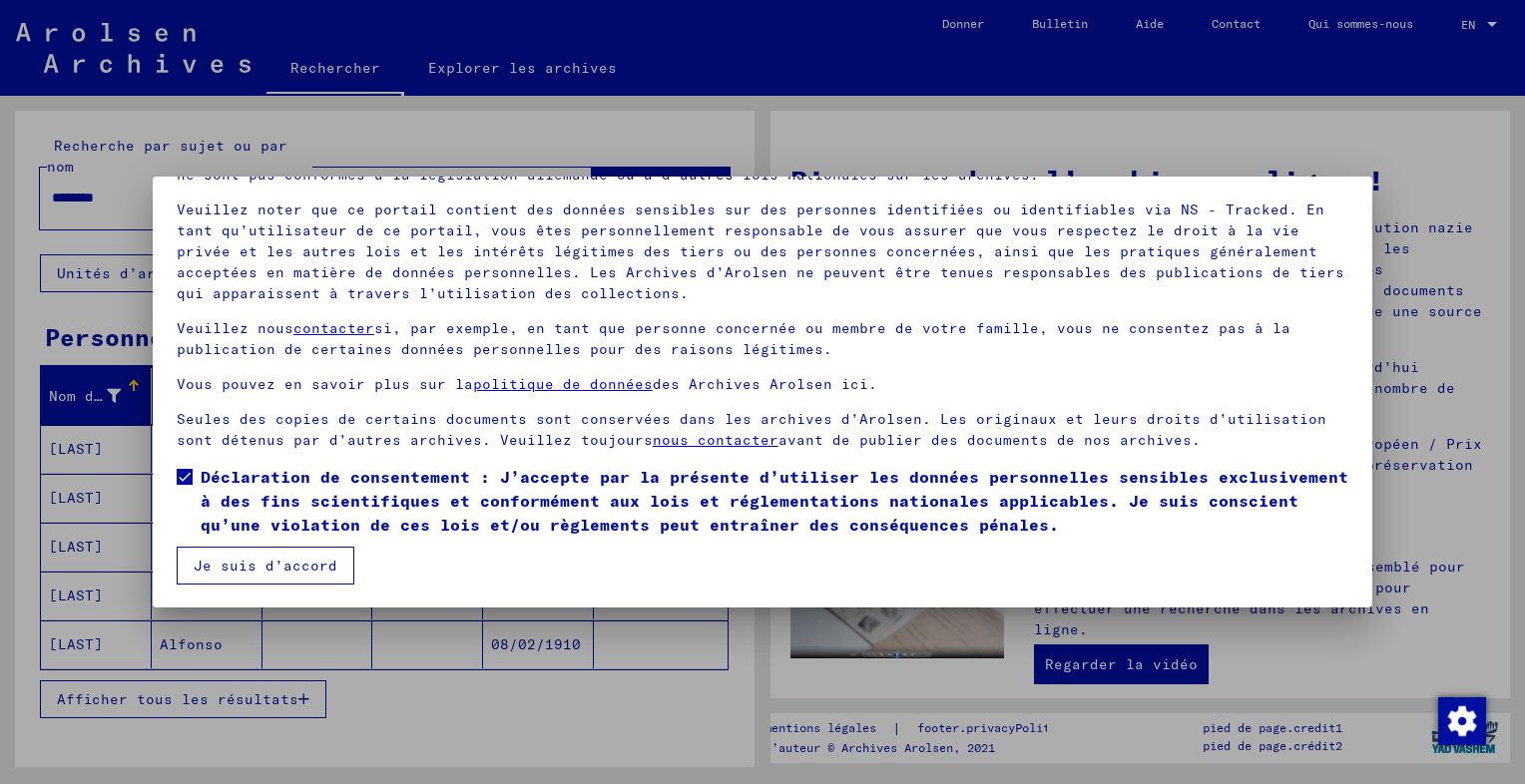 click on "Je suis d’accord" at bounding box center [265, 566] 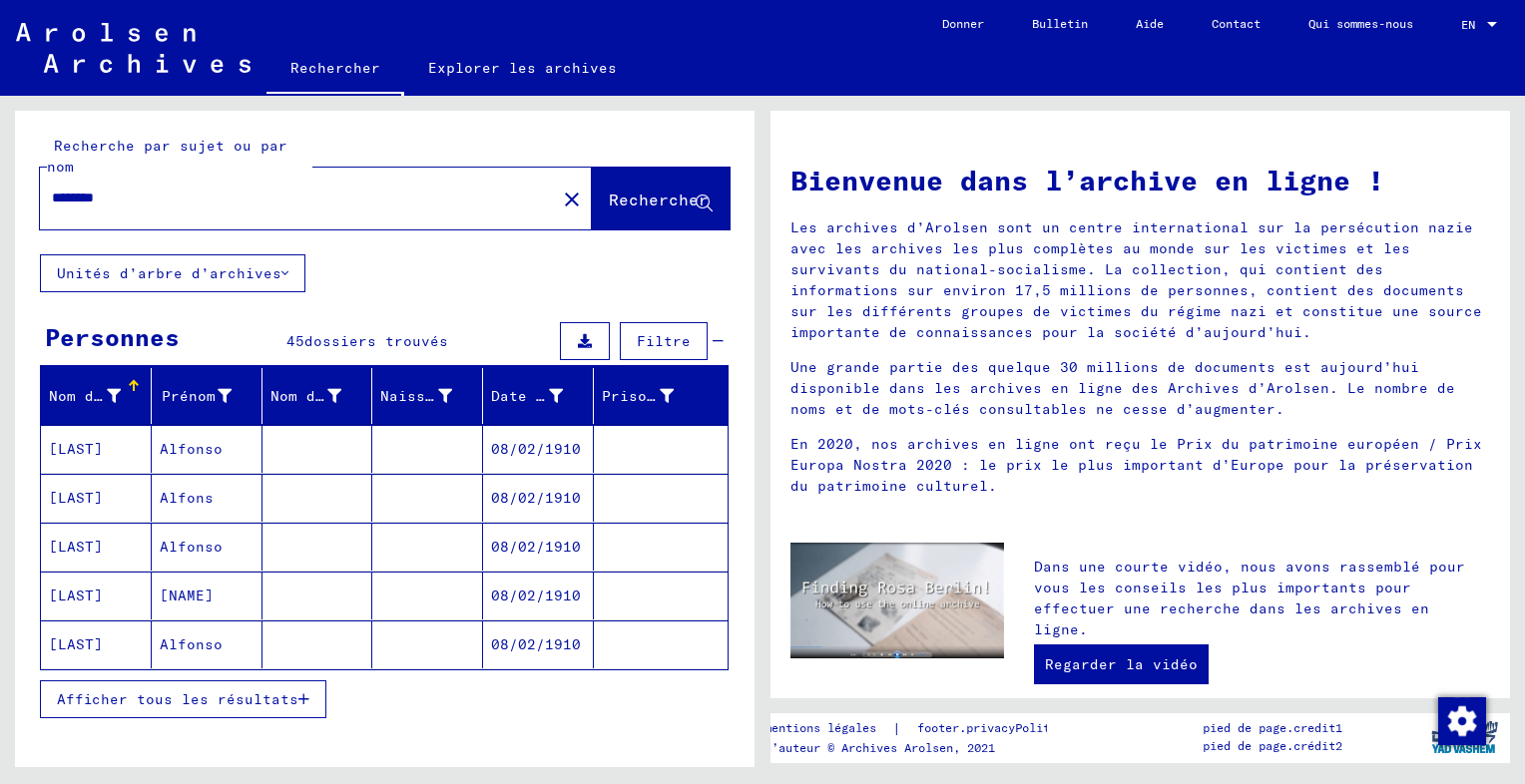 click on "[LAST]" at bounding box center (96, 498) 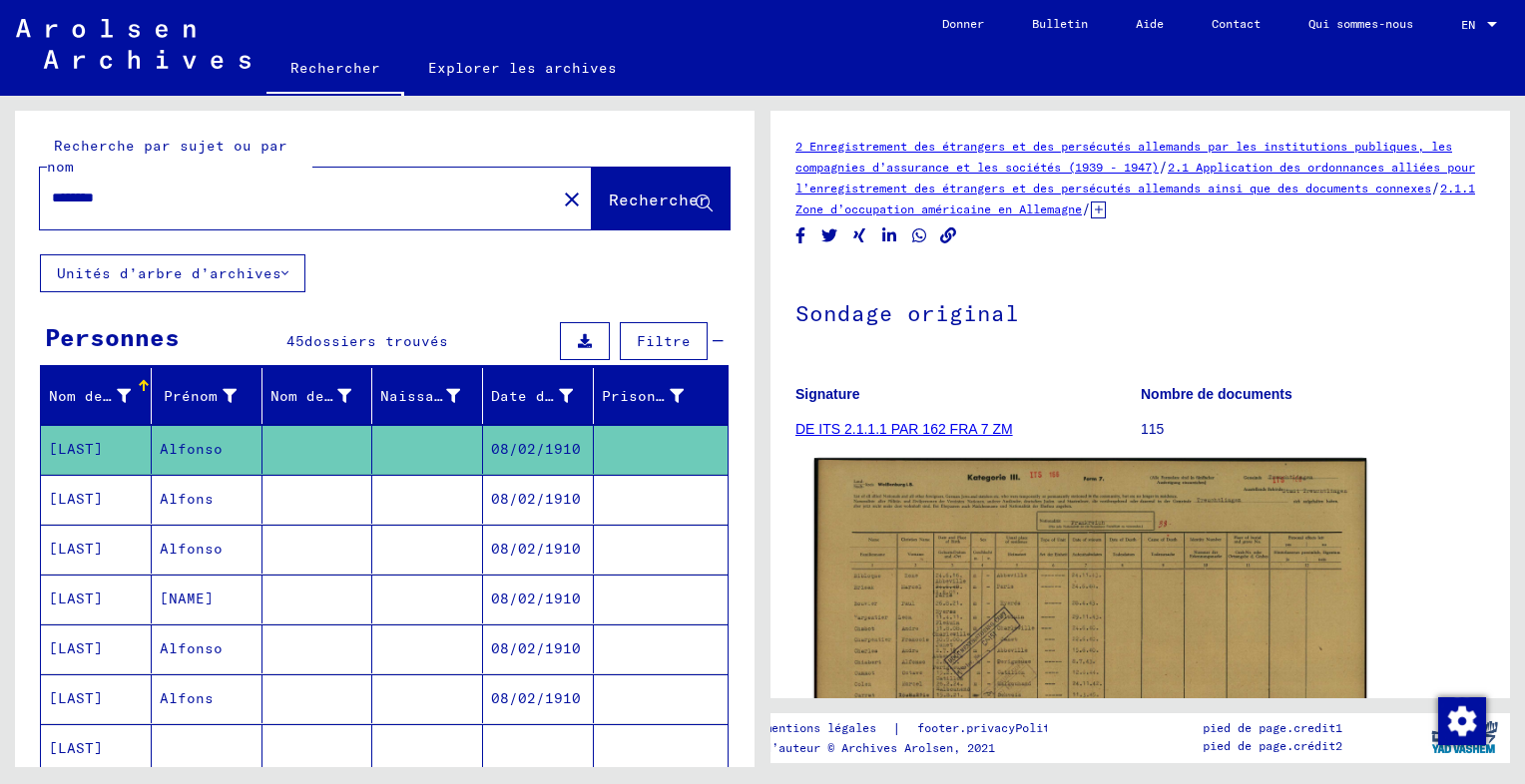 scroll, scrollTop: 0, scrollLeft: 0, axis: both 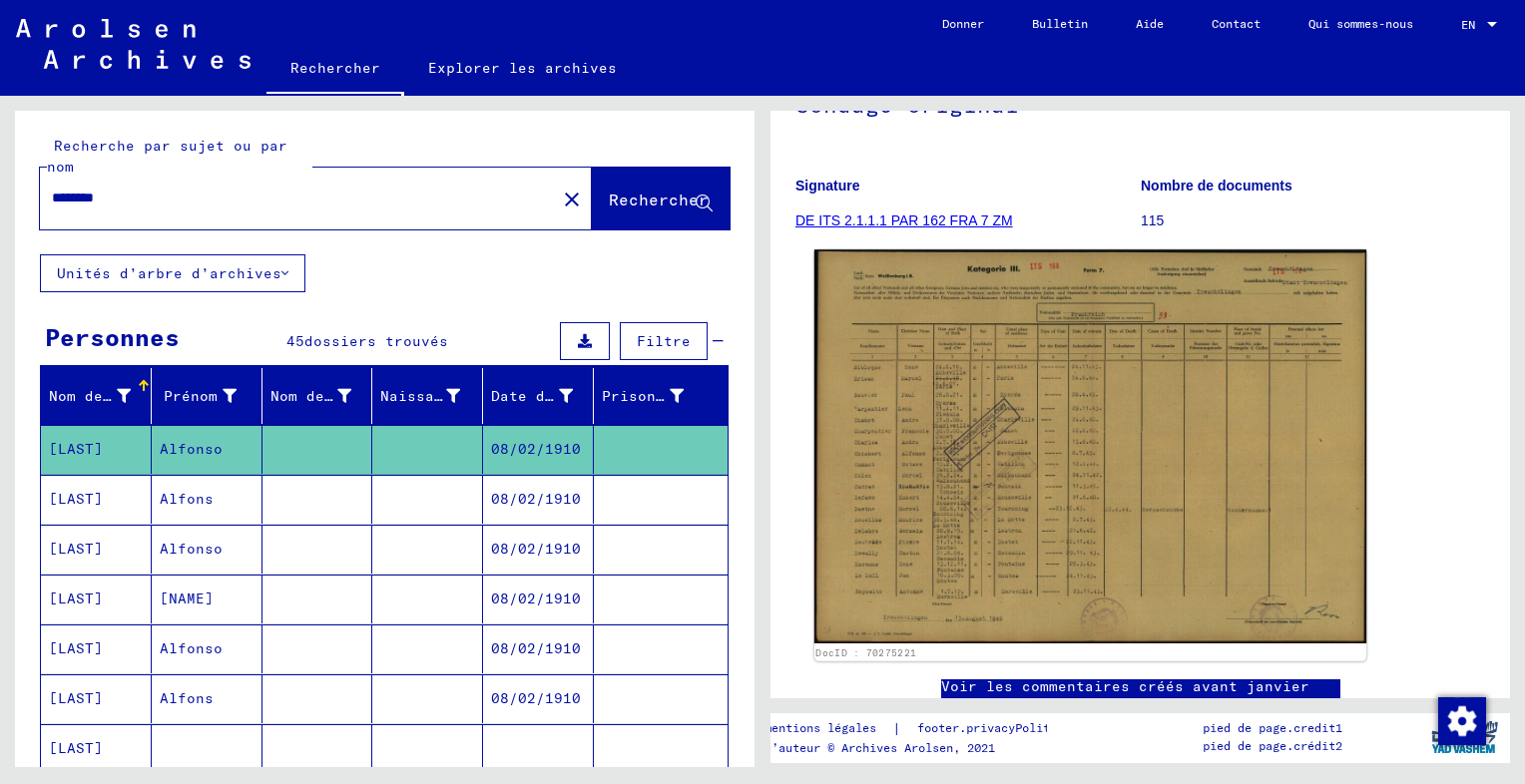 click 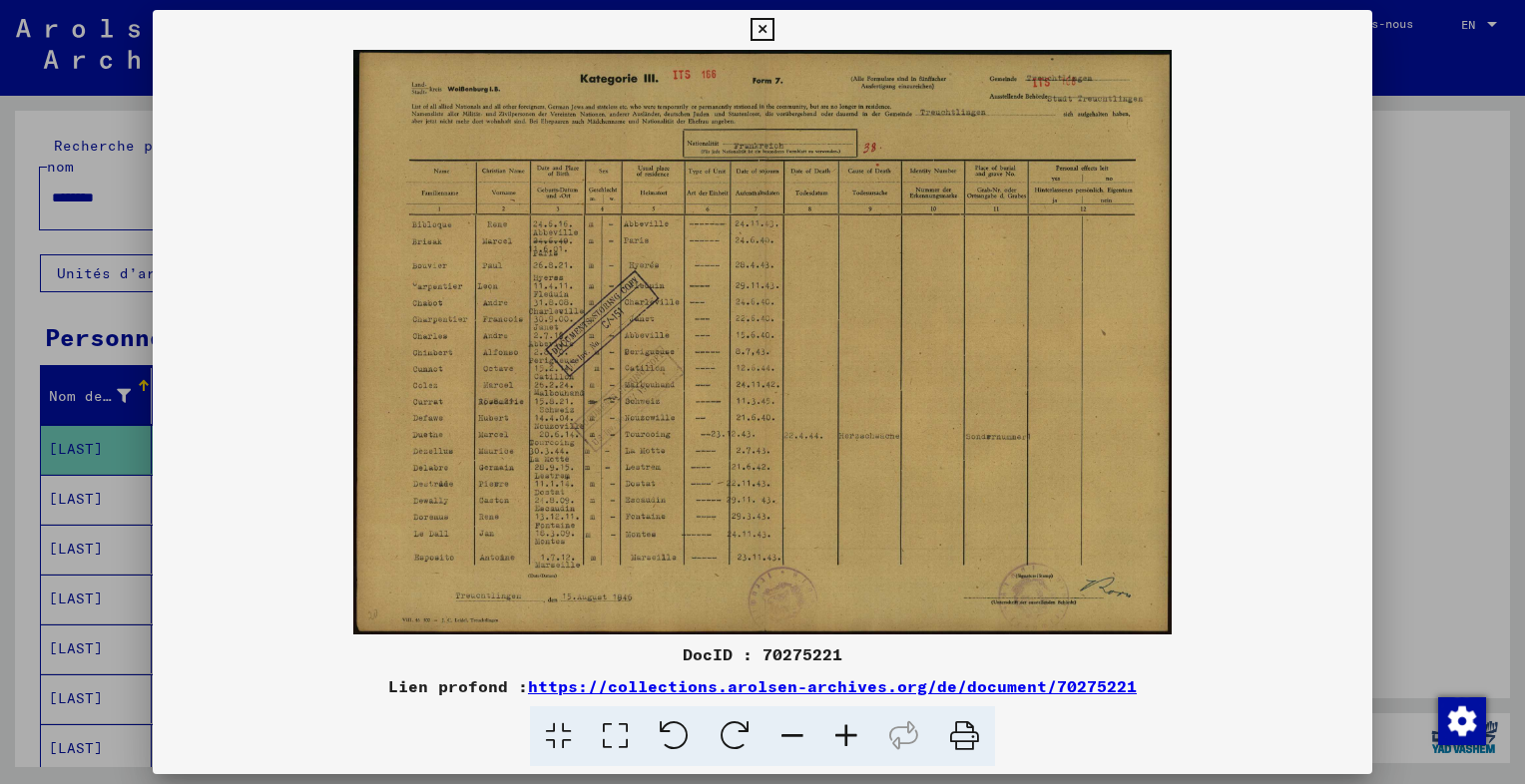 click at bounding box center (846, 736) 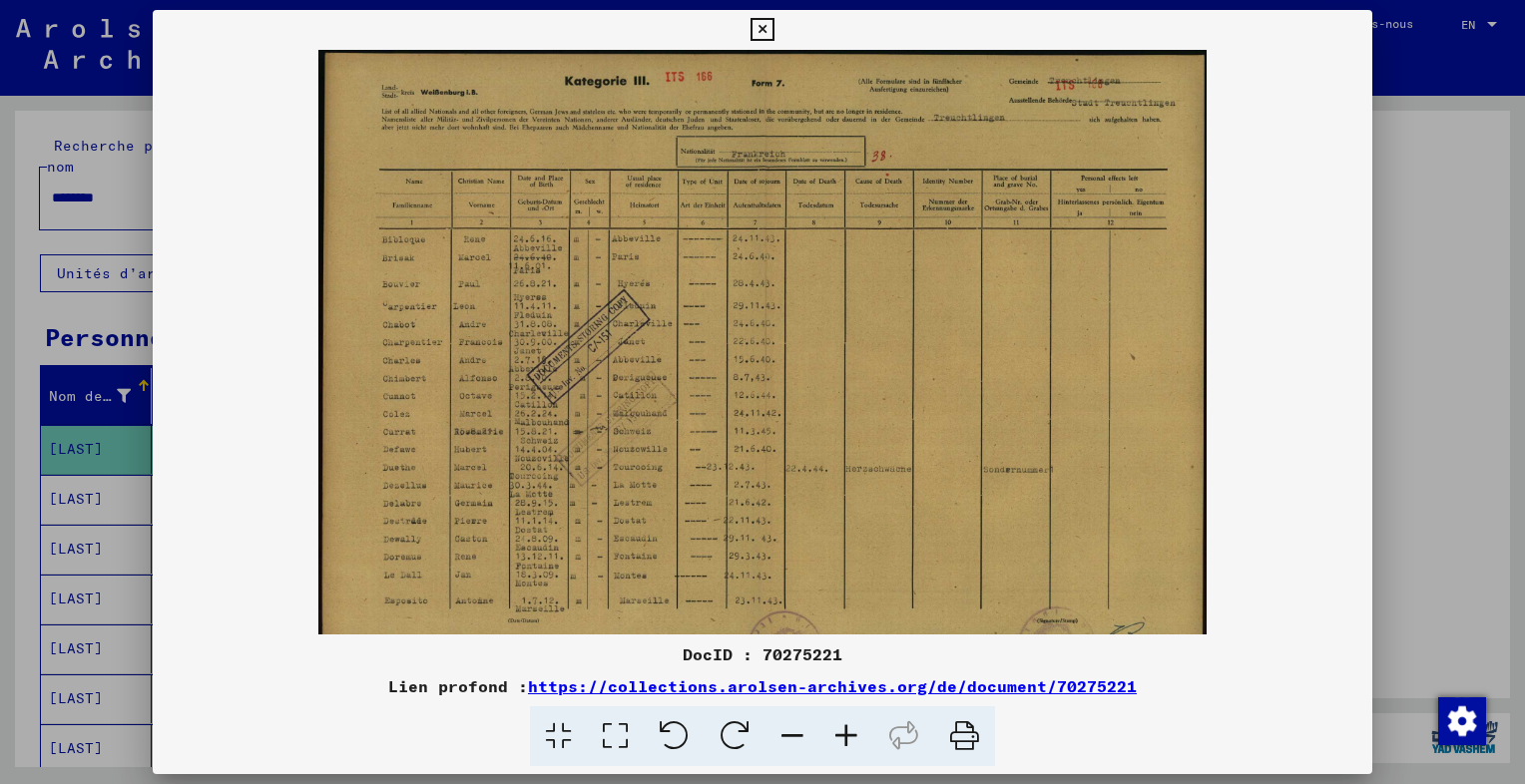 click at bounding box center [846, 736] 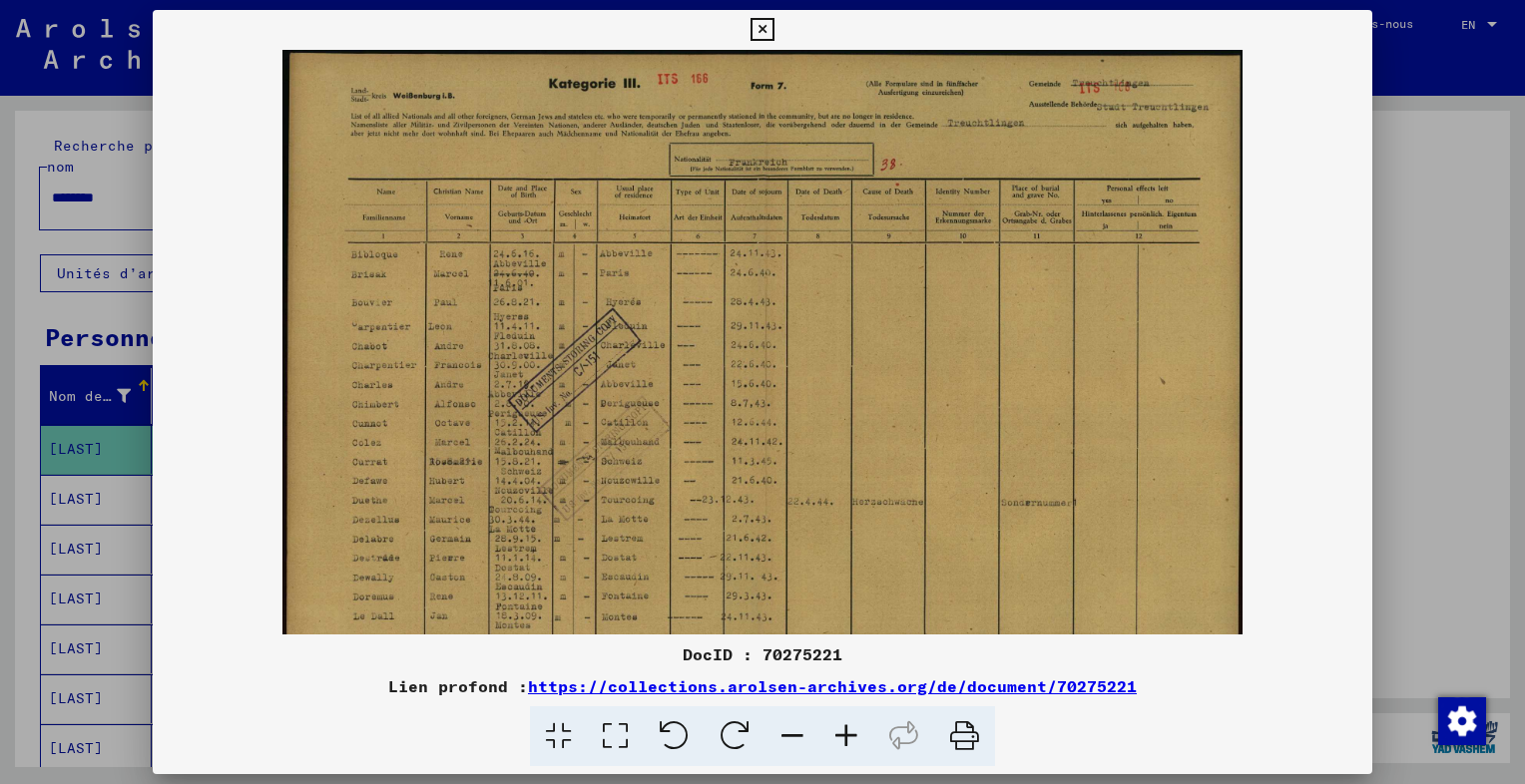 click at bounding box center [846, 736] 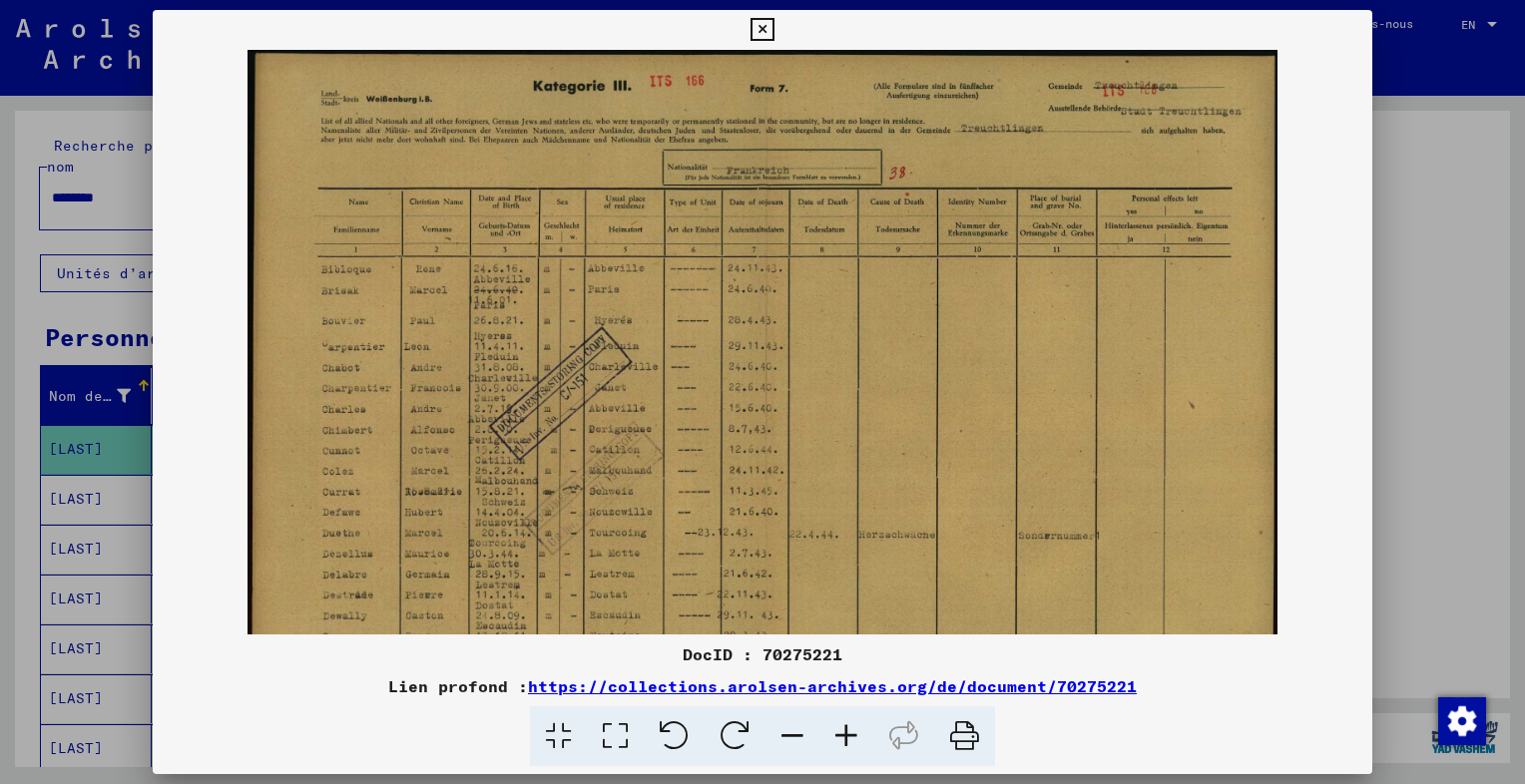click at bounding box center [846, 736] 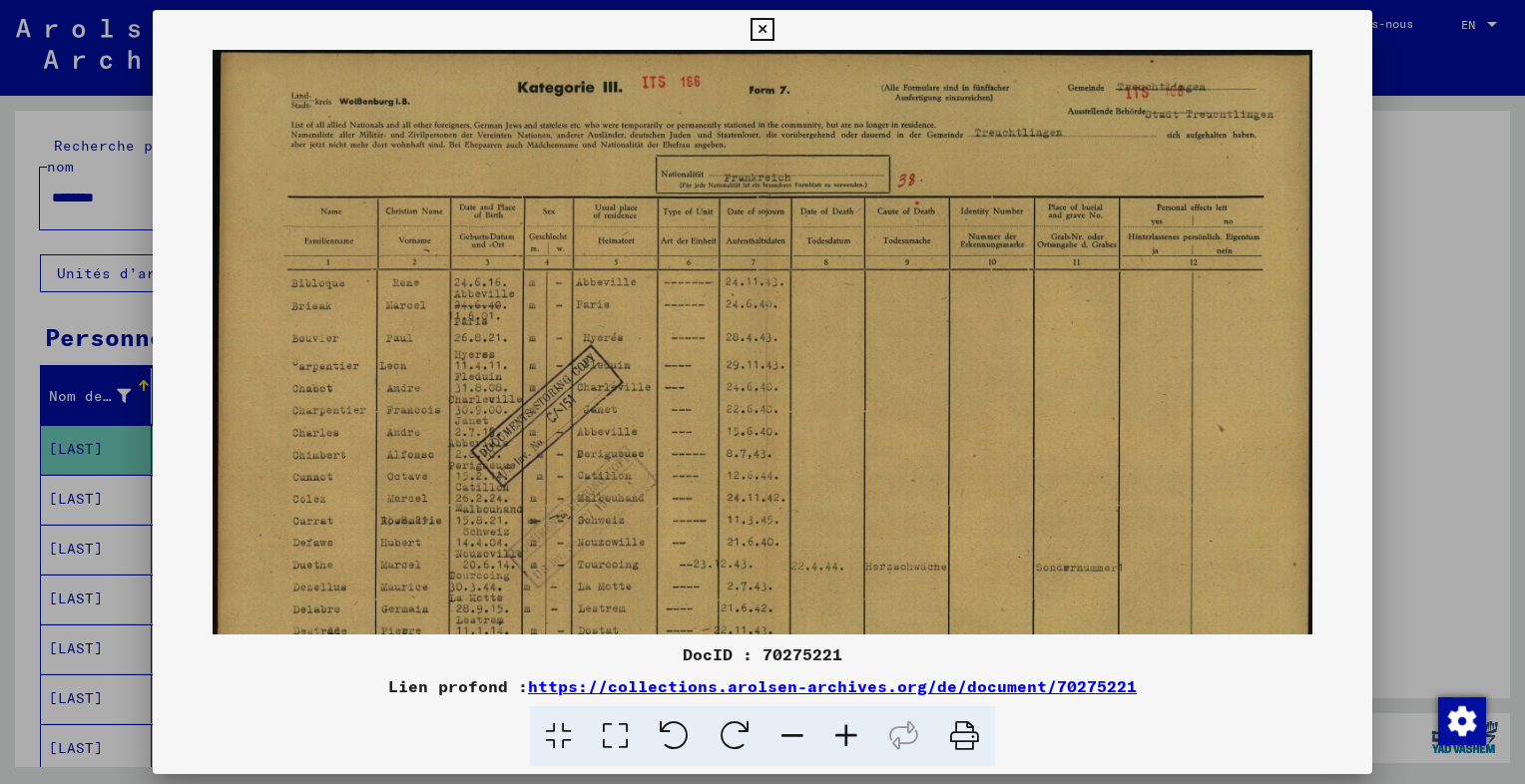scroll, scrollTop: 0, scrollLeft: 0, axis: both 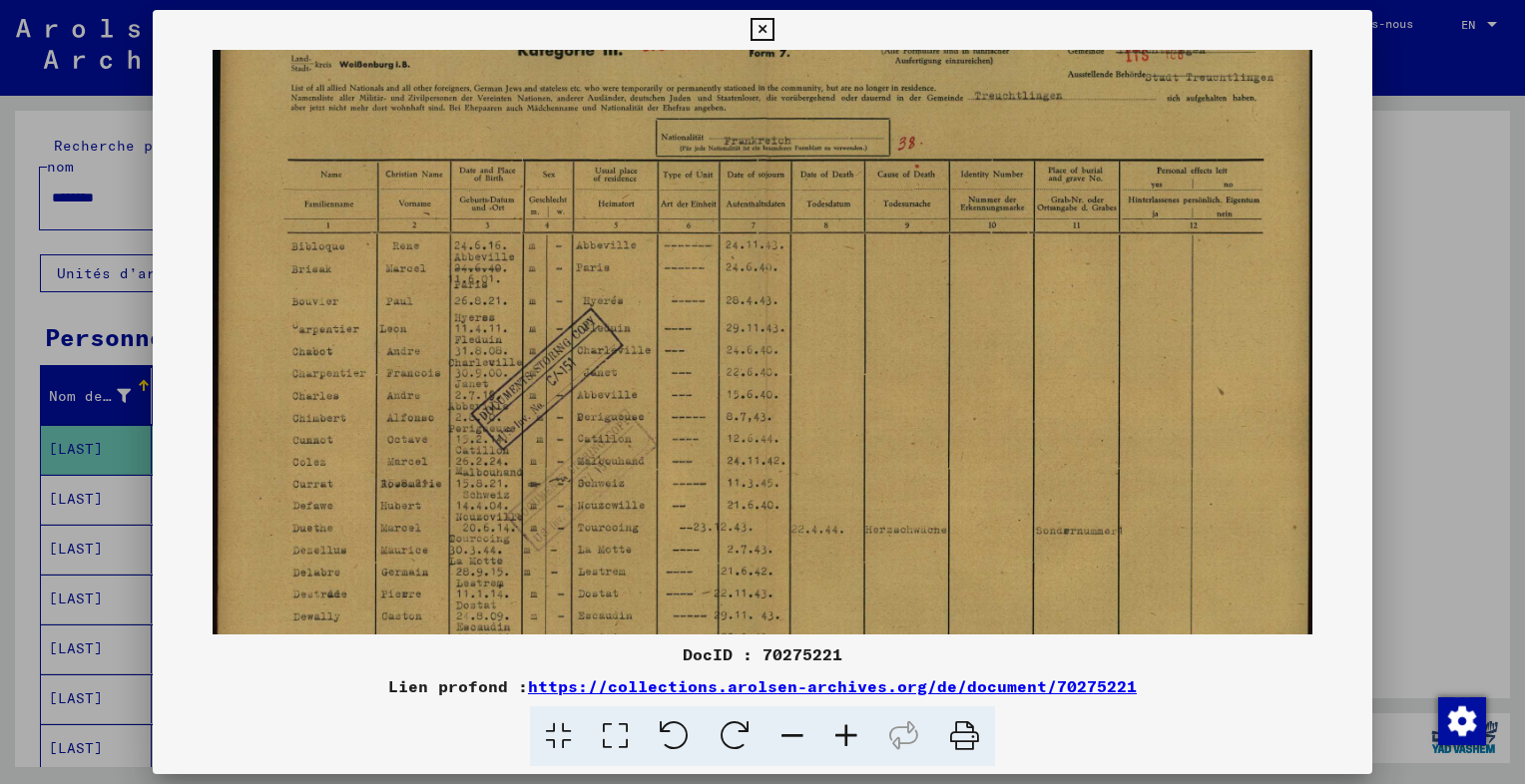 drag, startPoint x: 799, startPoint y: 585, endPoint x: 814, endPoint y: 526, distance: 60.876925 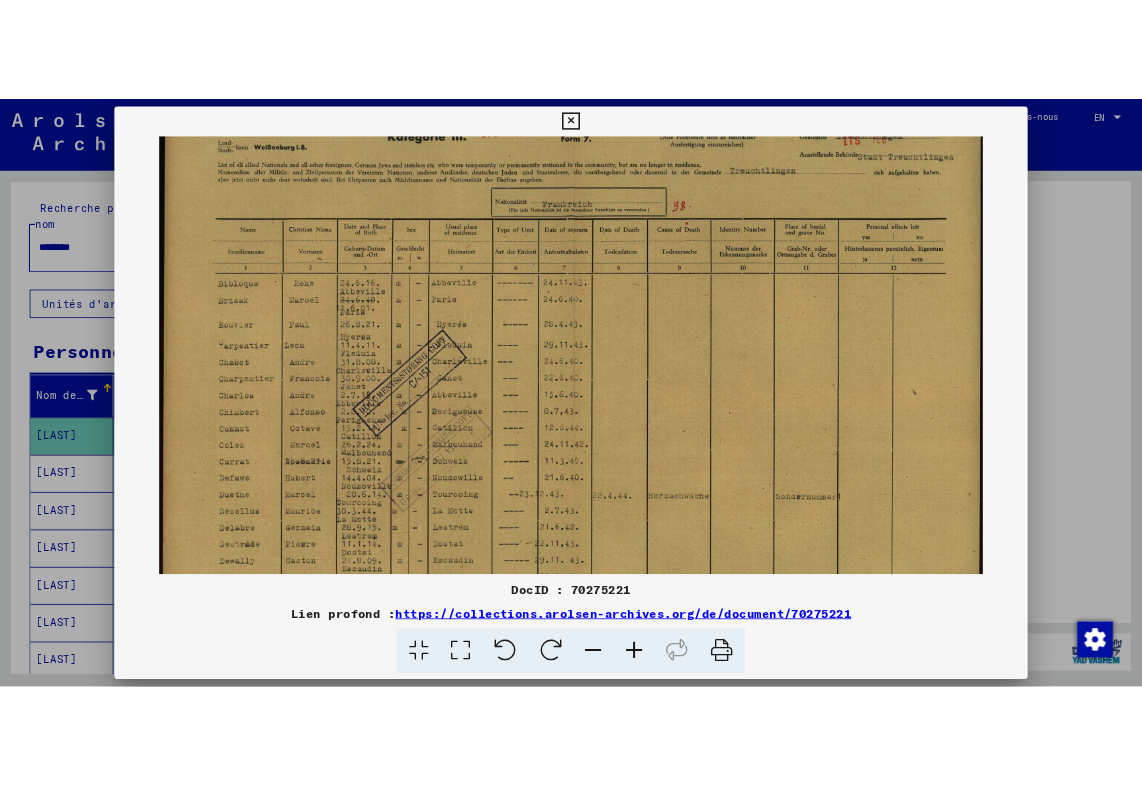 scroll, scrollTop: 40, scrollLeft: 0, axis: vertical 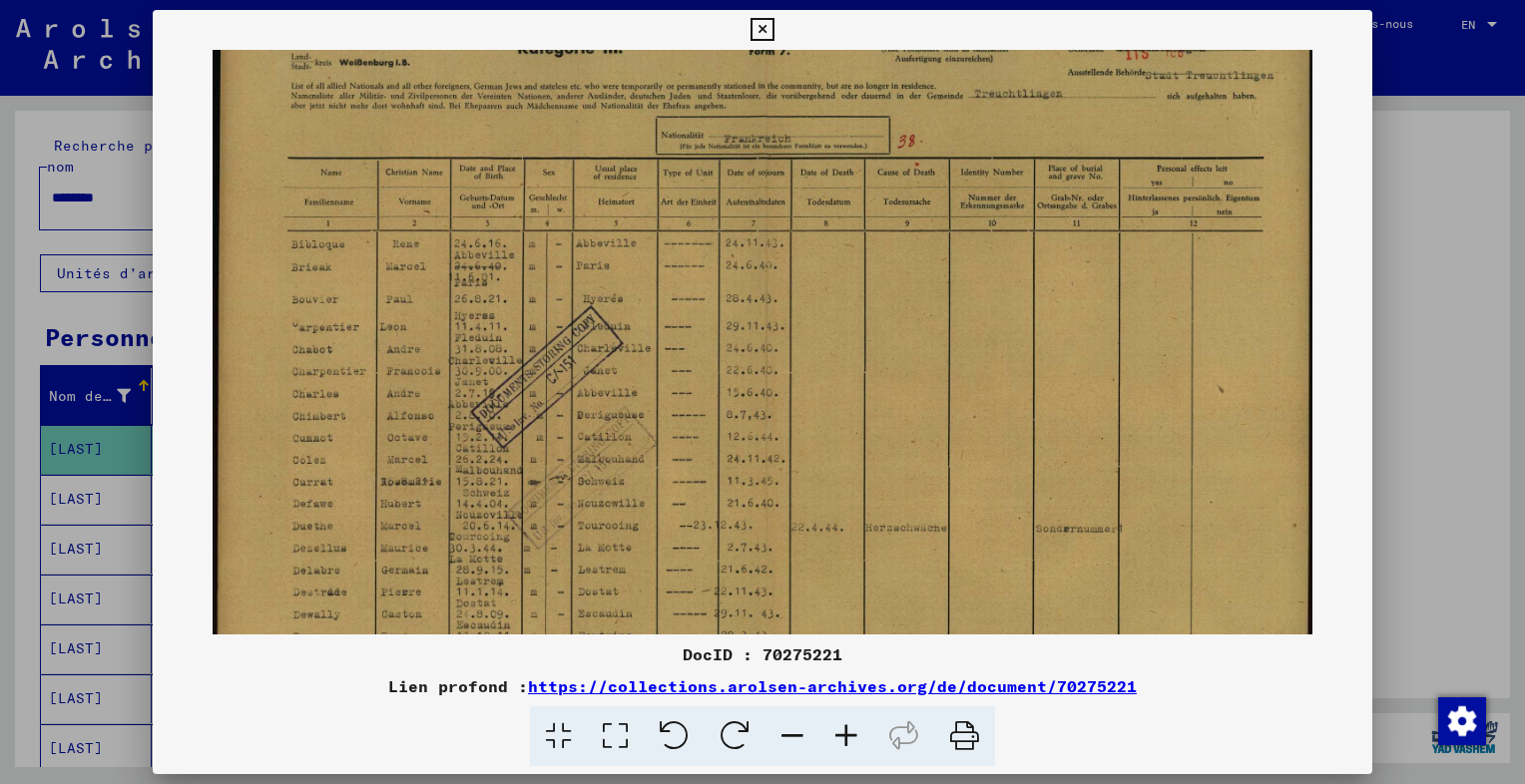 click at bounding box center (762, 392) 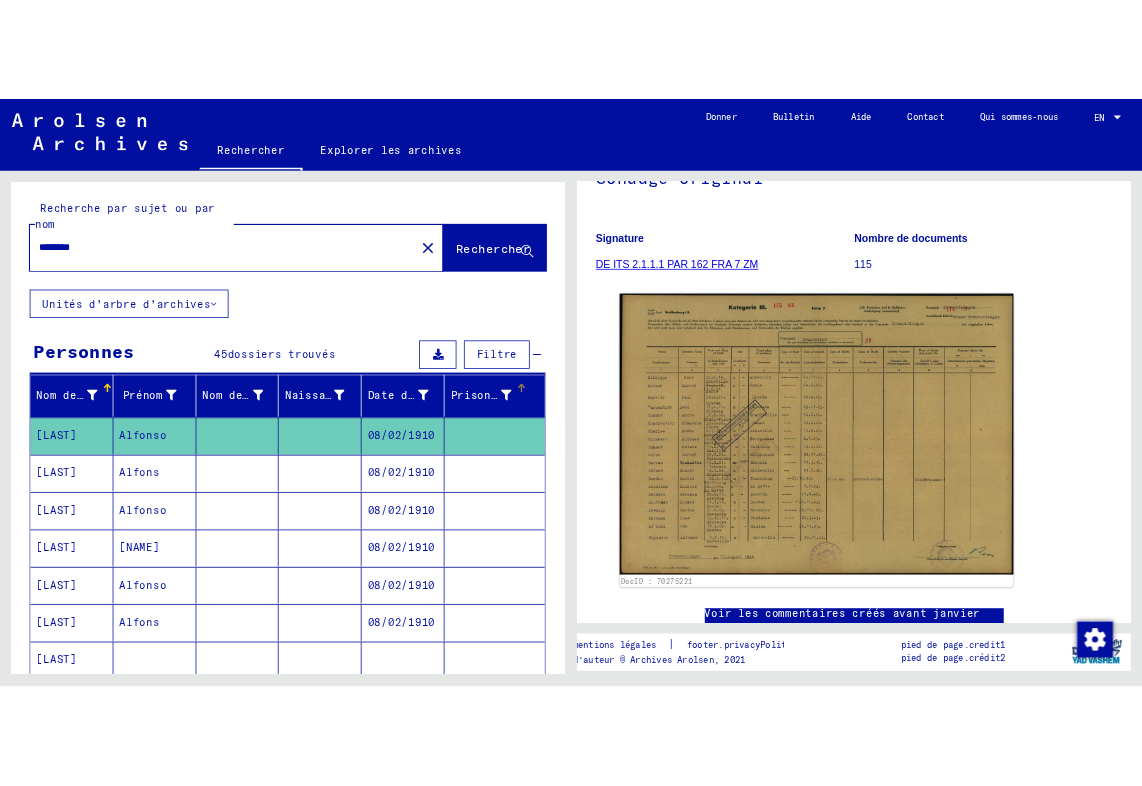 scroll, scrollTop: 252, scrollLeft: 0, axis: vertical 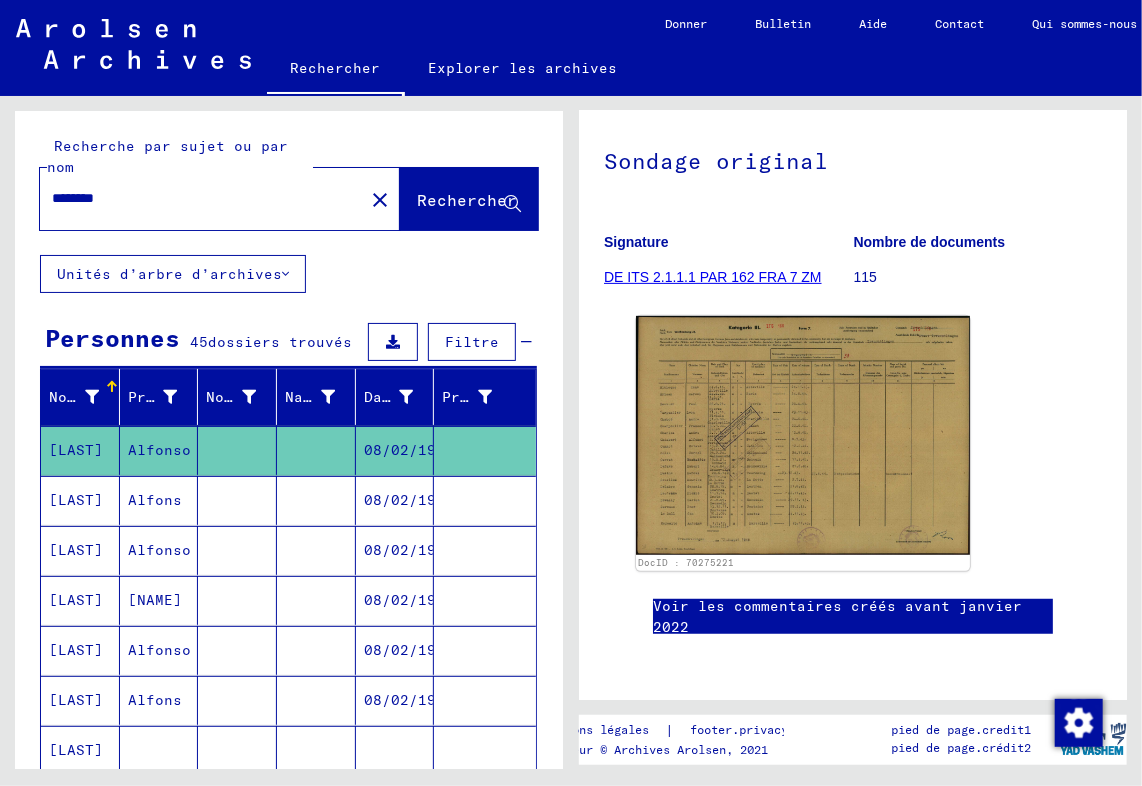 click on "[LAST]" at bounding box center [80, 550] 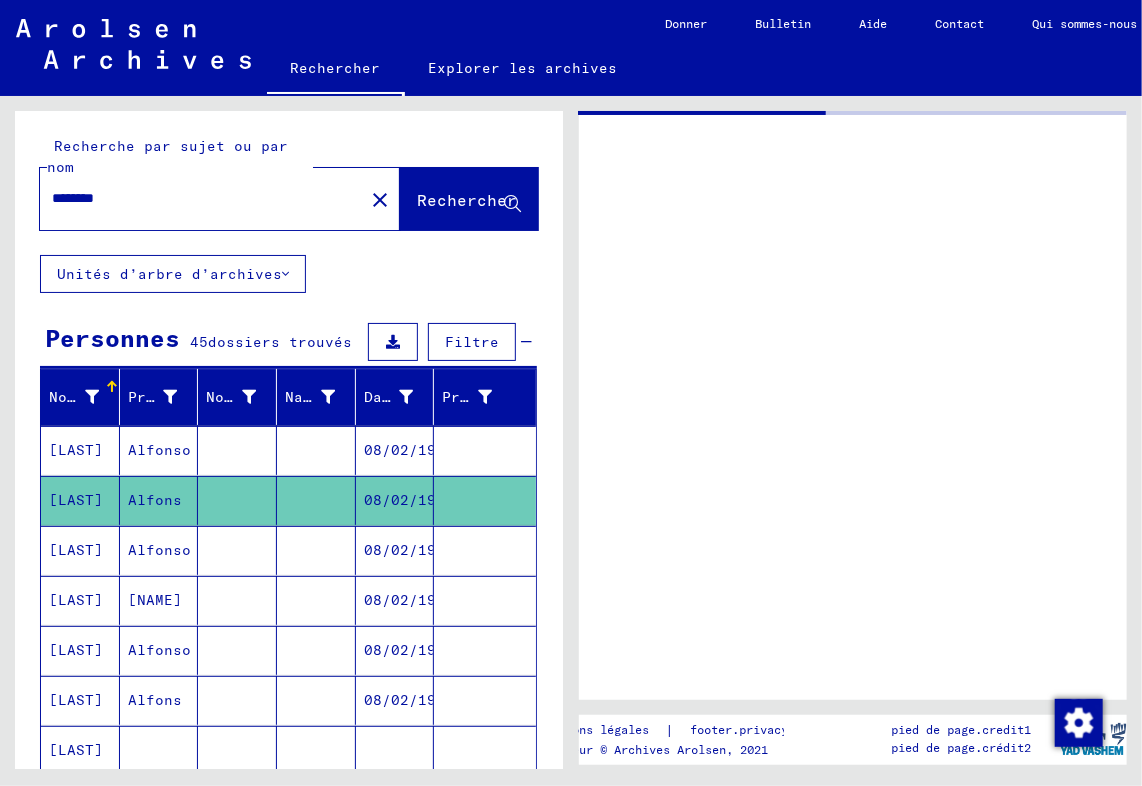 scroll, scrollTop: 0, scrollLeft: 0, axis: both 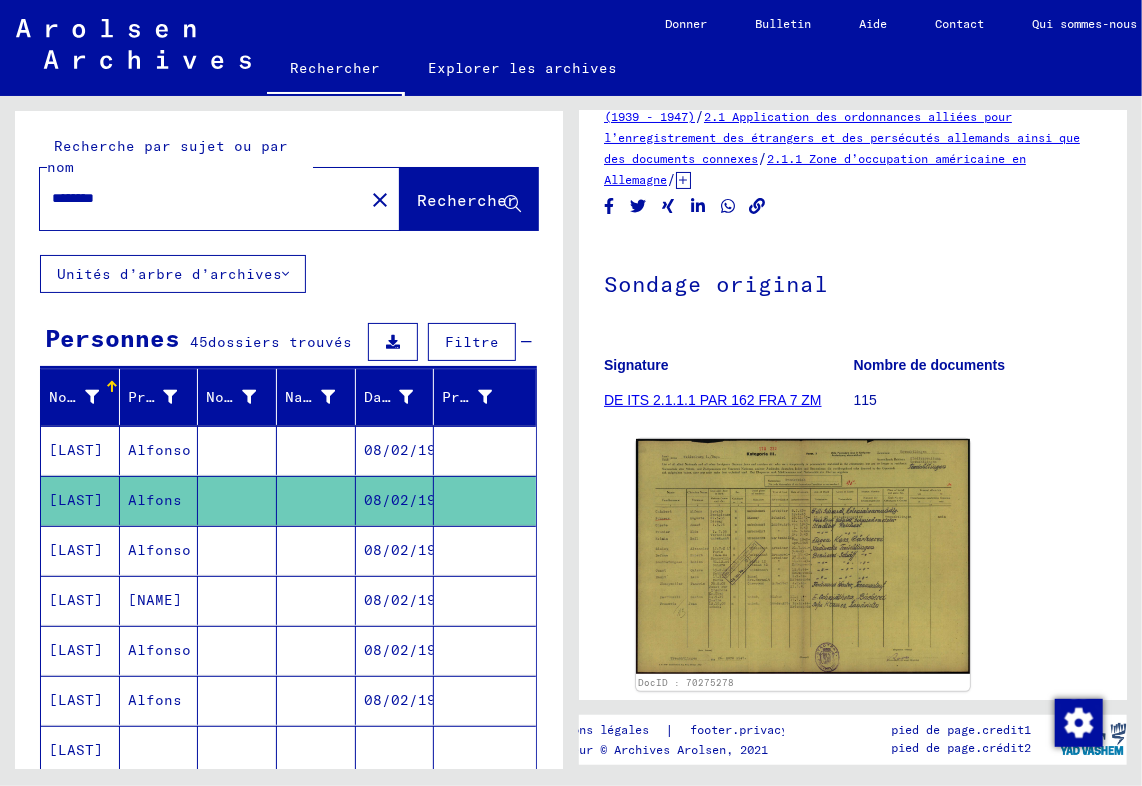 click on "[LAST]" at bounding box center (80, 600) 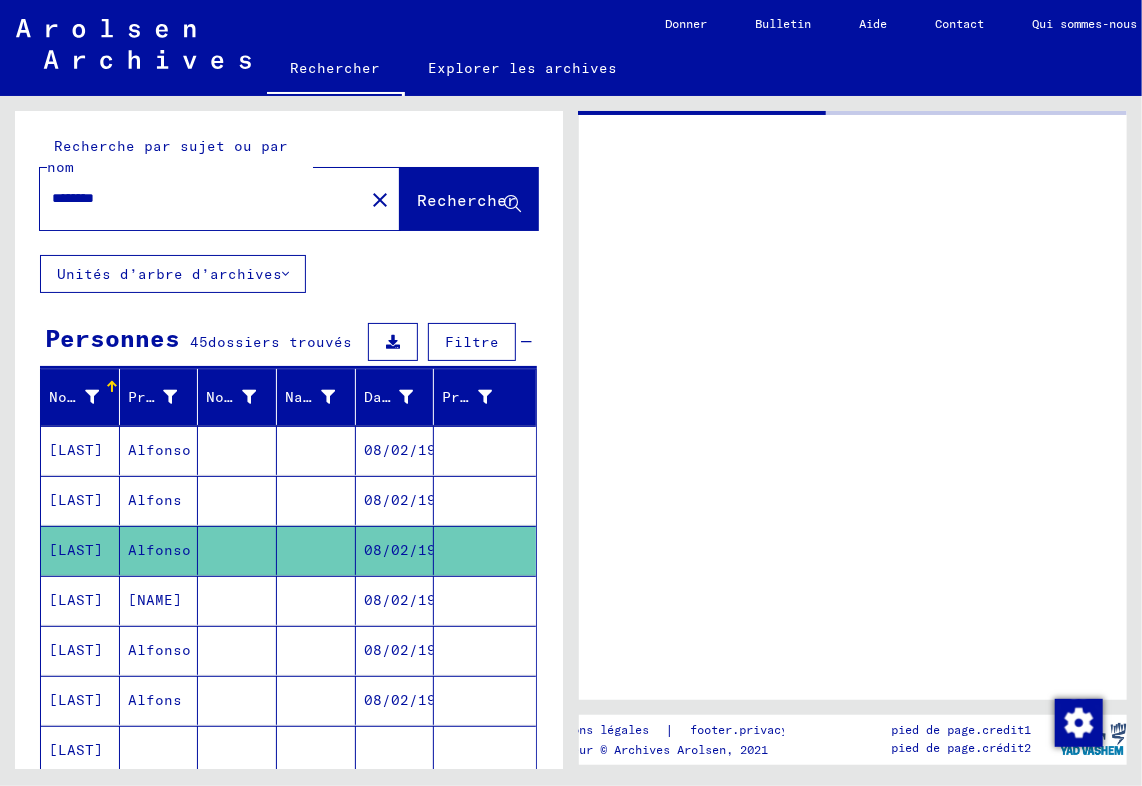 scroll, scrollTop: 0, scrollLeft: 0, axis: both 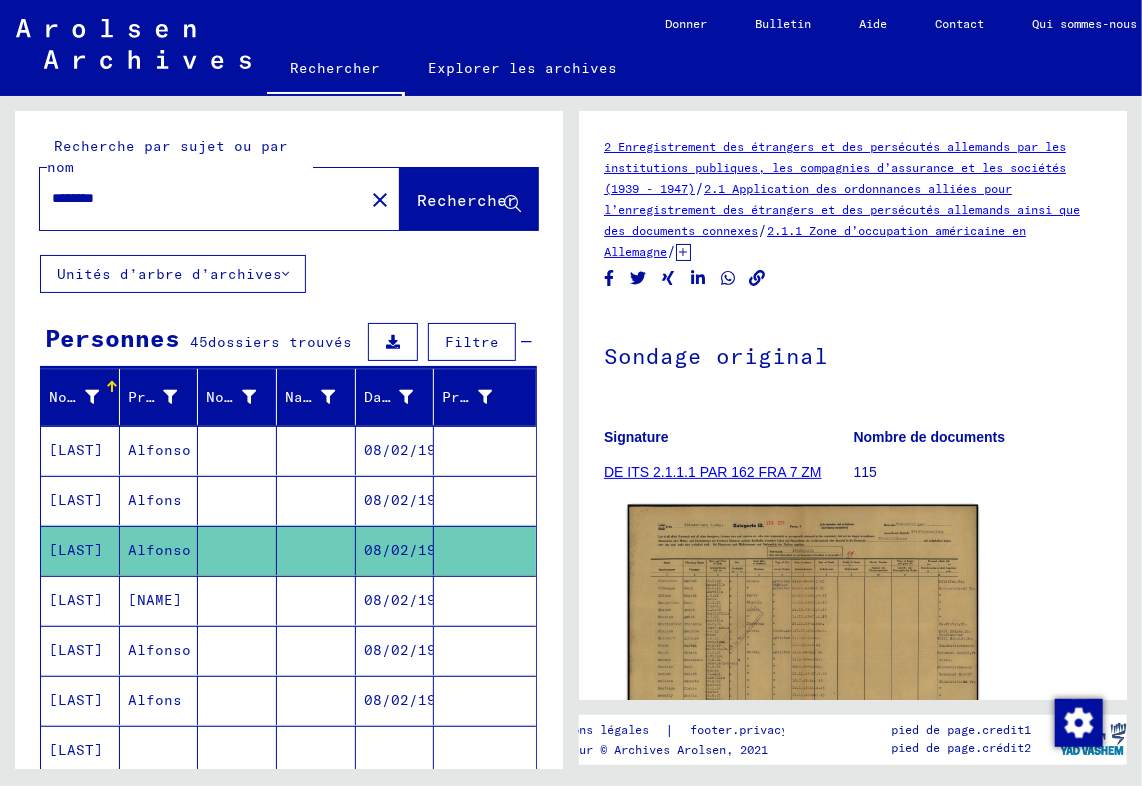 click 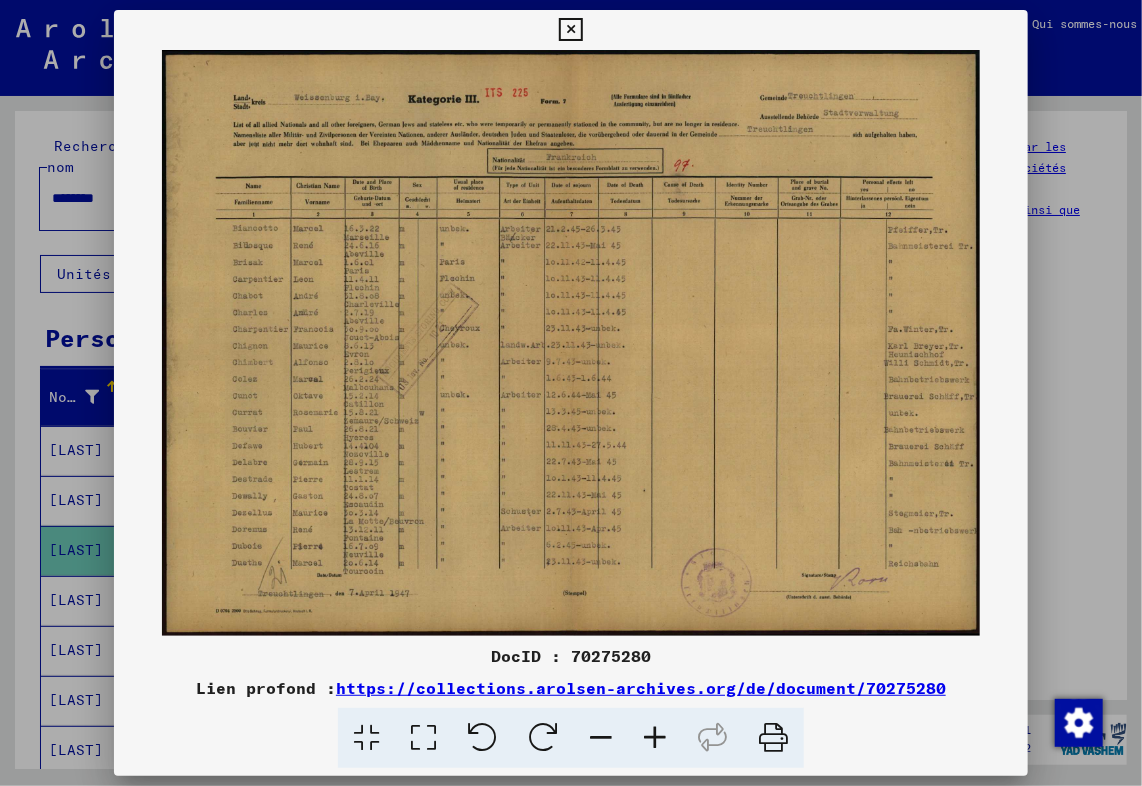 click at bounding box center (655, 738) 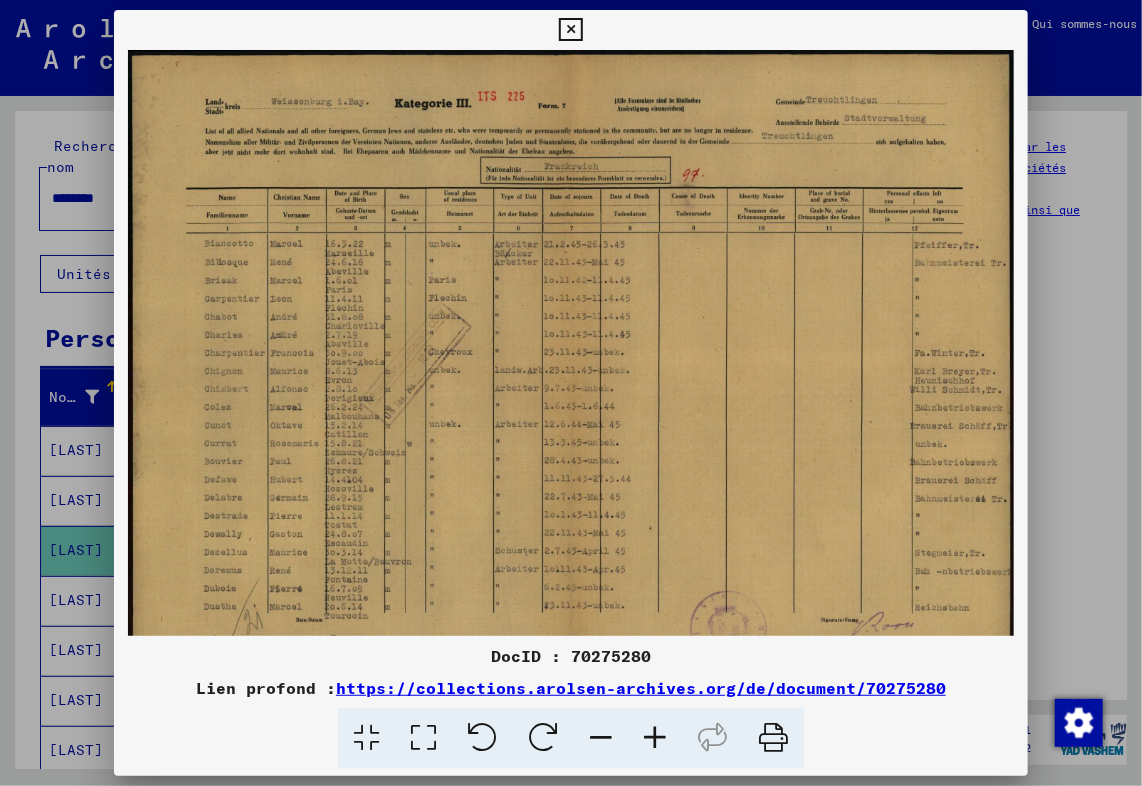 click at bounding box center [655, 738] 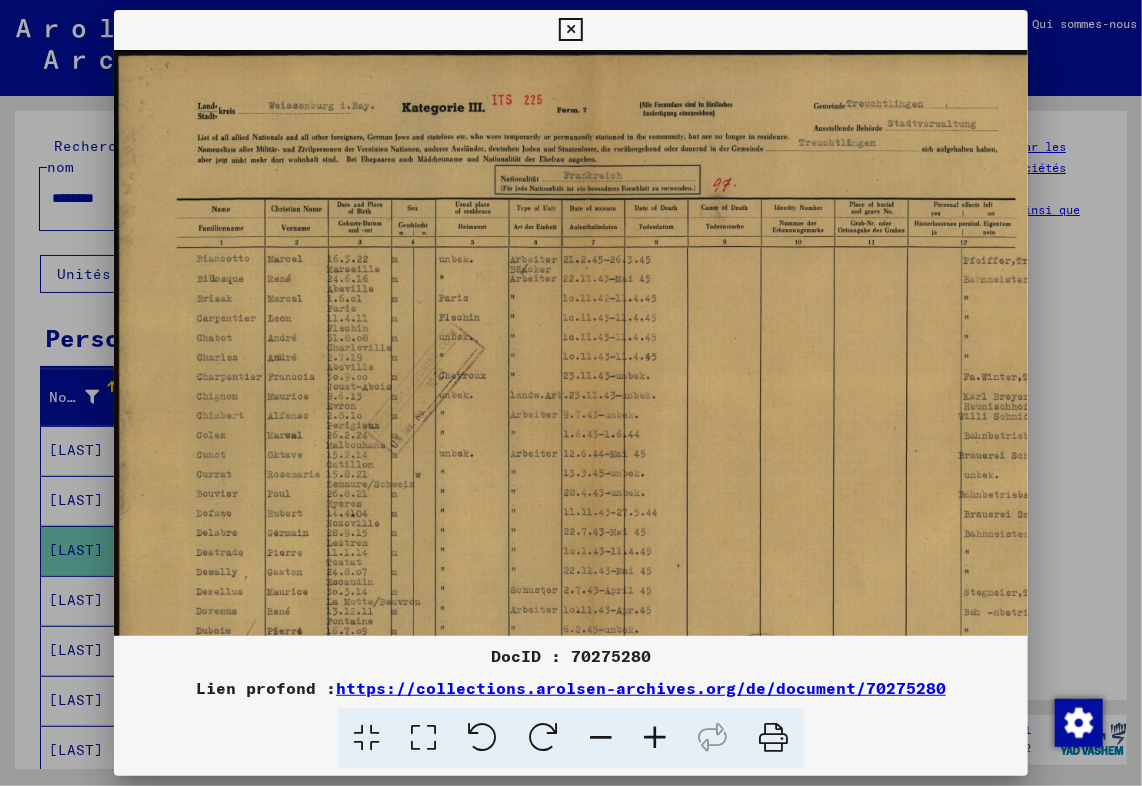 click at bounding box center [655, 738] 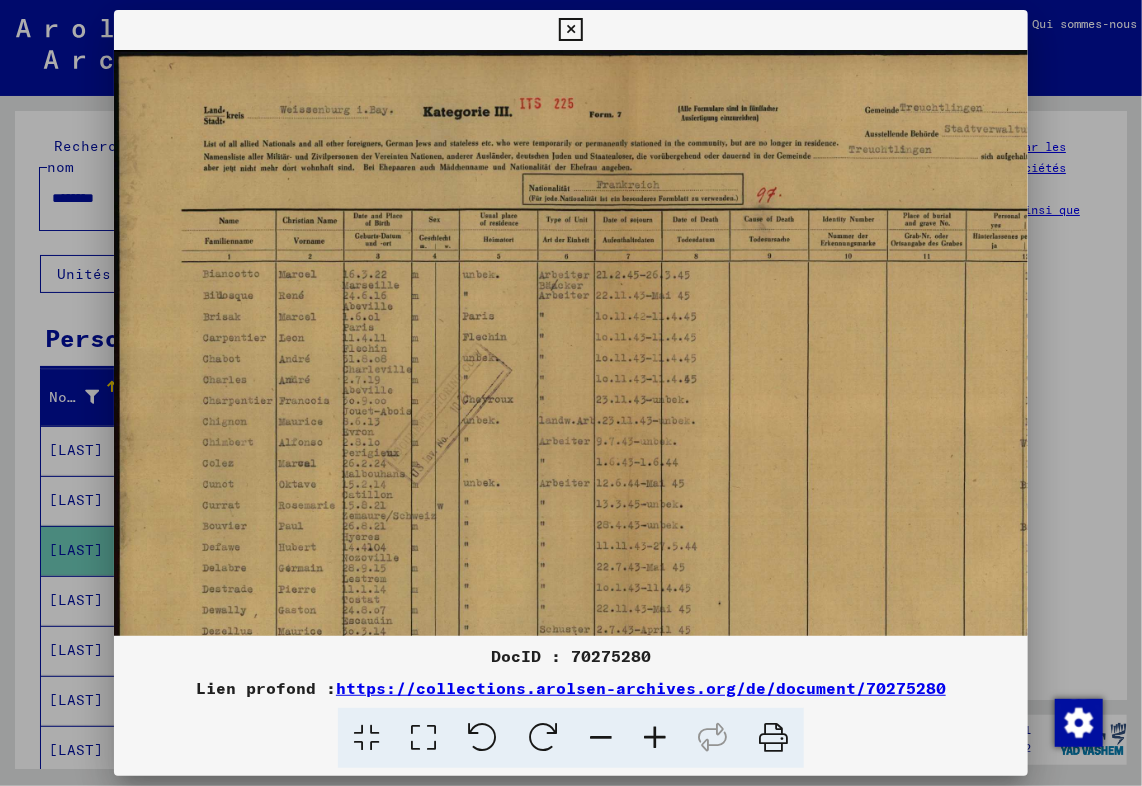 click at bounding box center [655, 738] 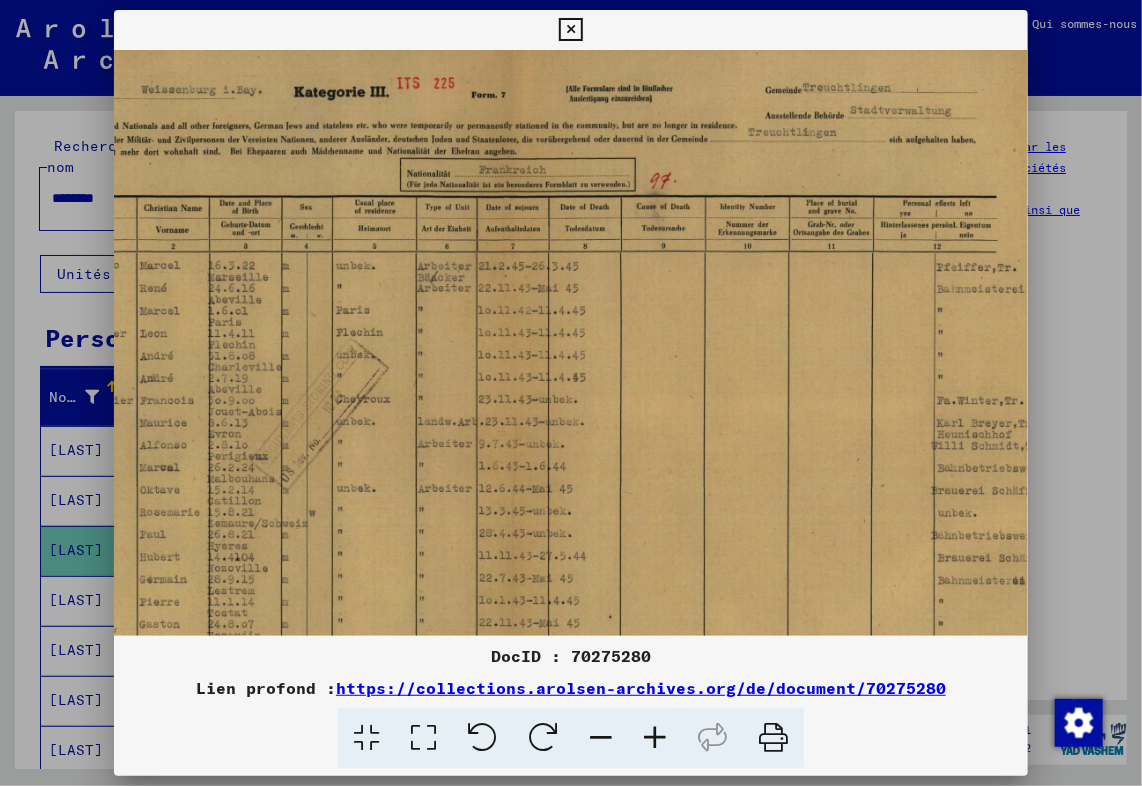 scroll, scrollTop: 0, scrollLeft: 182, axis: horizontal 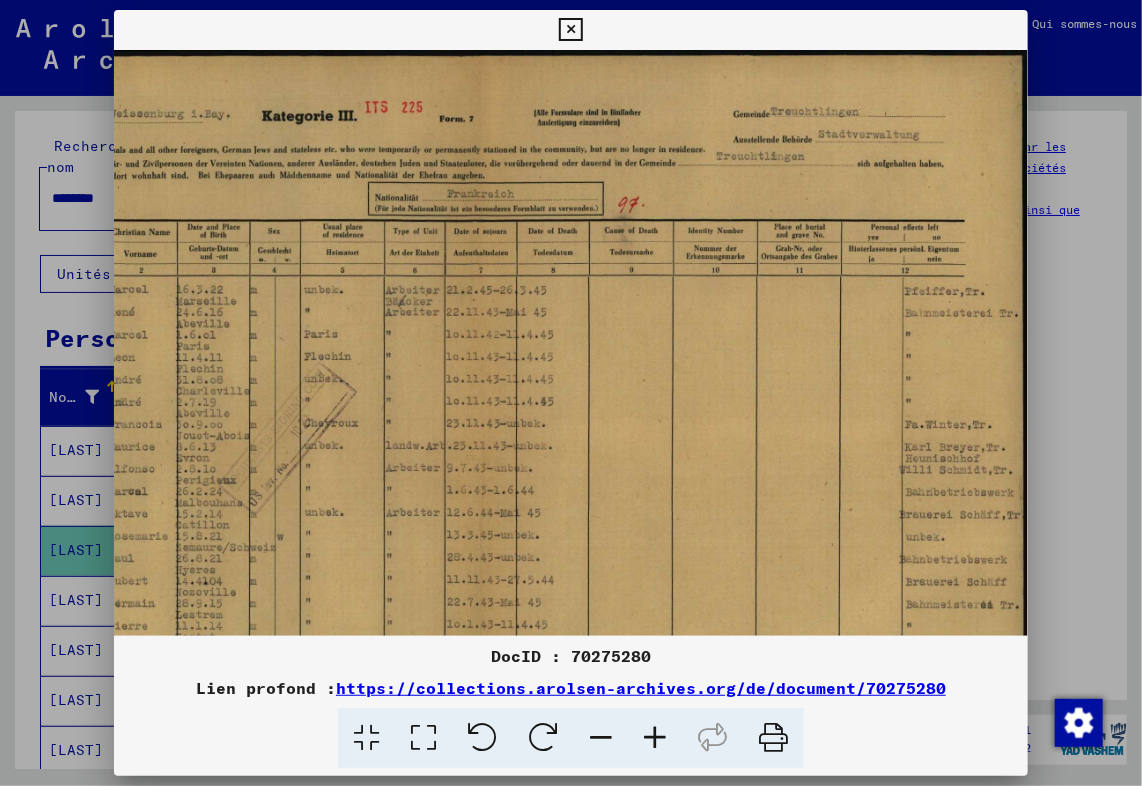drag, startPoint x: 644, startPoint y: 588, endPoint x: 434, endPoint y: 595, distance: 210.11664 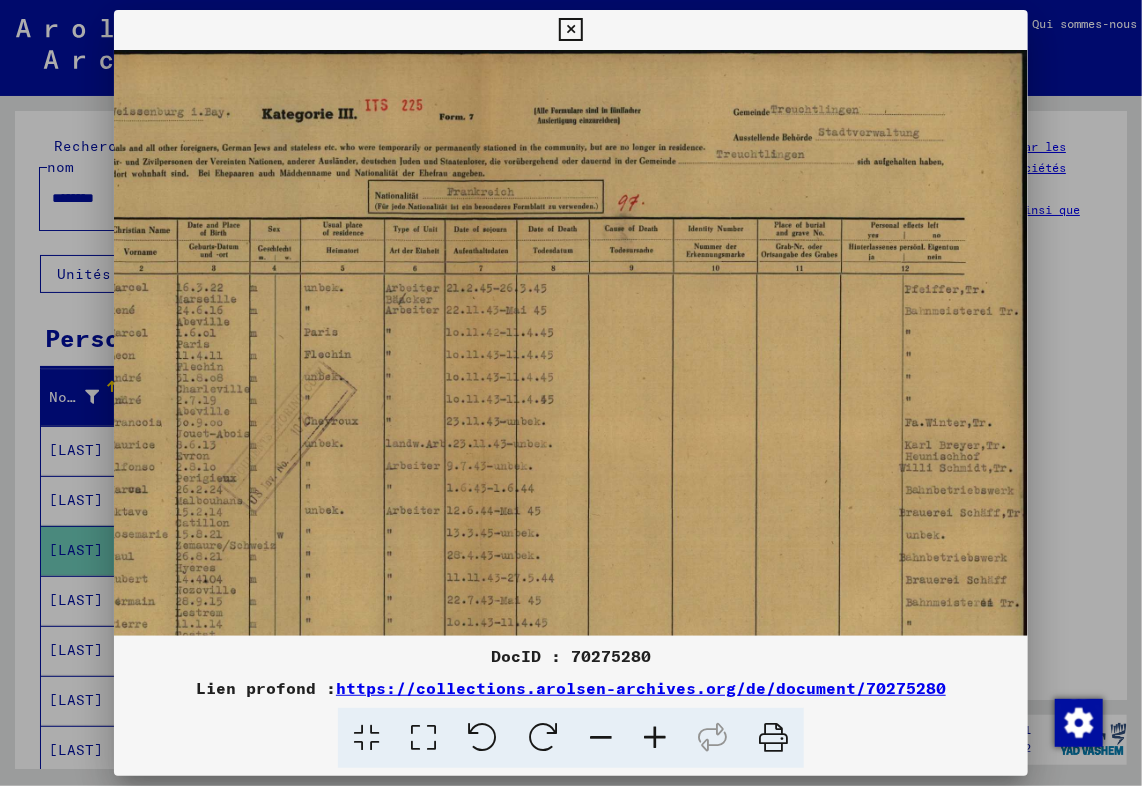 click at bounding box center (570, 30) 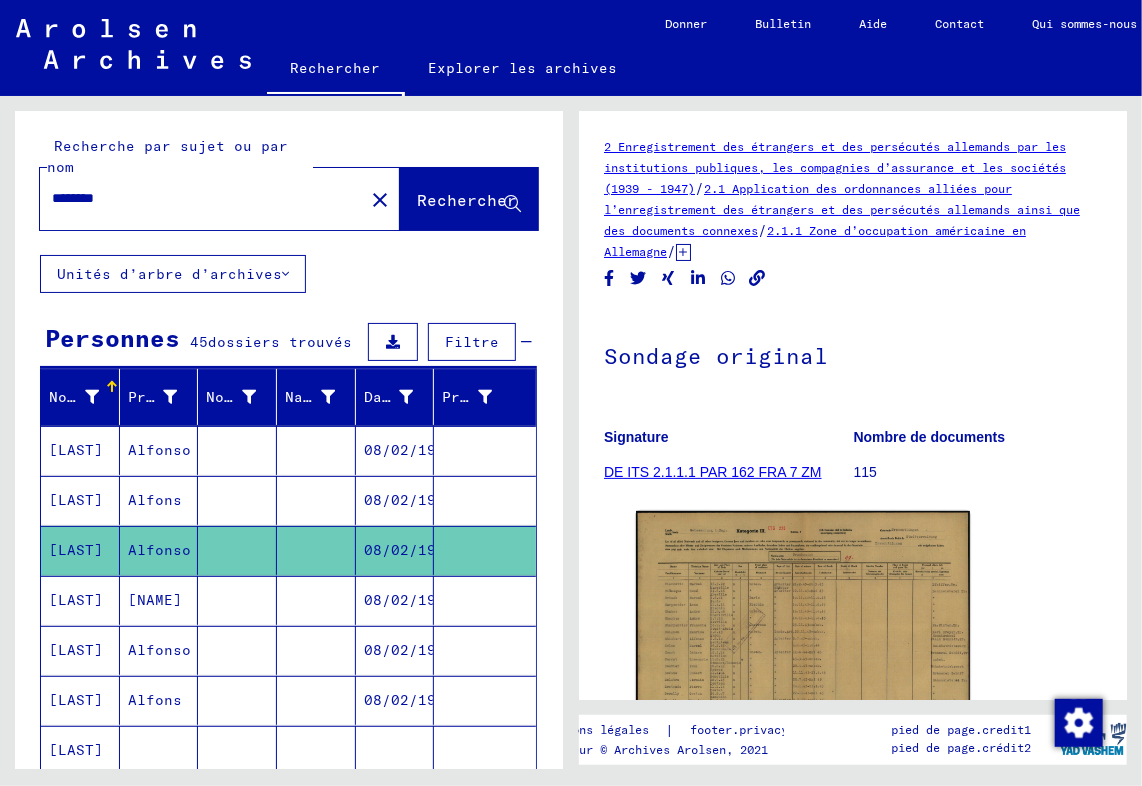 click on "08/02/1910" at bounding box center (395, 550) 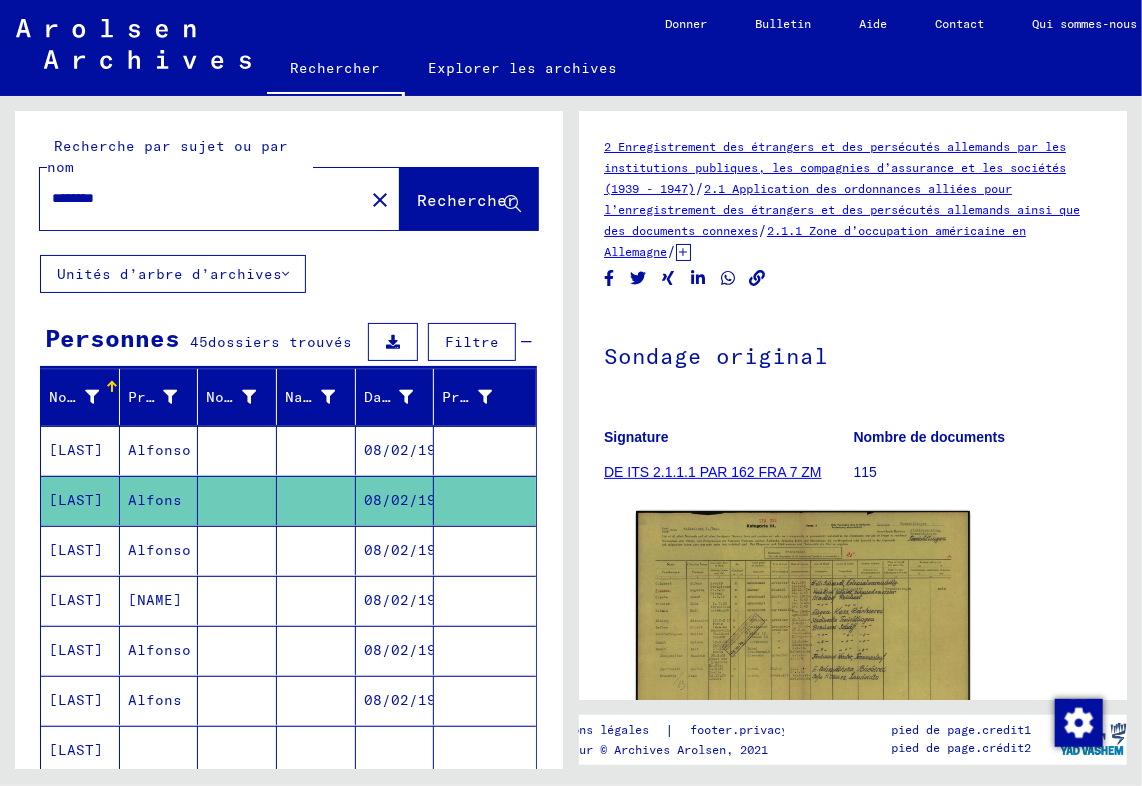 scroll, scrollTop: 0, scrollLeft: 0, axis: both 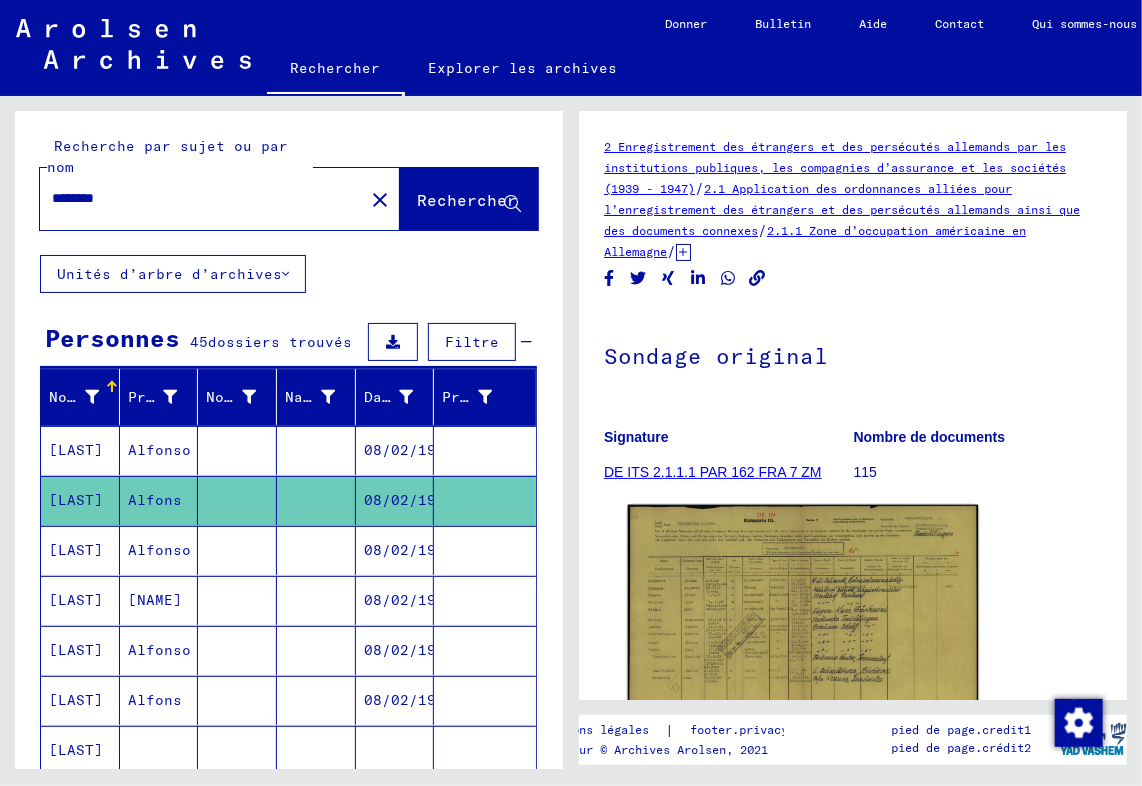 click 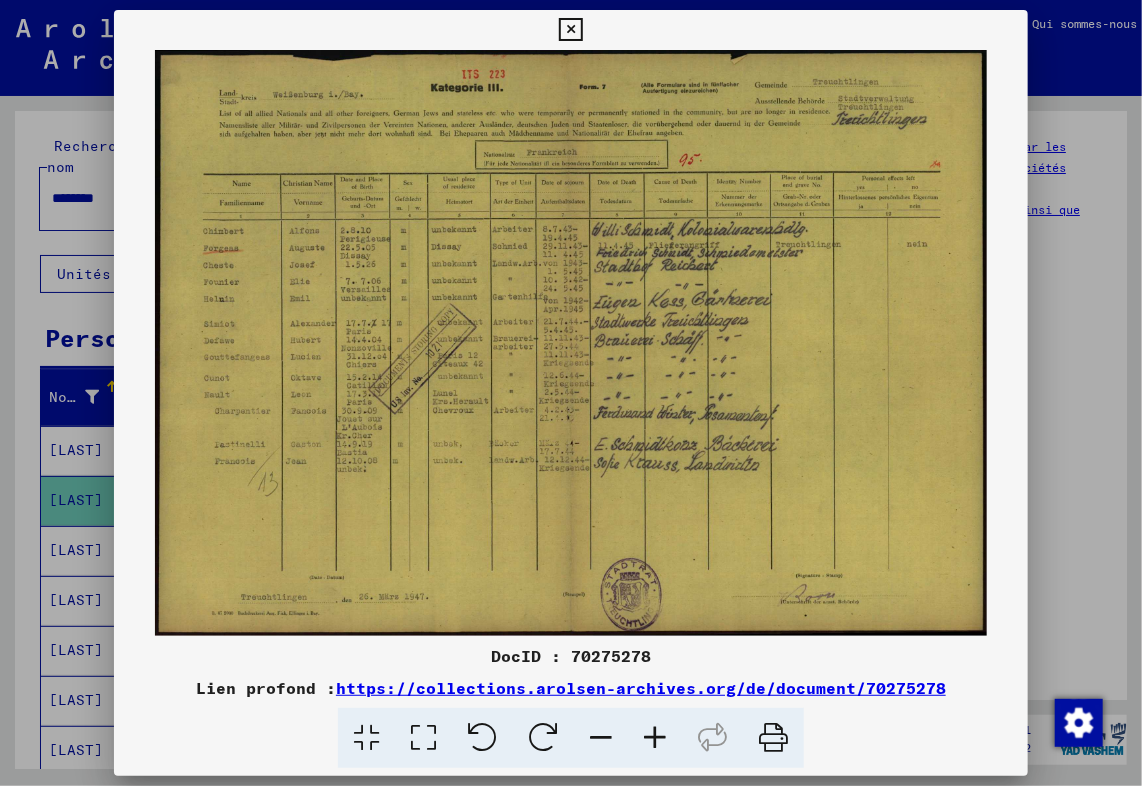 click at bounding box center (655, 738) 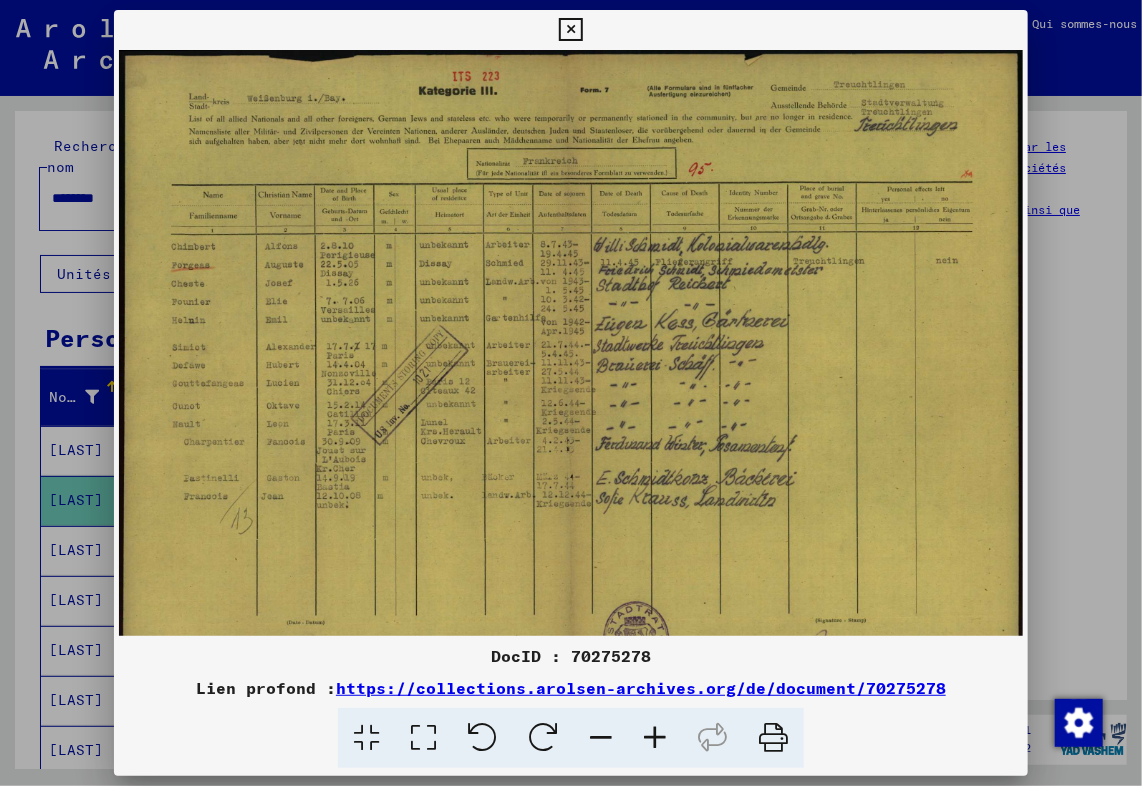 click at bounding box center [655, 738] 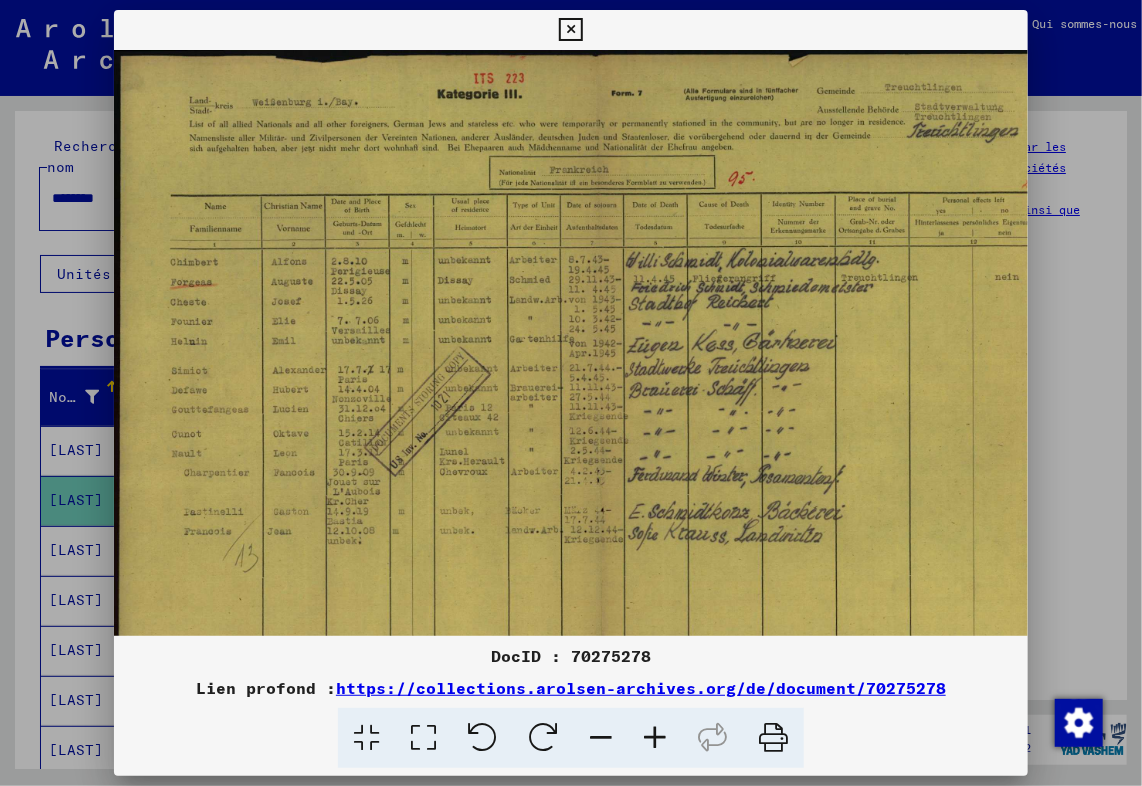 click at bounding box center (655, 738) 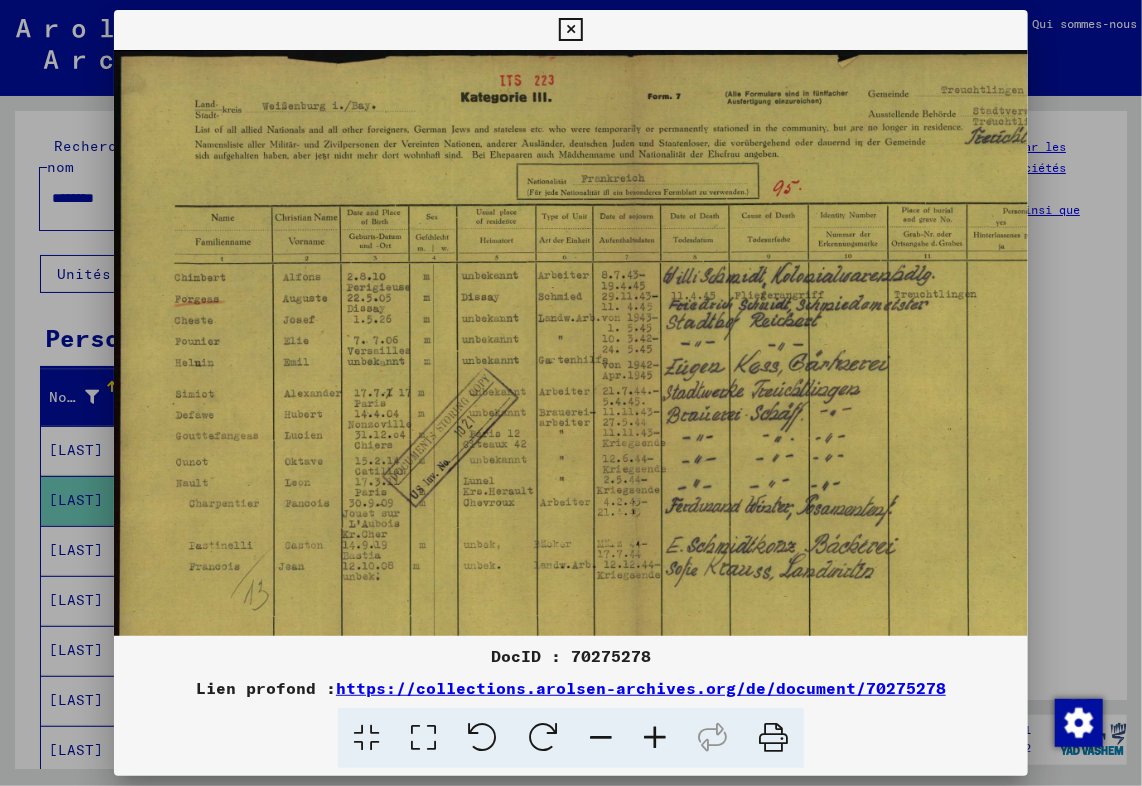 click at bounding box center [655, 738] 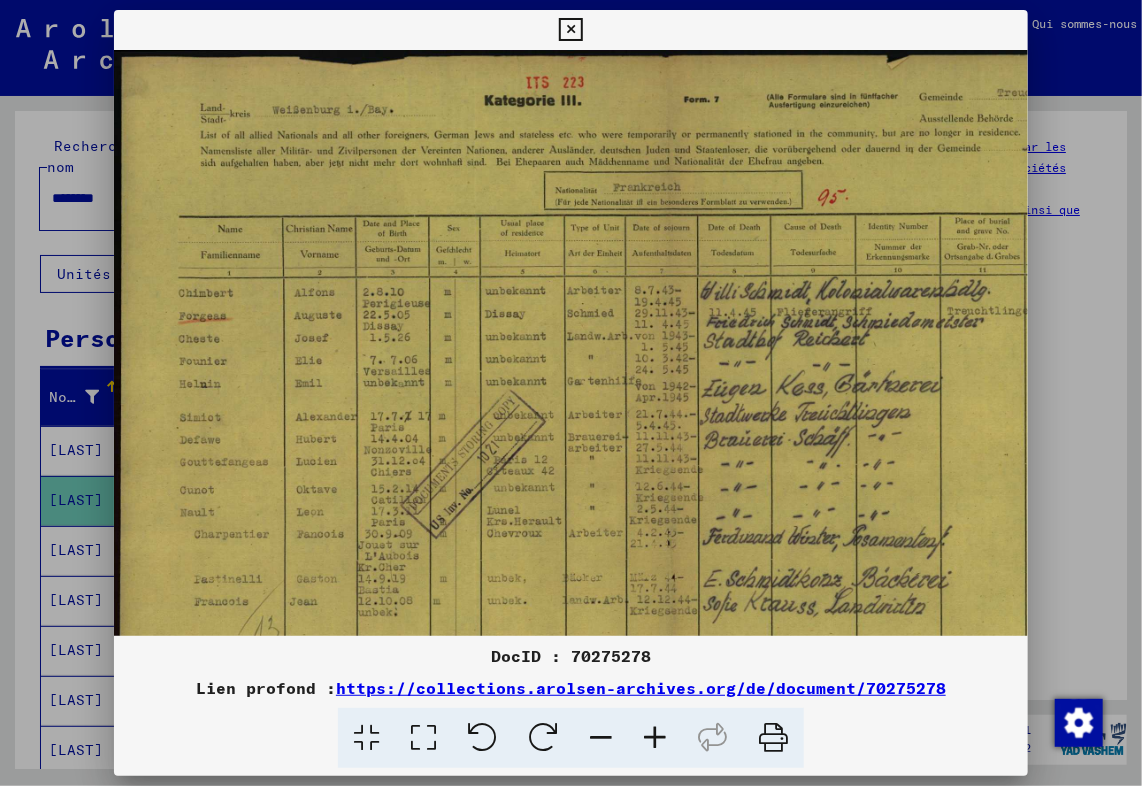 click at bounding box center [655, 738] 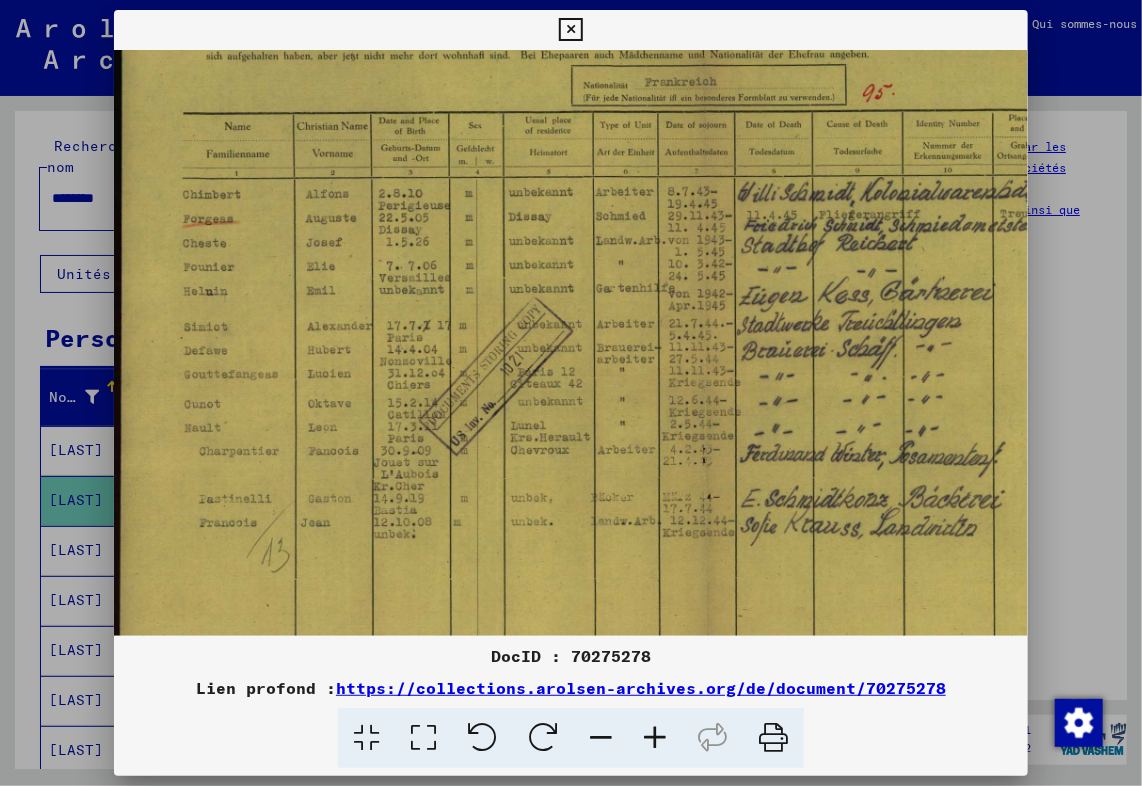 scroll, scrollTop: 113, scrollLeft: 0, axis: vertical 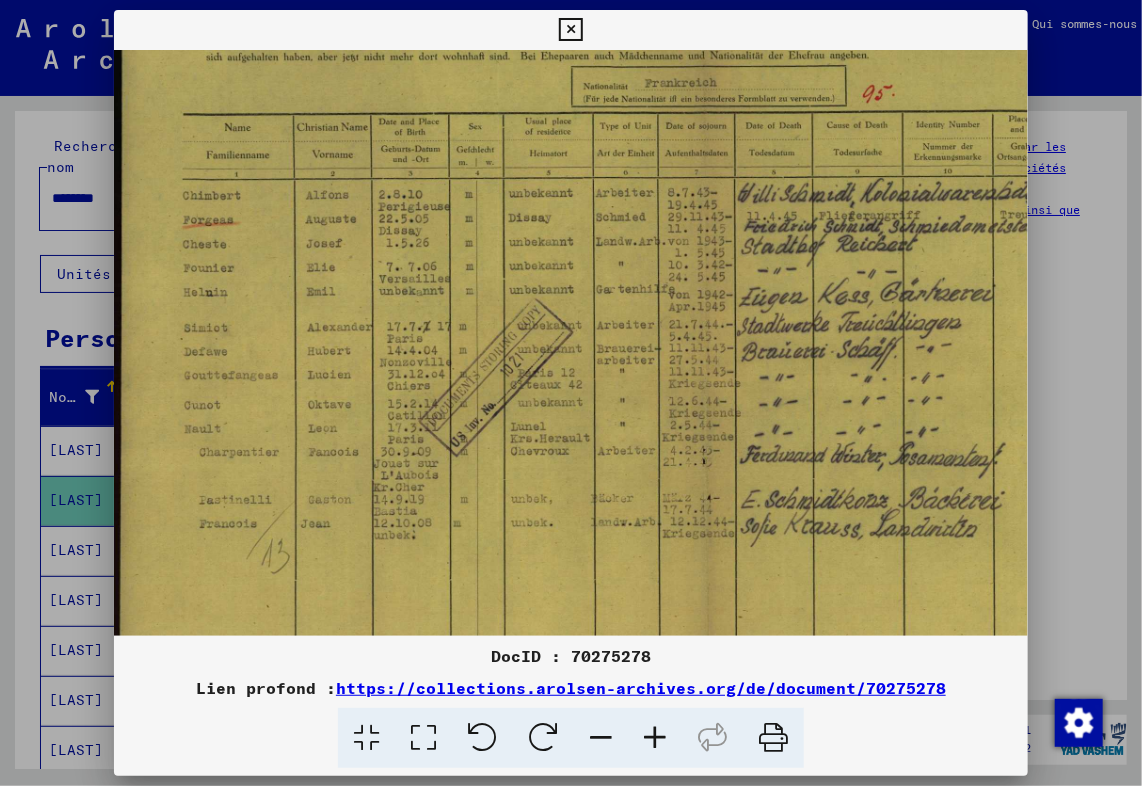 drag, startPoint x: 759, startPoint y: 596, endPoint x: 1101, endPoint y: 511, distance: 352.4046 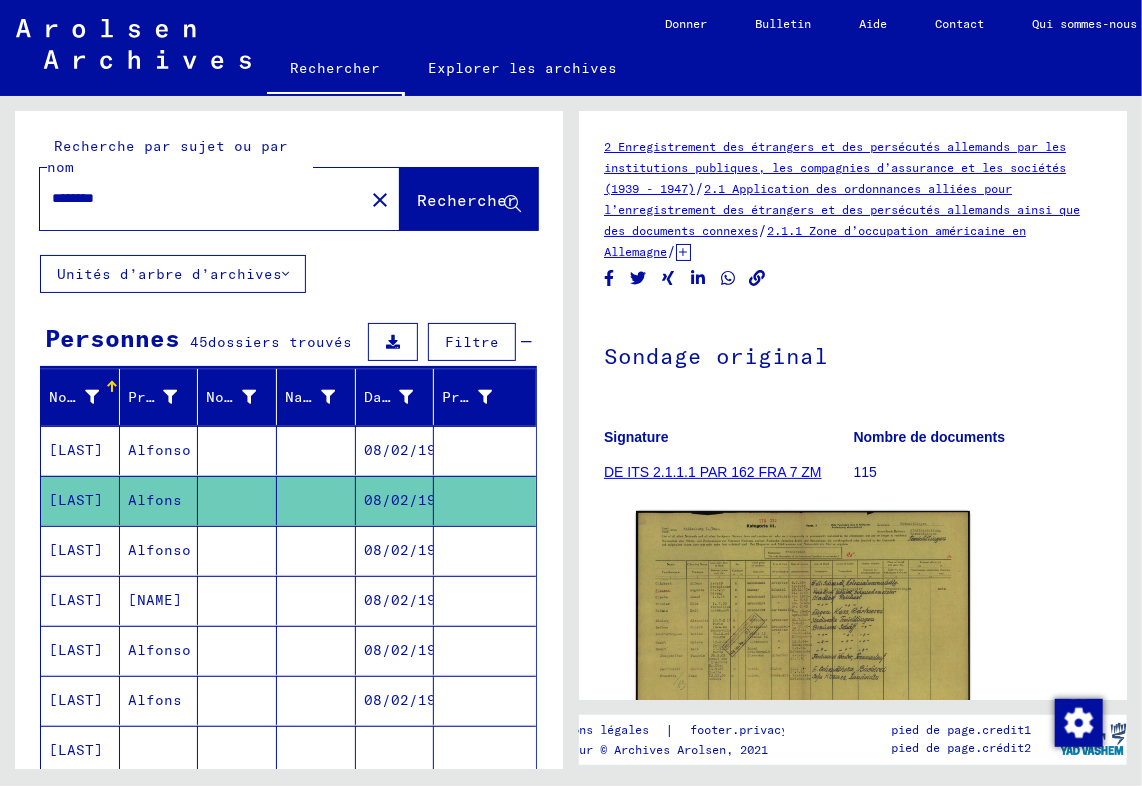 click on "[LAST]" at bounding box center (80, 650) 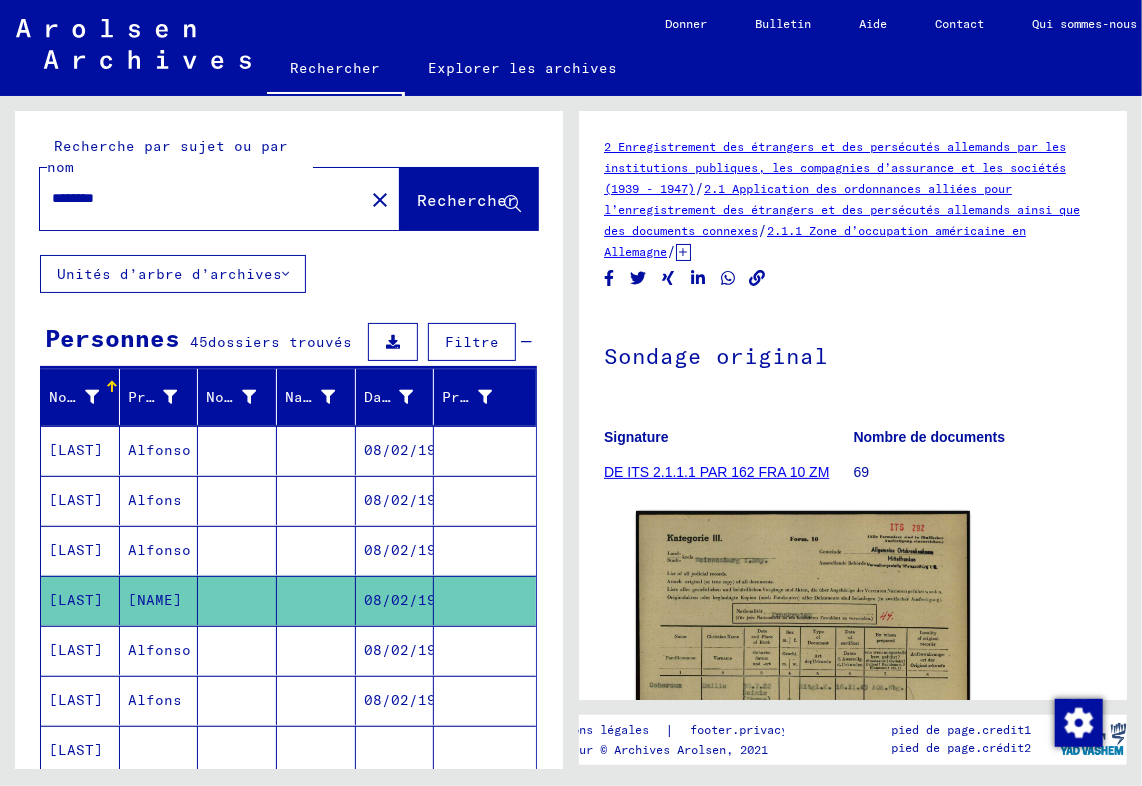 scroll, scrollTop: 0, scrollLeft: 0, axis: both 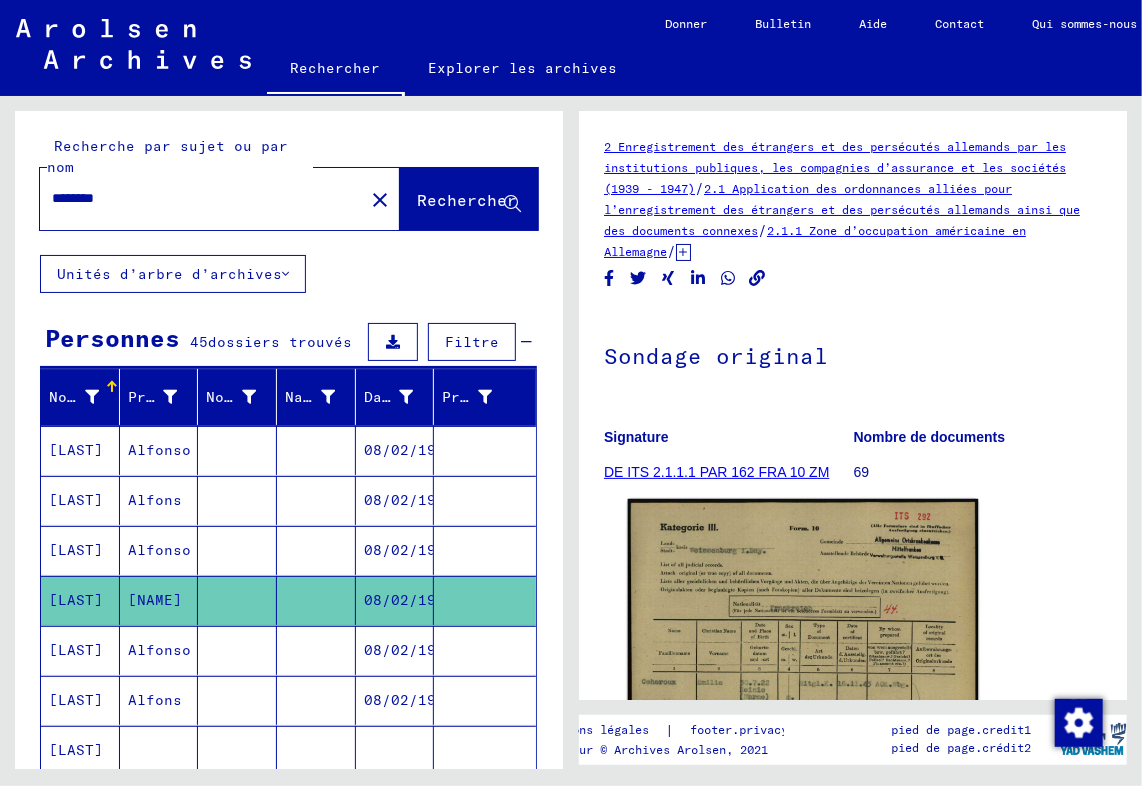 click 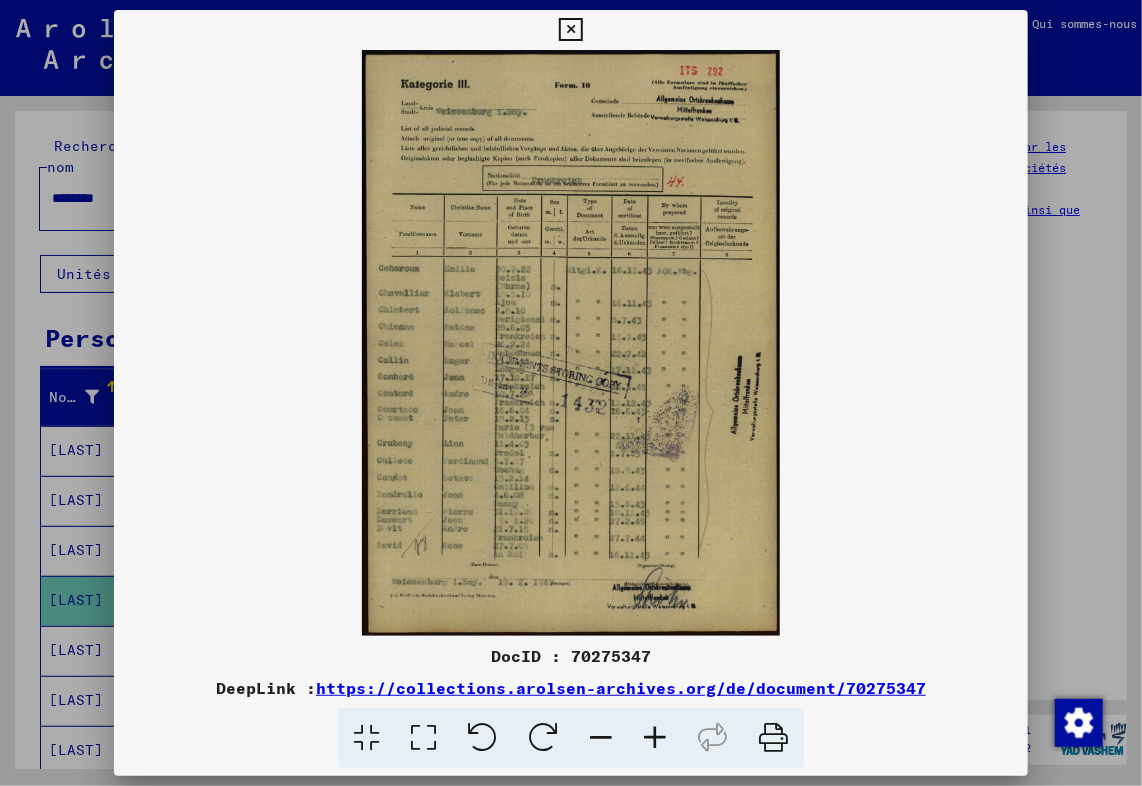 click at bounding box center [655, 738] 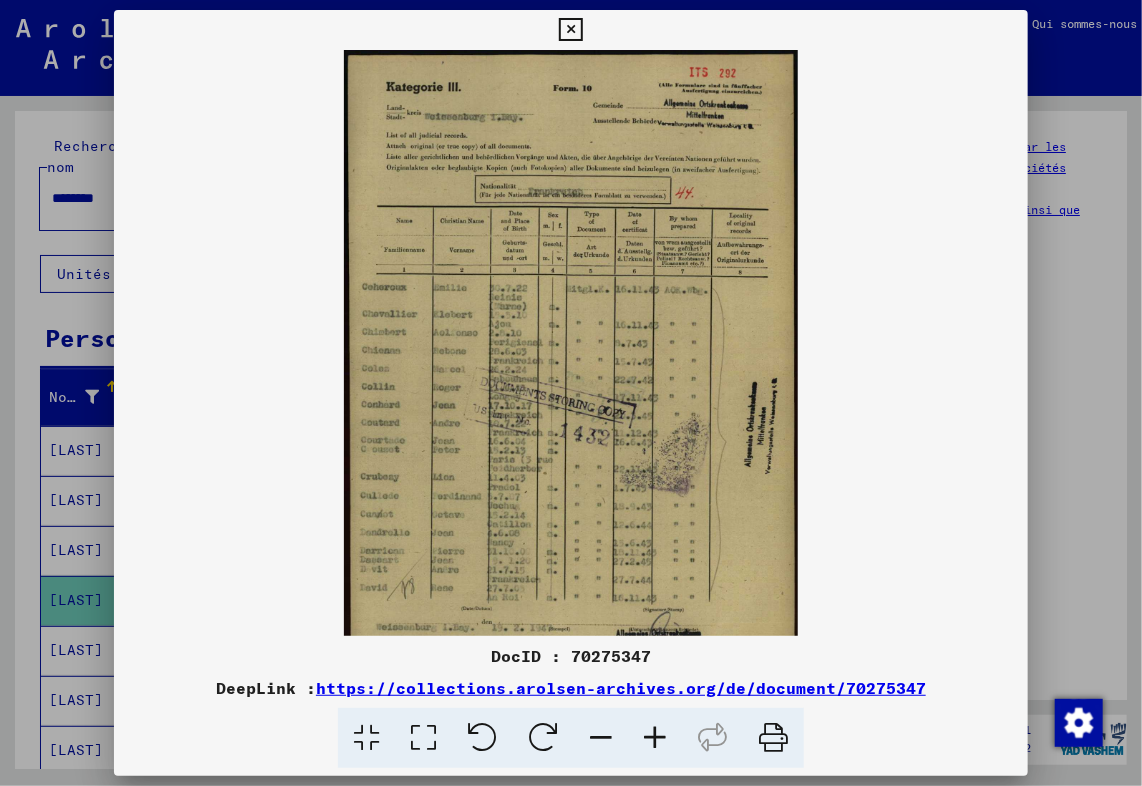 click at bounding box center (655, 738) 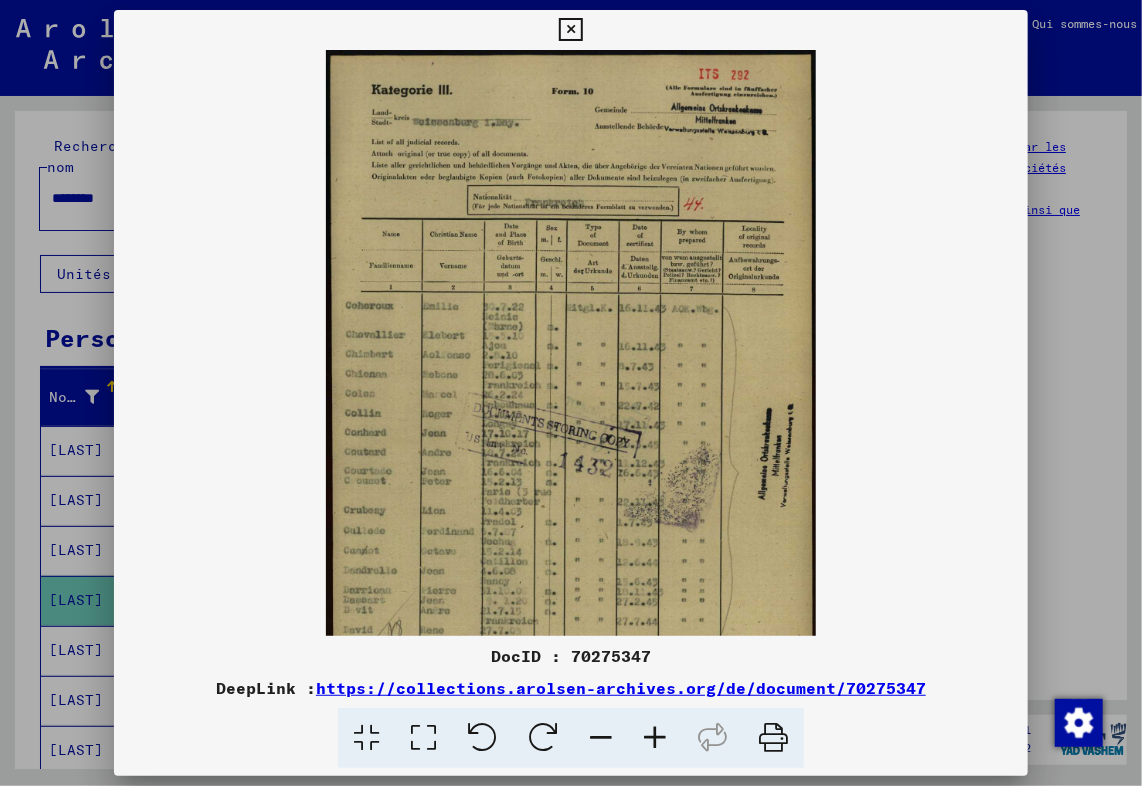 click at bounding box center [655, 738] 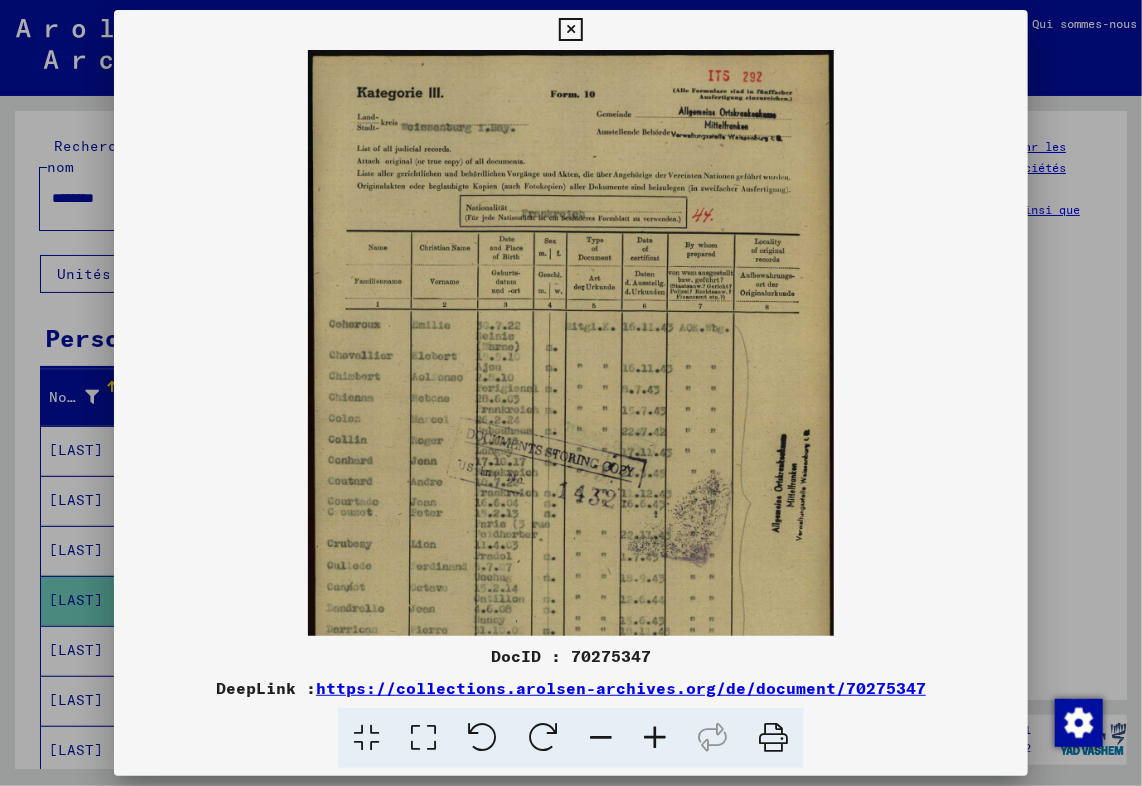click at bounding box center [655, 738] 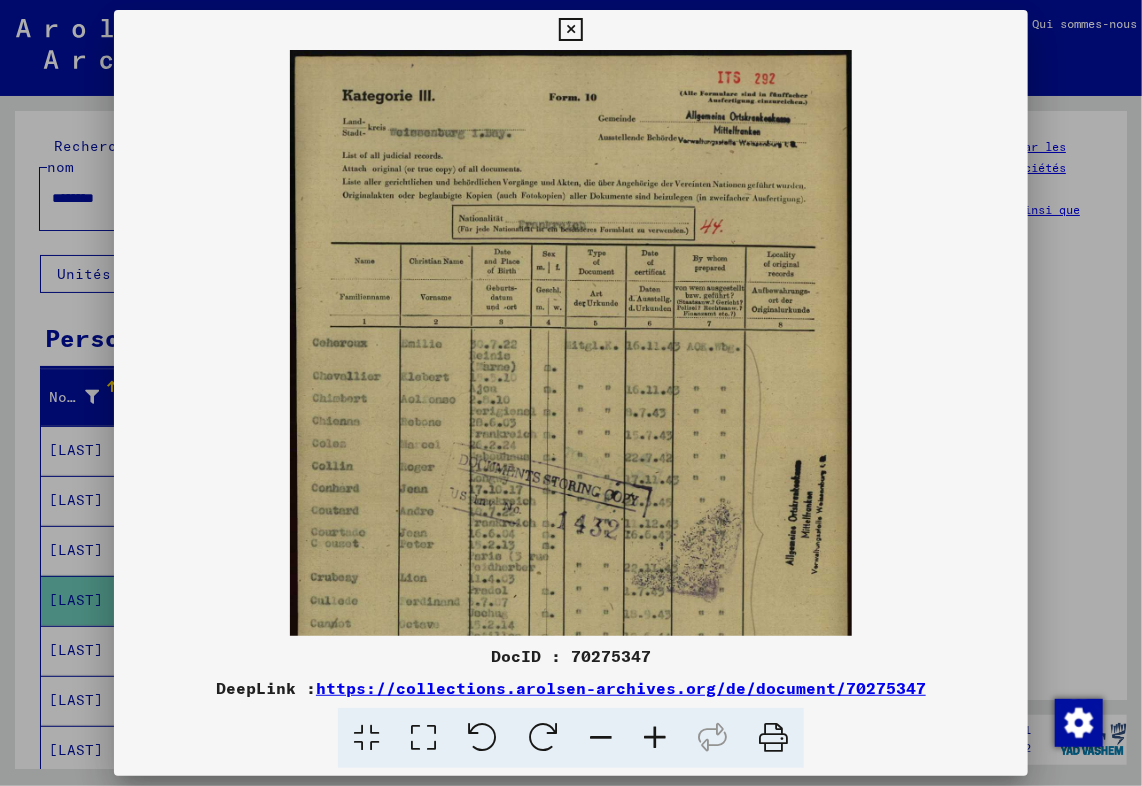 click at bounding box center (655, 738) 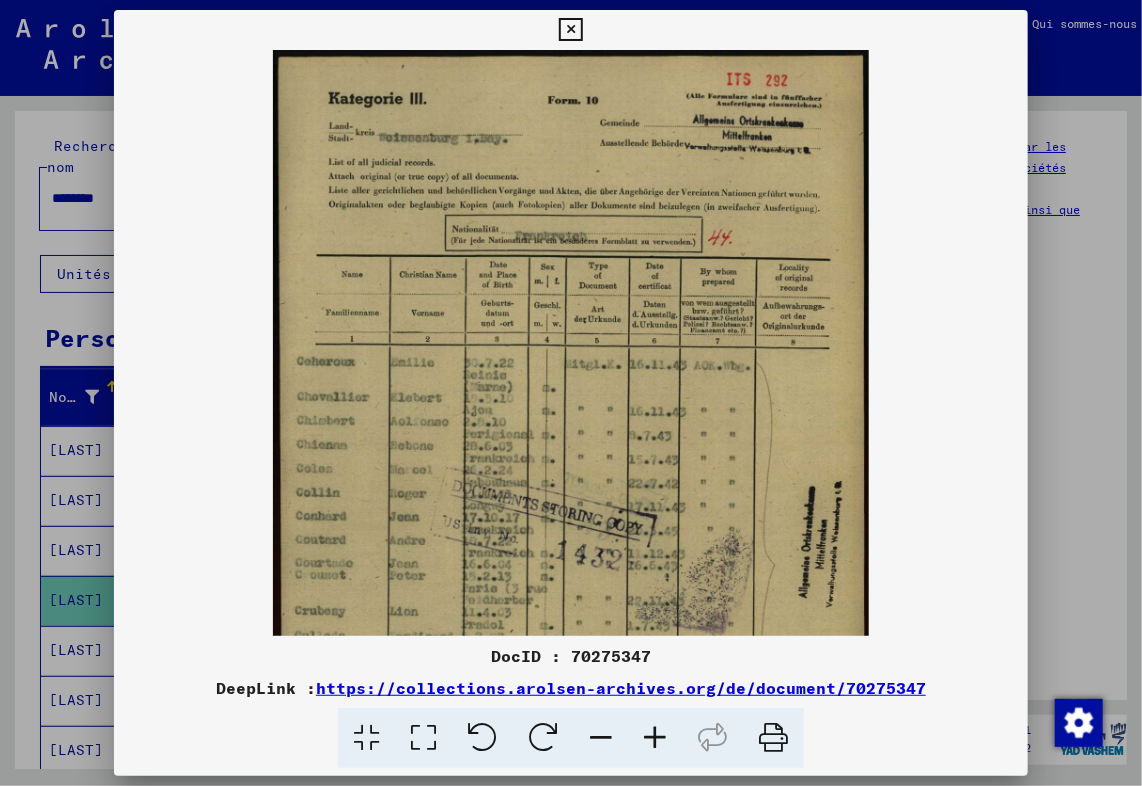 click at bounding box center (655, 738) 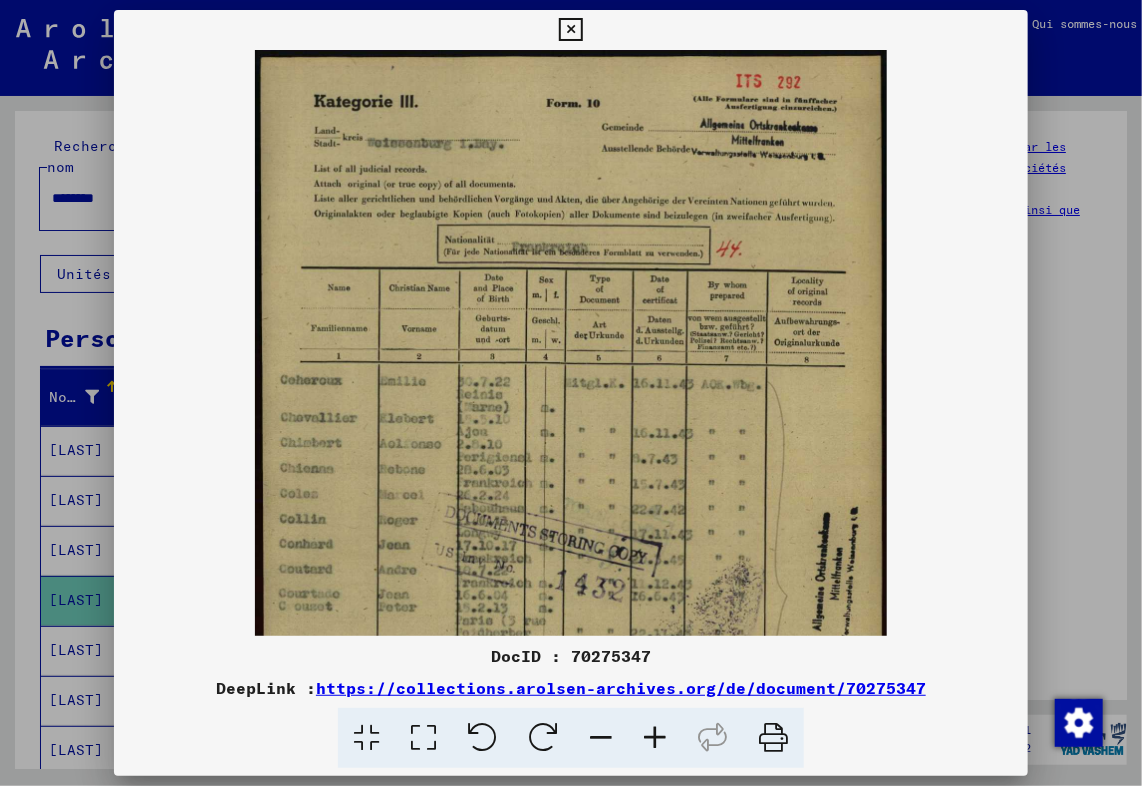 click at bounding box center (655, 738) 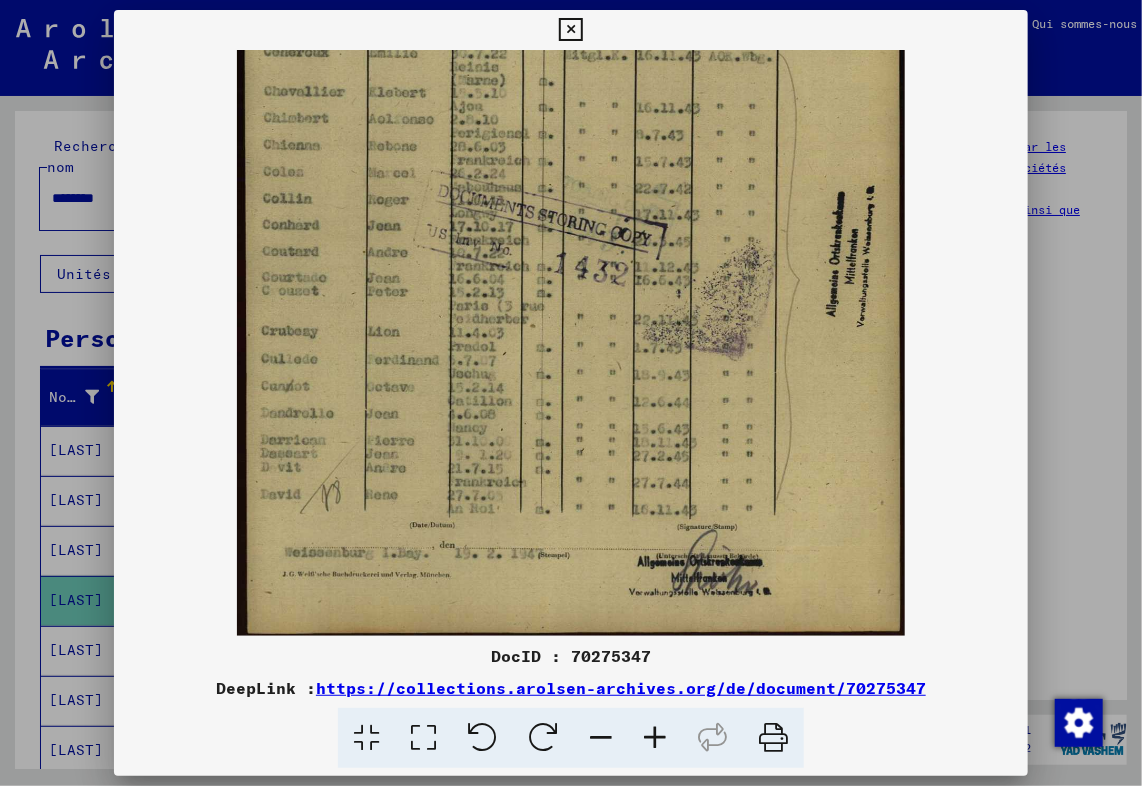 scroll, scrollTop: 349, scrollLeft: 0, axis: vertical 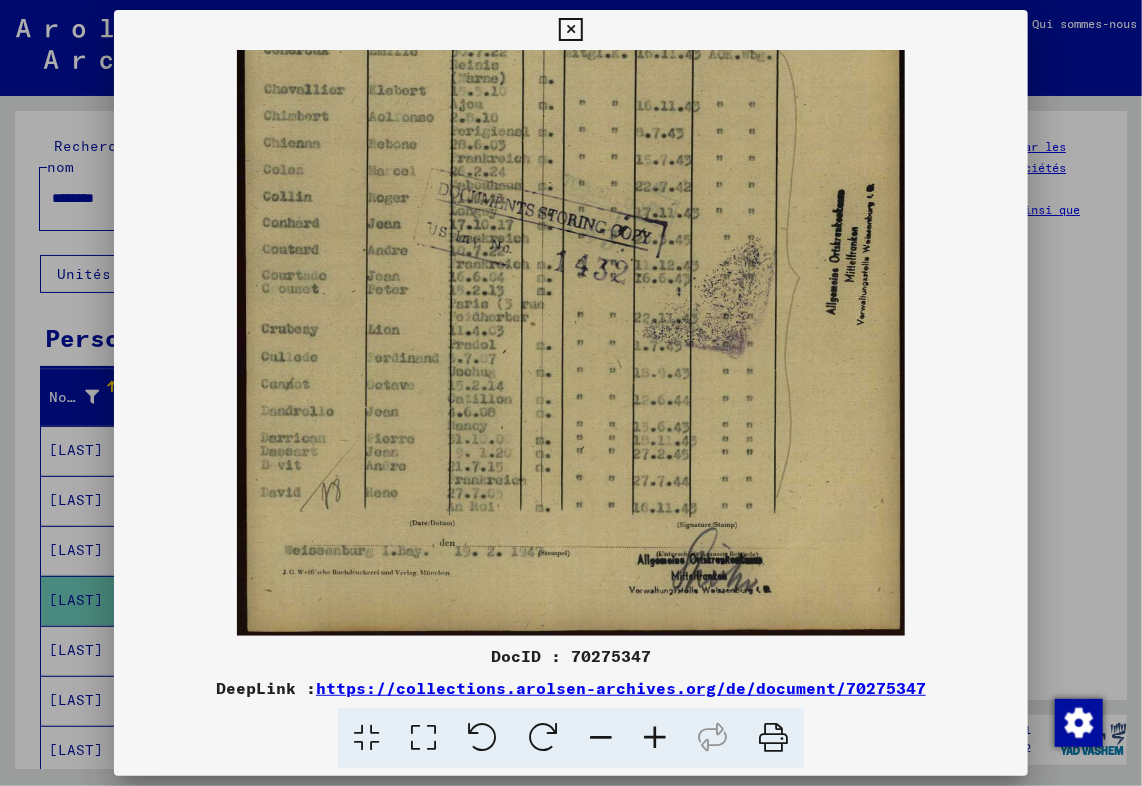 drag, startPoint x: 732, startPoint y: 617, endPoint x: 776, endPoint y: 271, distance: 348.78647 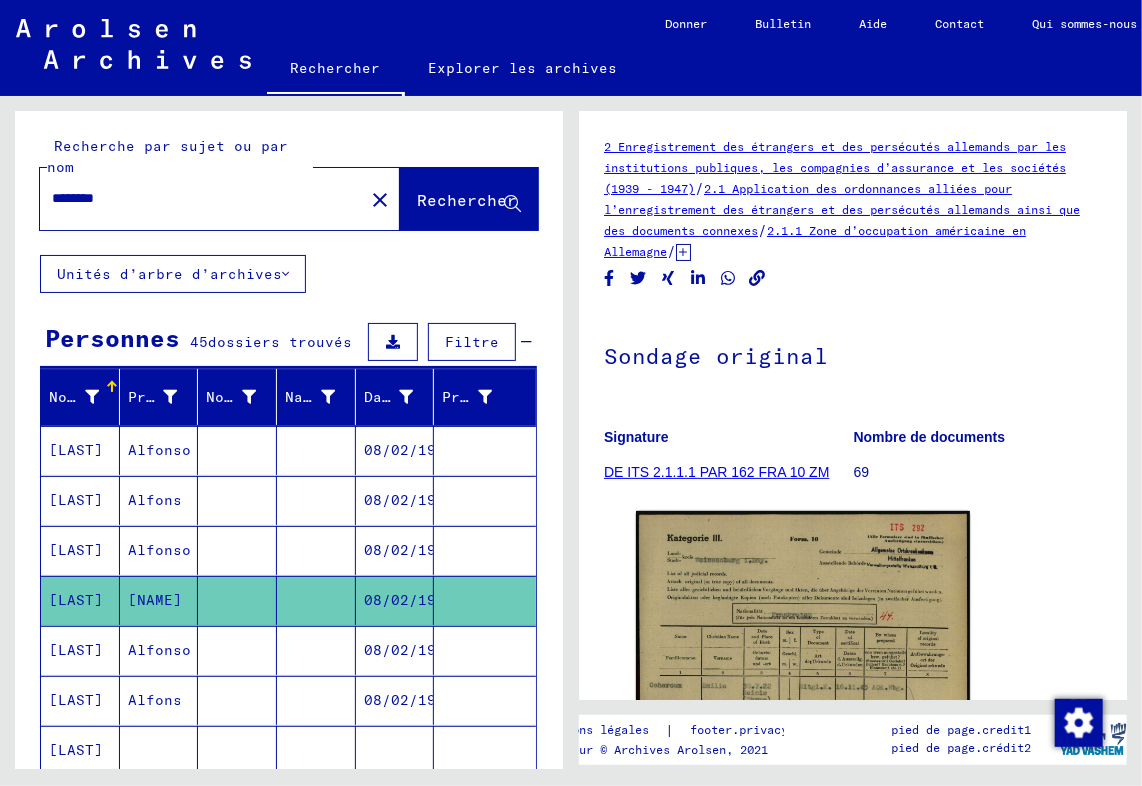 click on "[LAST]" at bounding box center [80, 700] 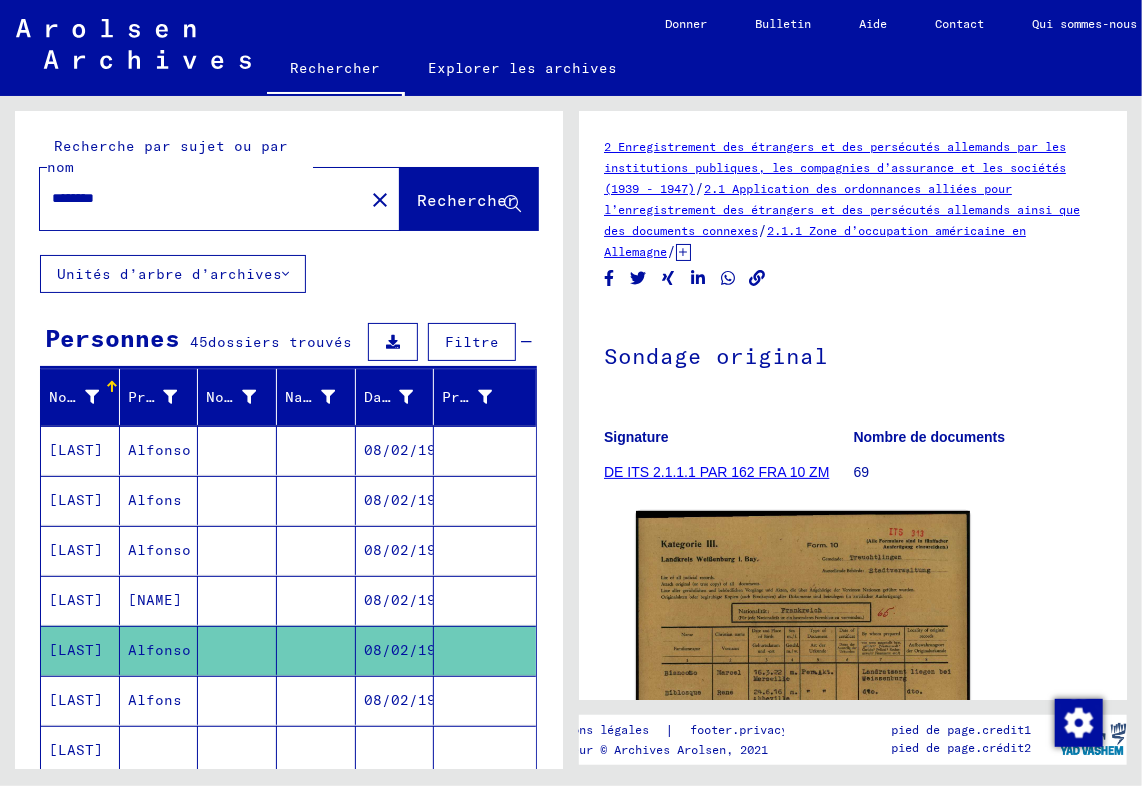 scroll, scrollTop: 0, scrollLeft: 0, axis: both 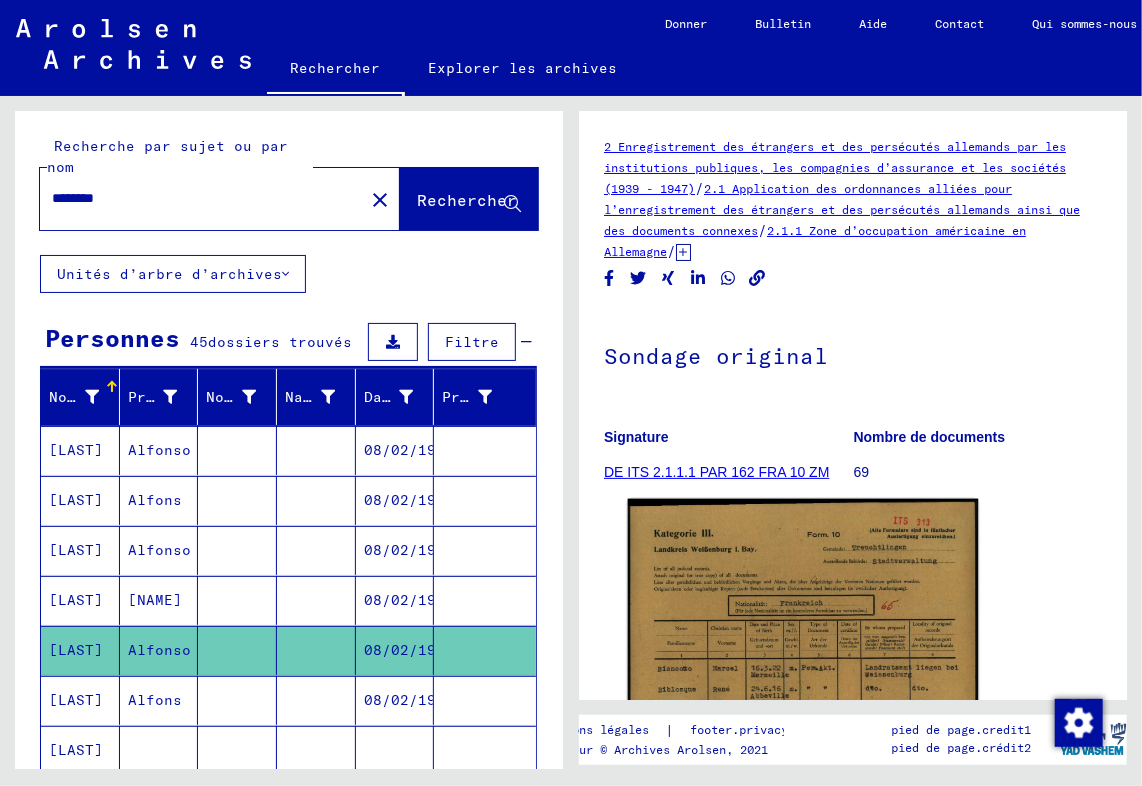 click 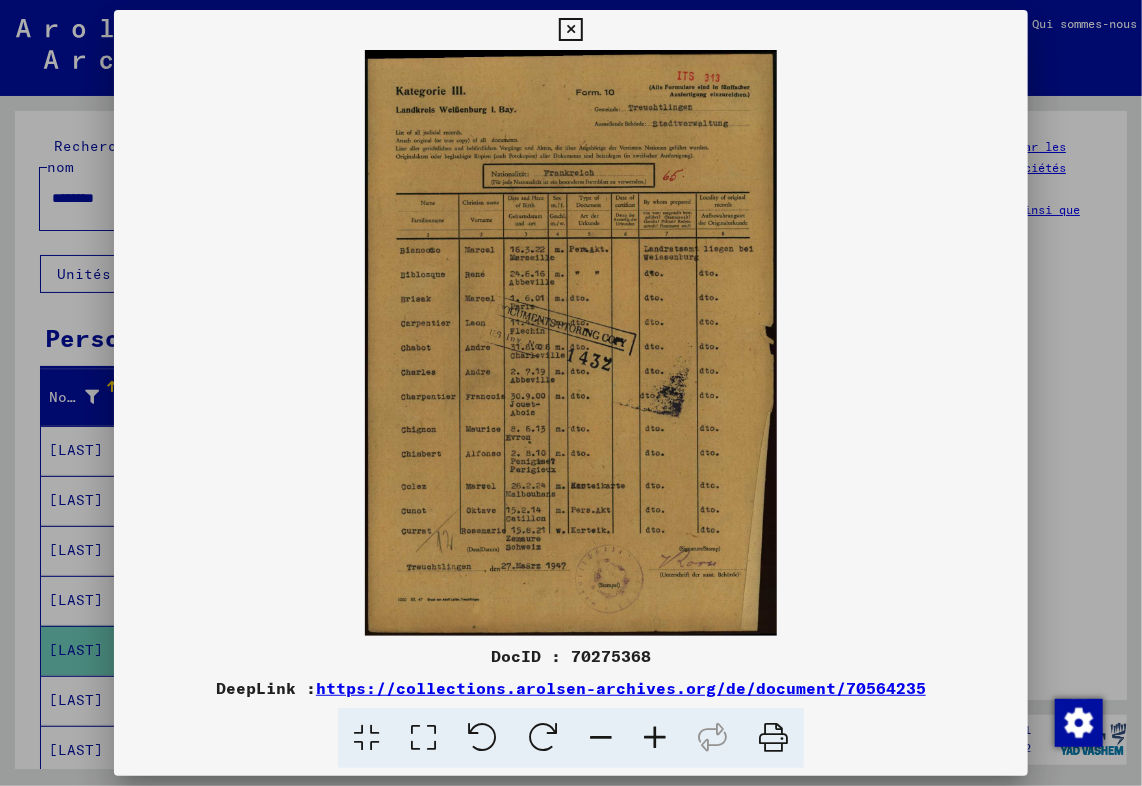 click on "DocID : 70275368" at bounding box center (571, 656) 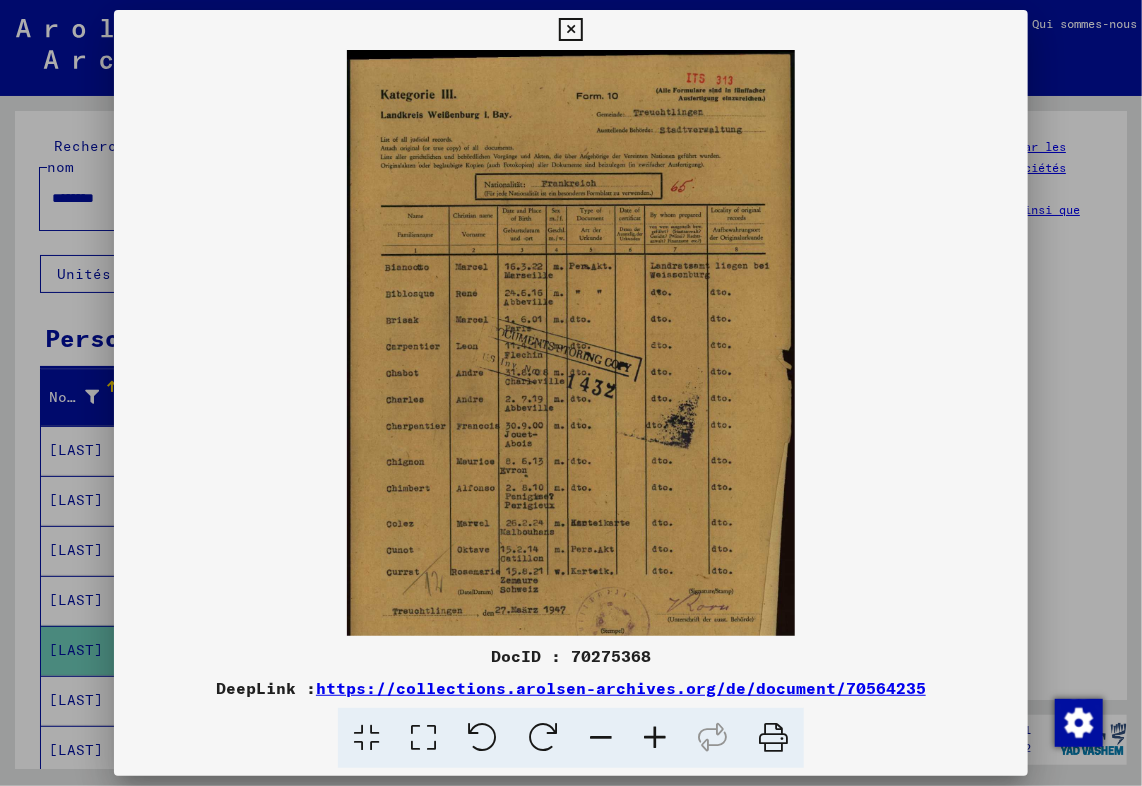 click at bounding box center (655, 738) 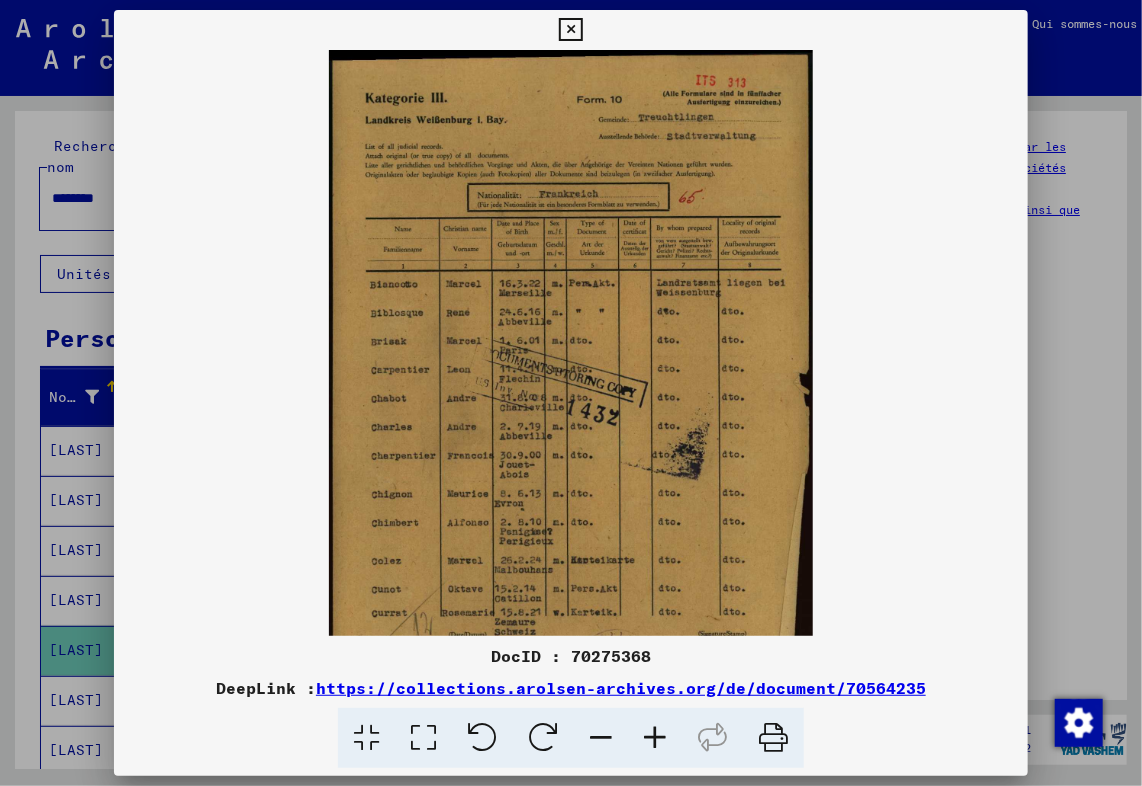 click at bounding box center [570, 30] 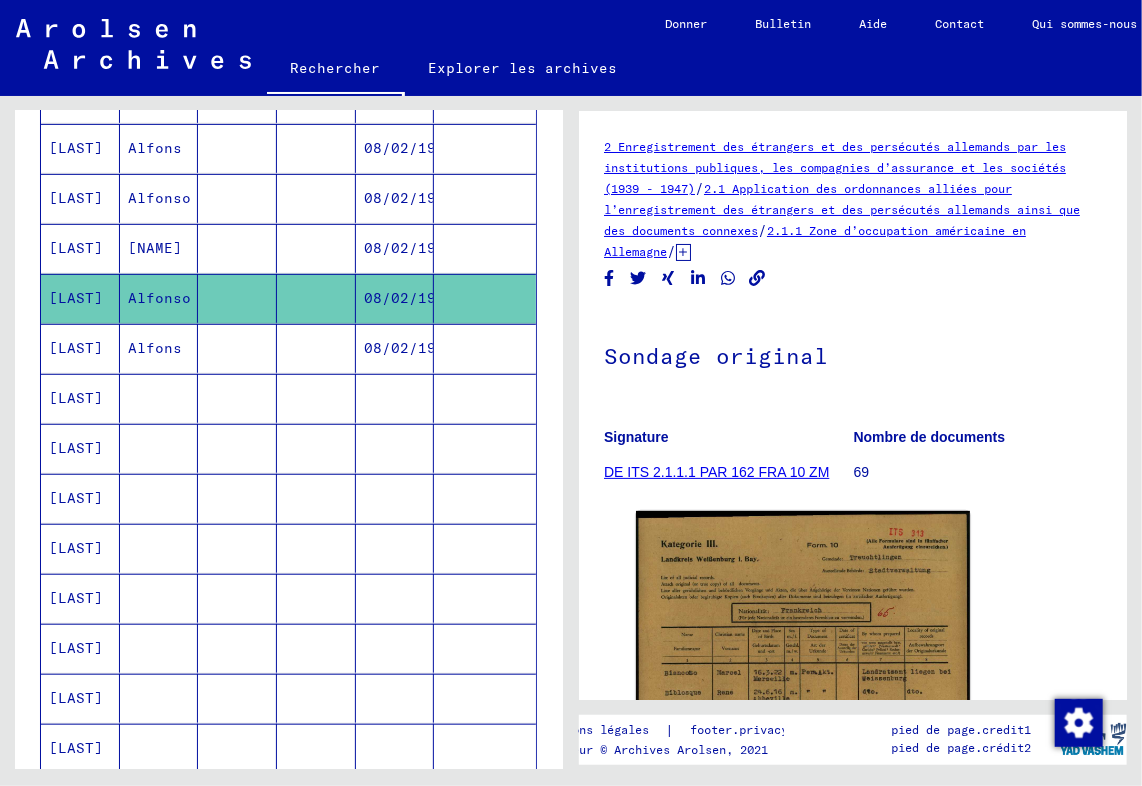 scroll, scrollTop: 368, scrollLeft: 0, axis: vertical 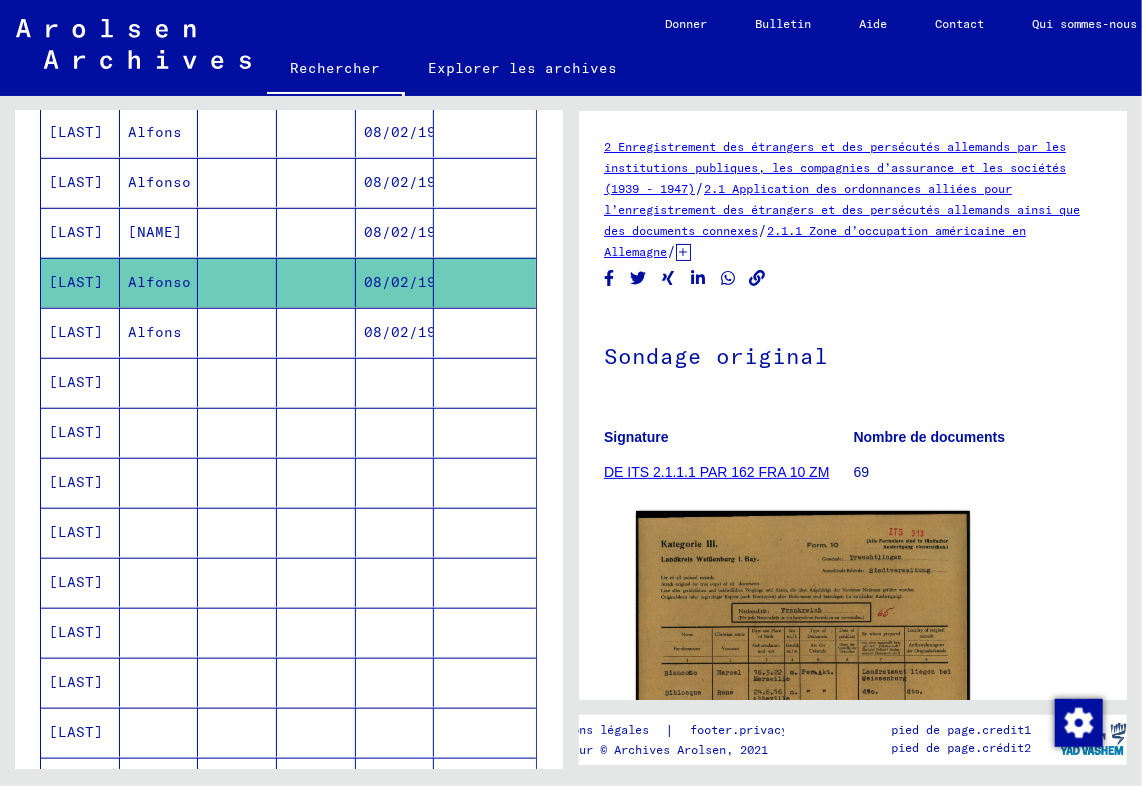 click on "[LAST]" at bounding box center [80, 432] 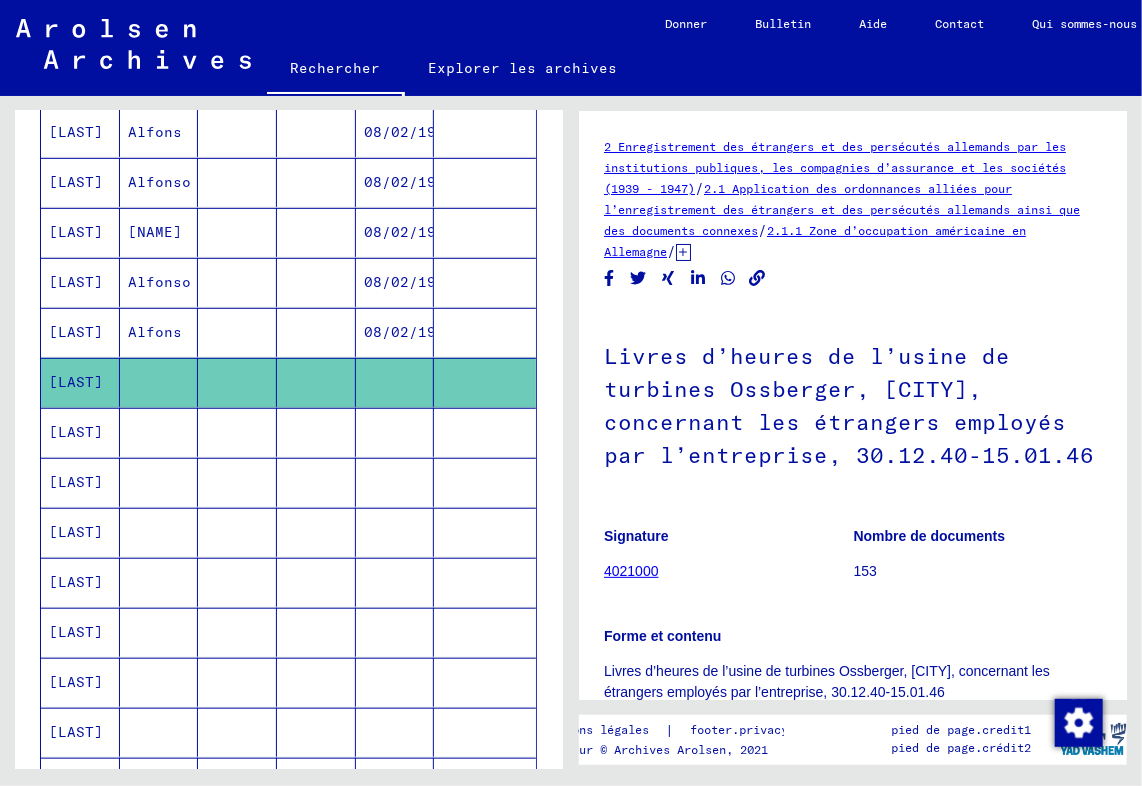scroll, scrollTop: 0, scrollLeft: 0, axis: both 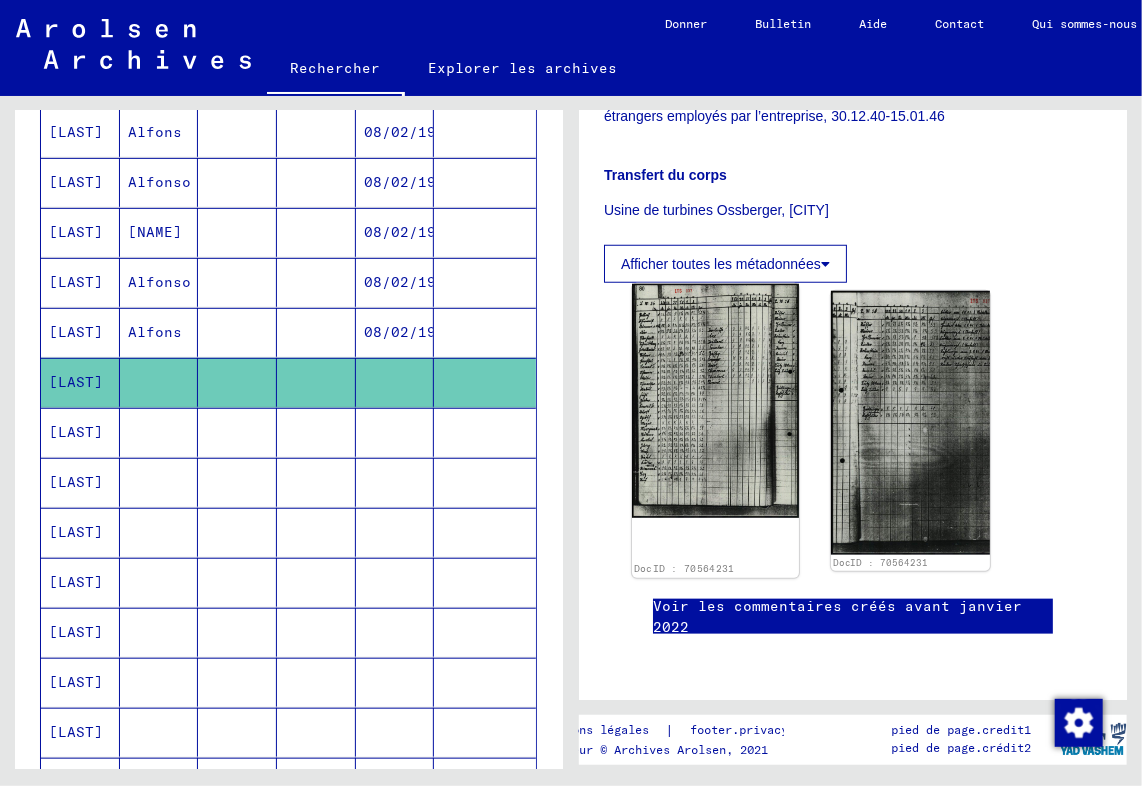 click 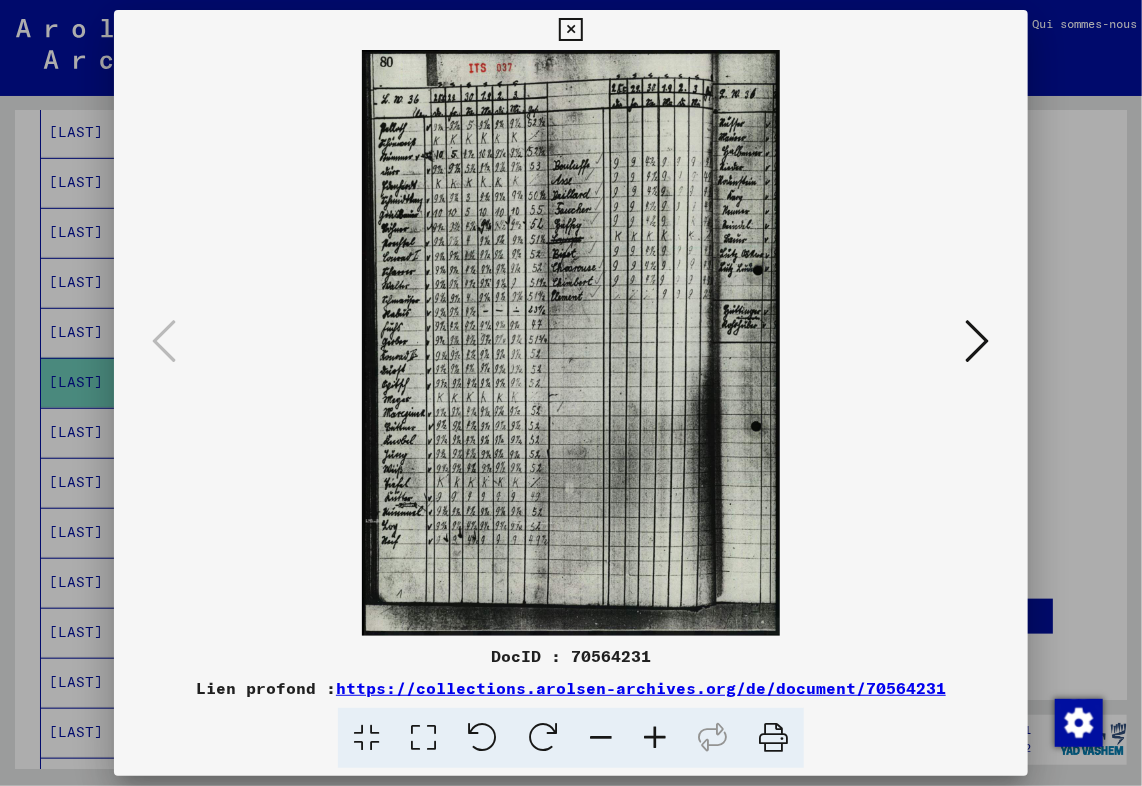 click at bounding box center [655, 738] 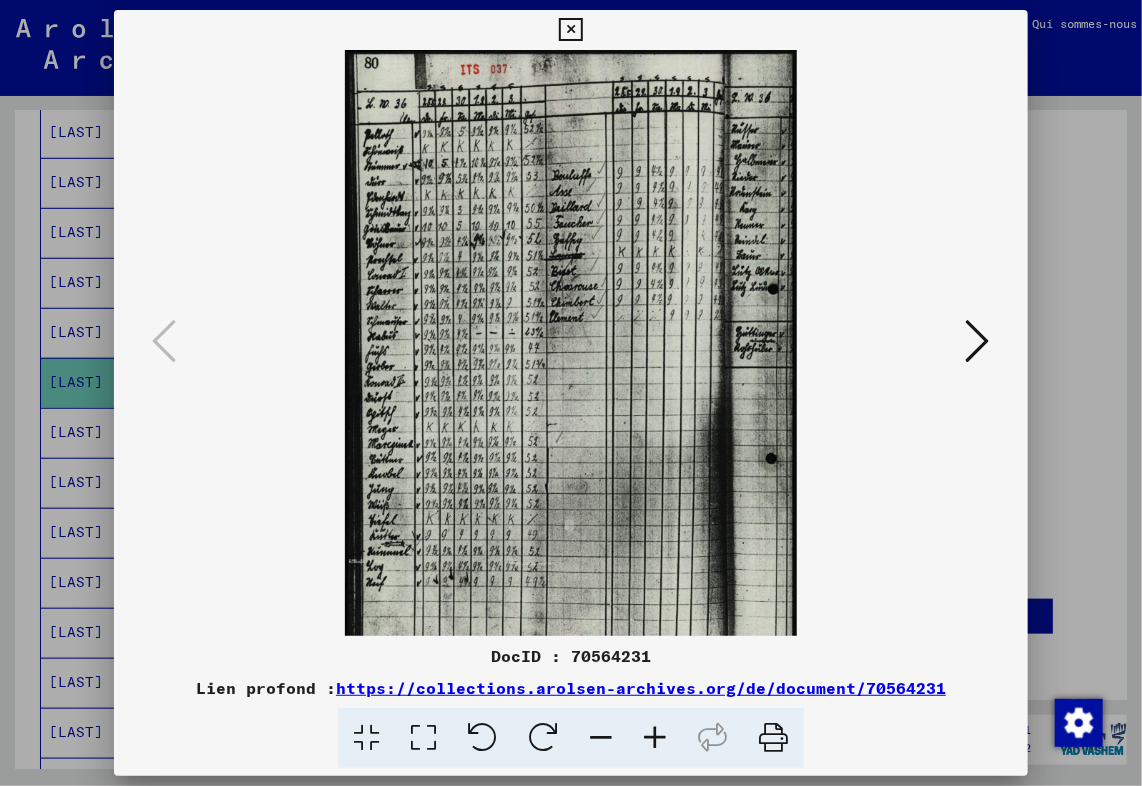 click at bounding box center (655, 738) 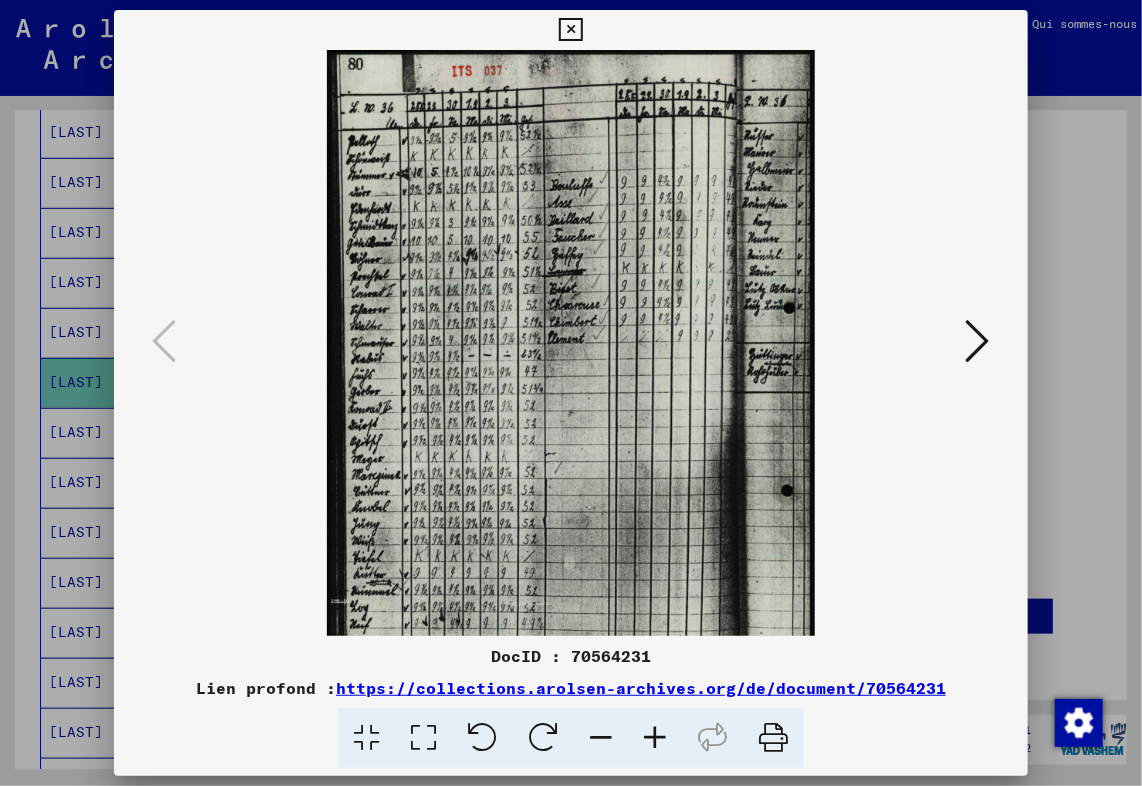 click at bounding box center (655, 738) 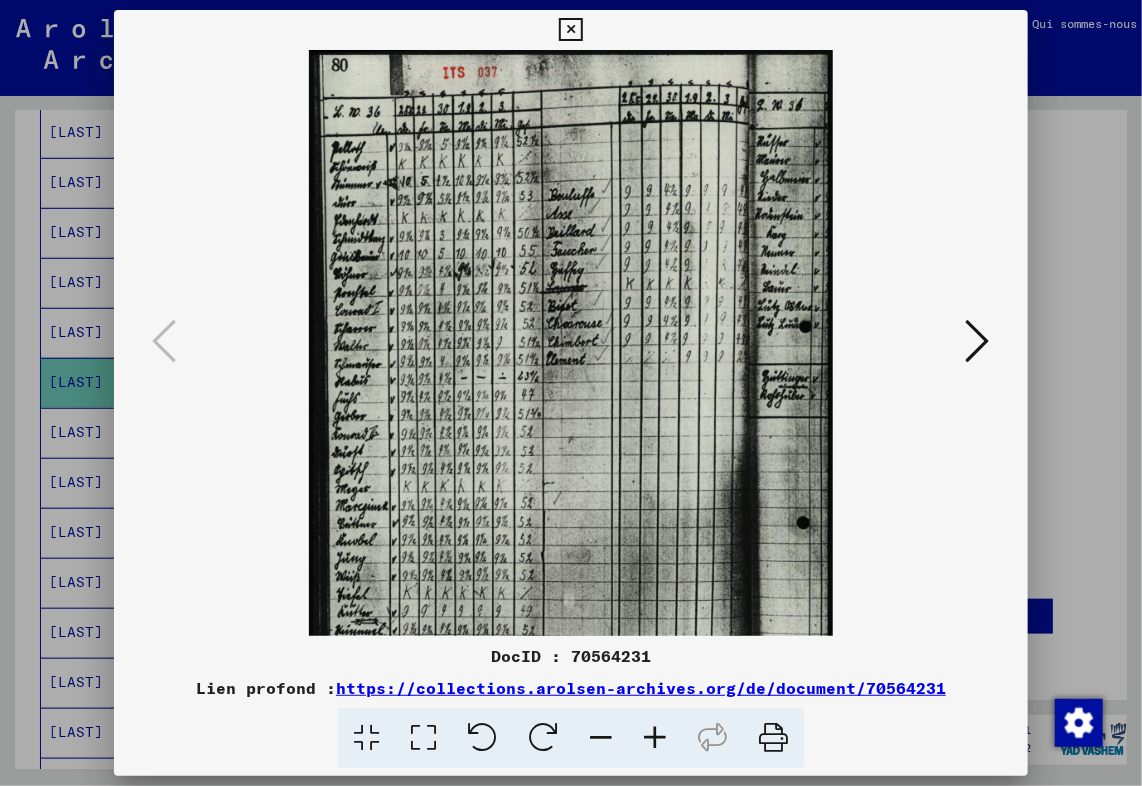 click at bounding box center [655, 738] 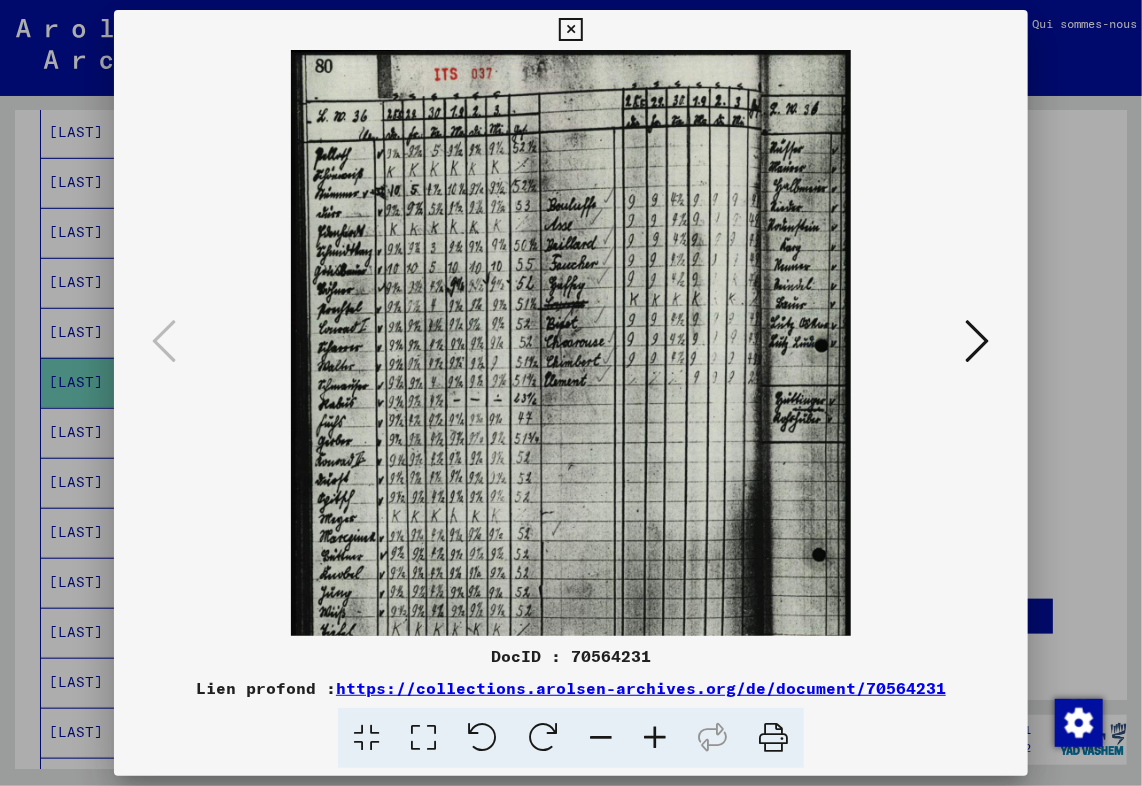 click at bounding box center (655, 738) 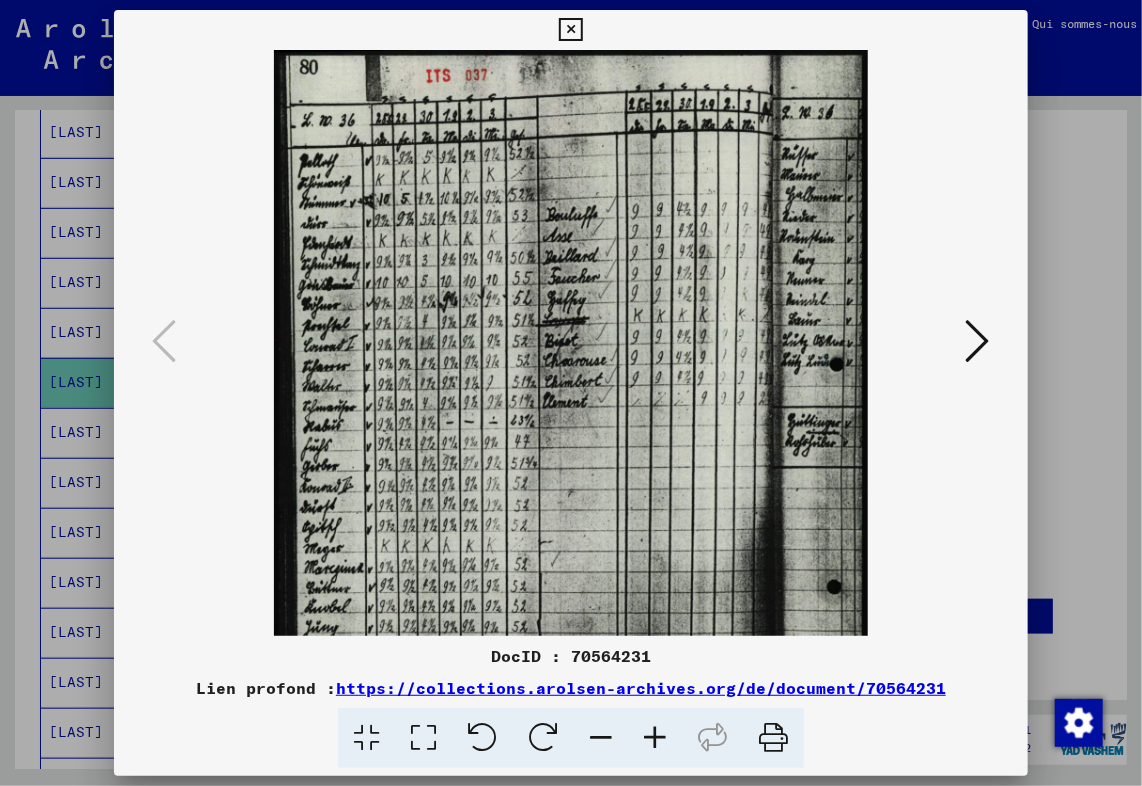 click at bounding box center [655, 738] 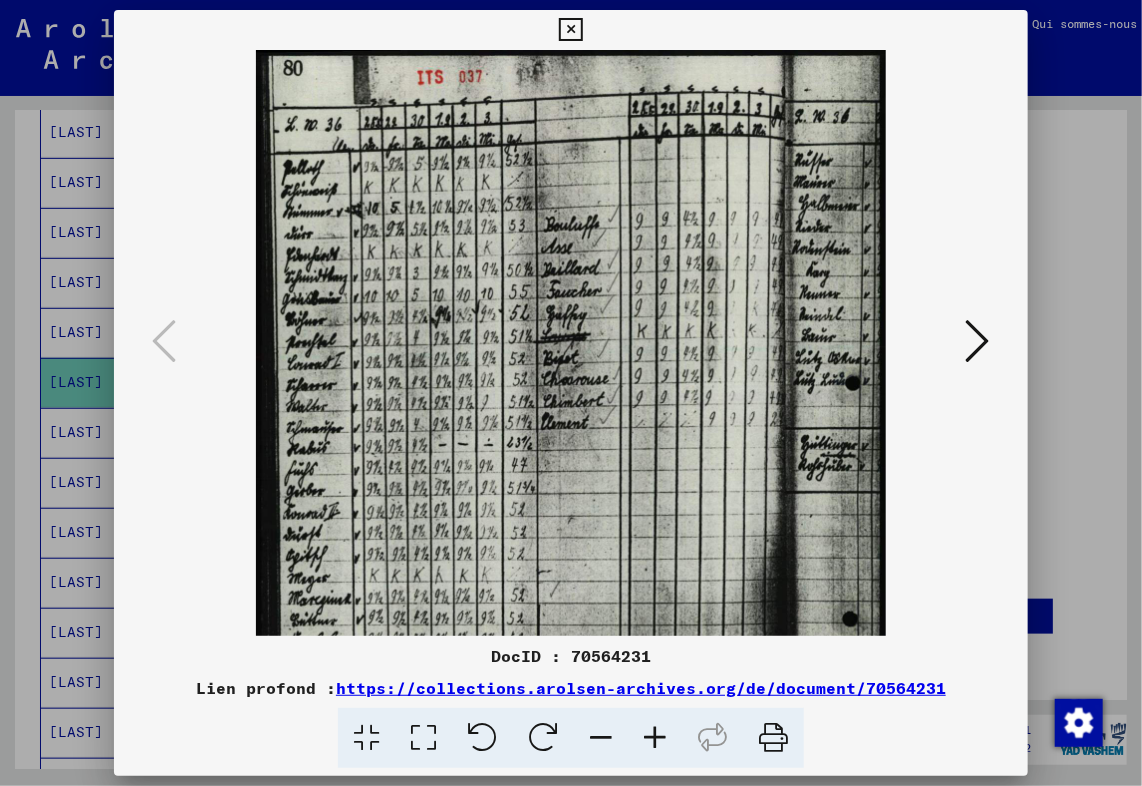 click at bounding box center (655, 738) 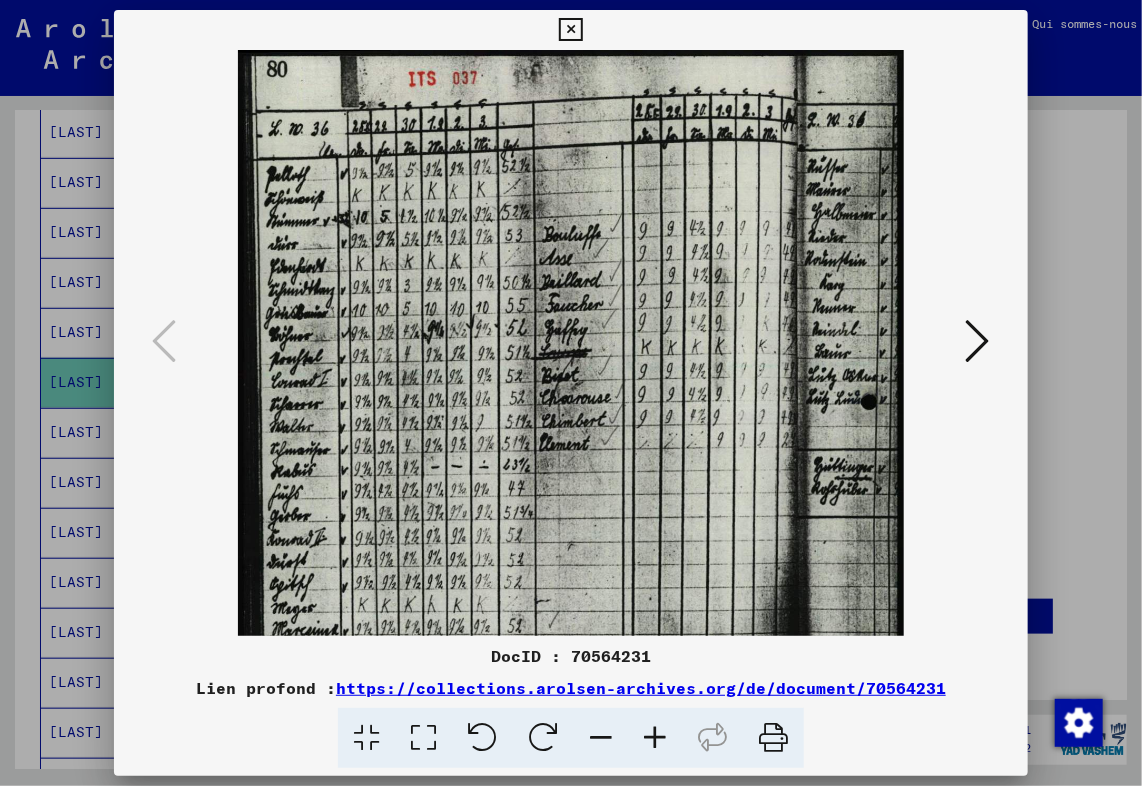 click at bounding box center (655, 738) 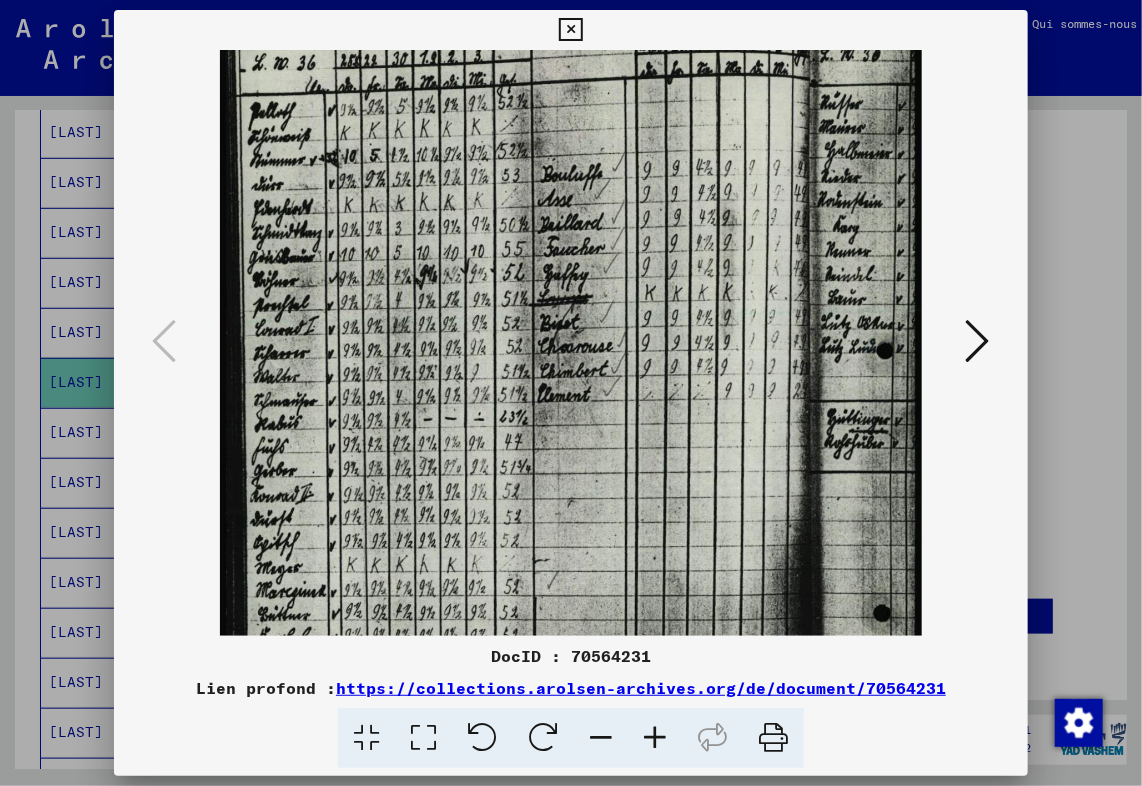 scroll, scrollTop: 74, scrollLeft: 0, axis: vertical 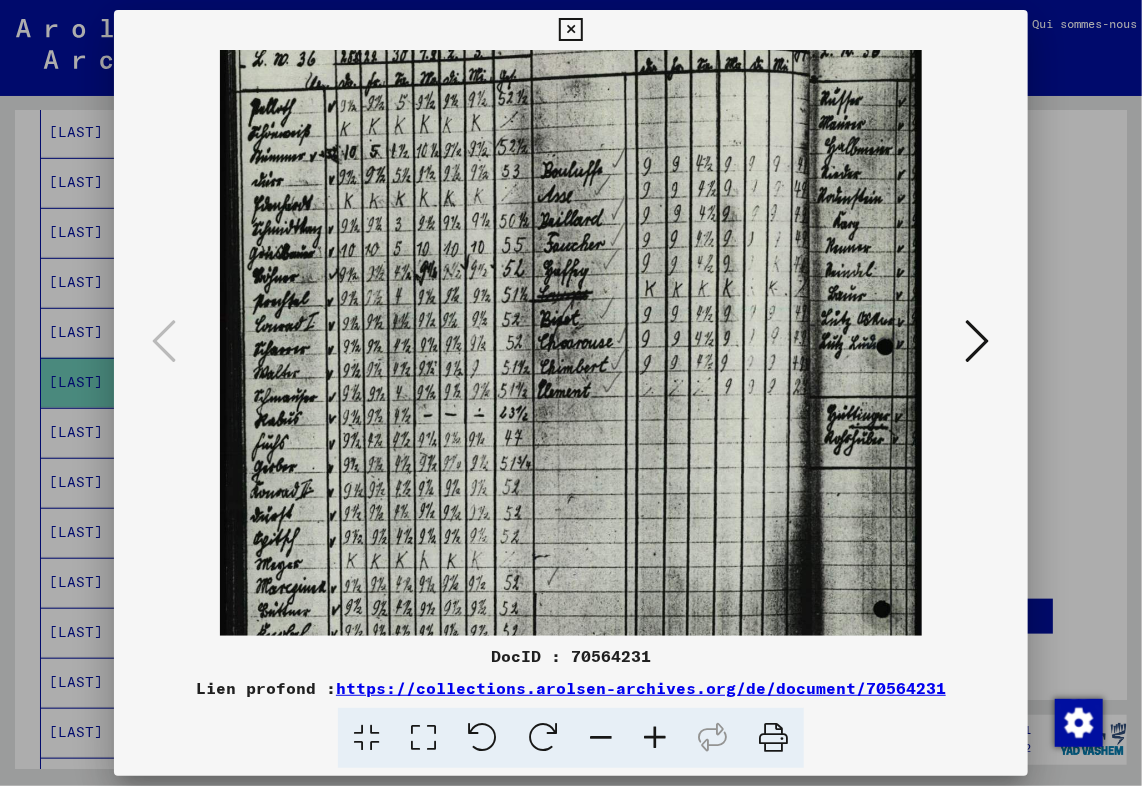 drag, startPoint x: 549, startPoint y: 568, endPoint x: 608, endPoint y: 493, distance: 95.42536 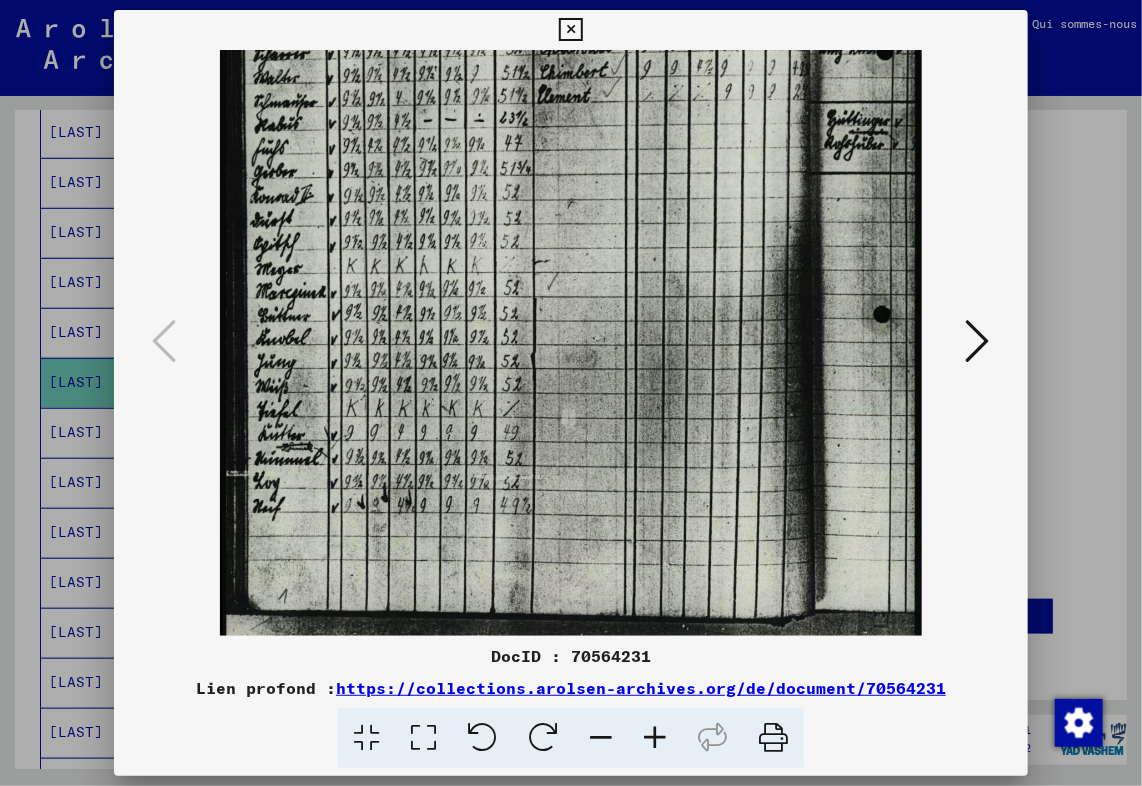 scroll, scrollTop: 400, scrollLeft: 0, axis: vertical 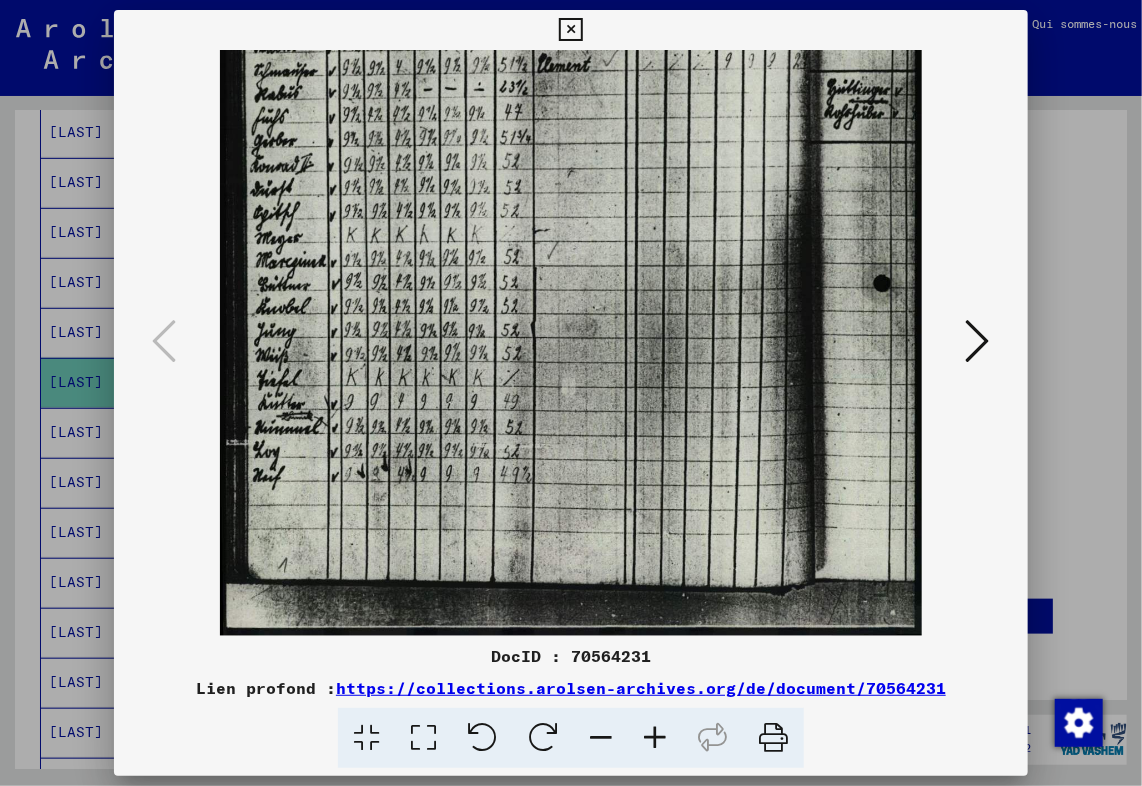 drag, startPoint x: 602, startPoint y: 376, endPoint x: 695, endPoint y: 142, distance: 251.8035 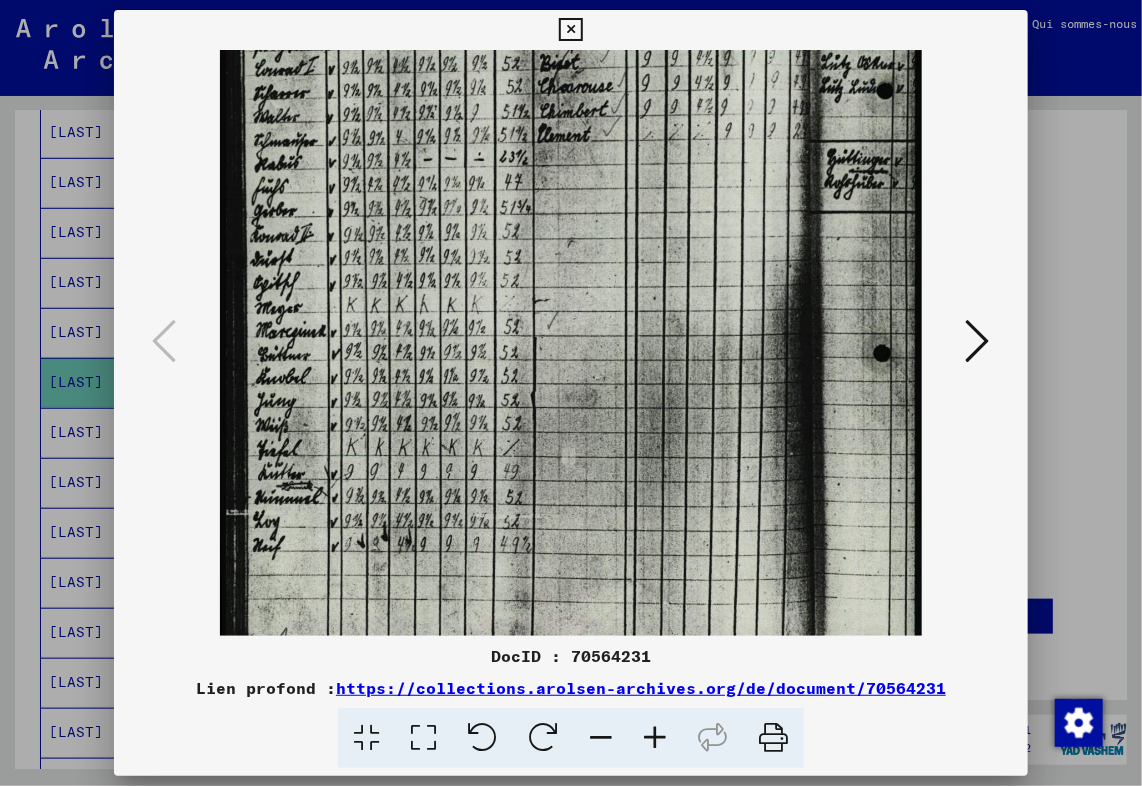 scroll, scrollTop: 187, scrollLeft: 0, axis: vertical 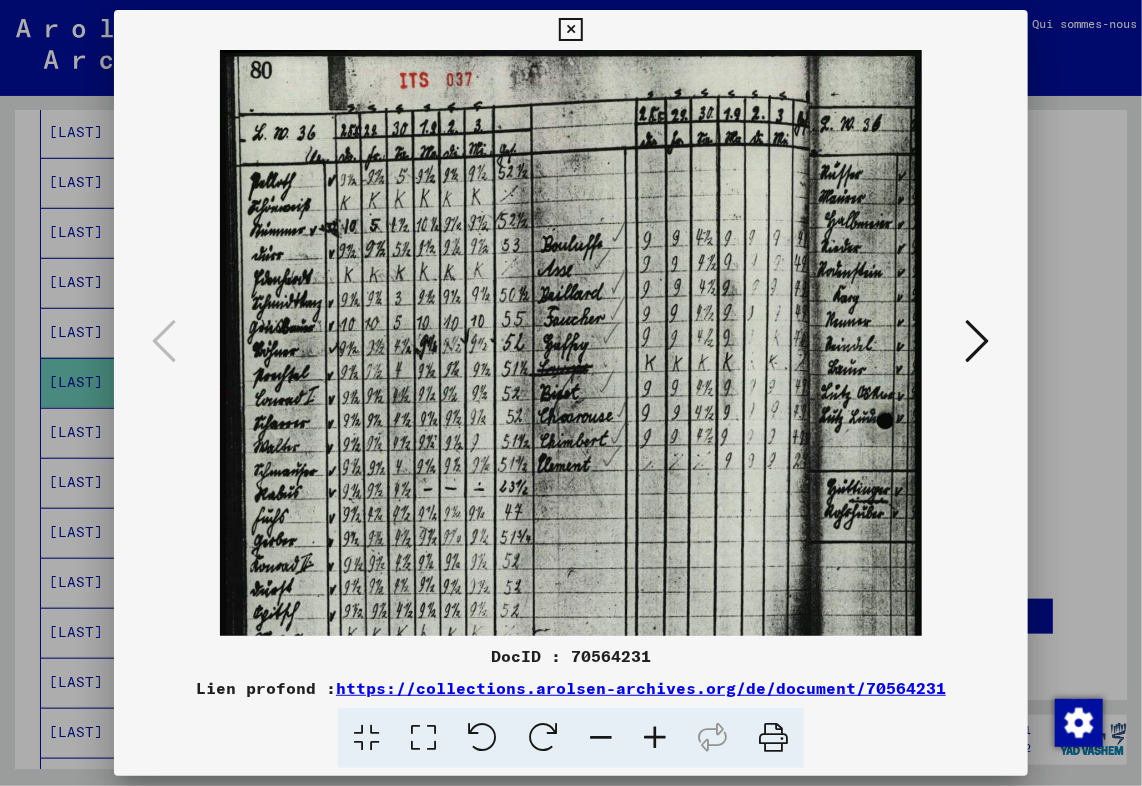 drag, startPoint x: 675, startPoint y: 181, endPoint x: 585, endPoint y: 610, distance: 438.3389 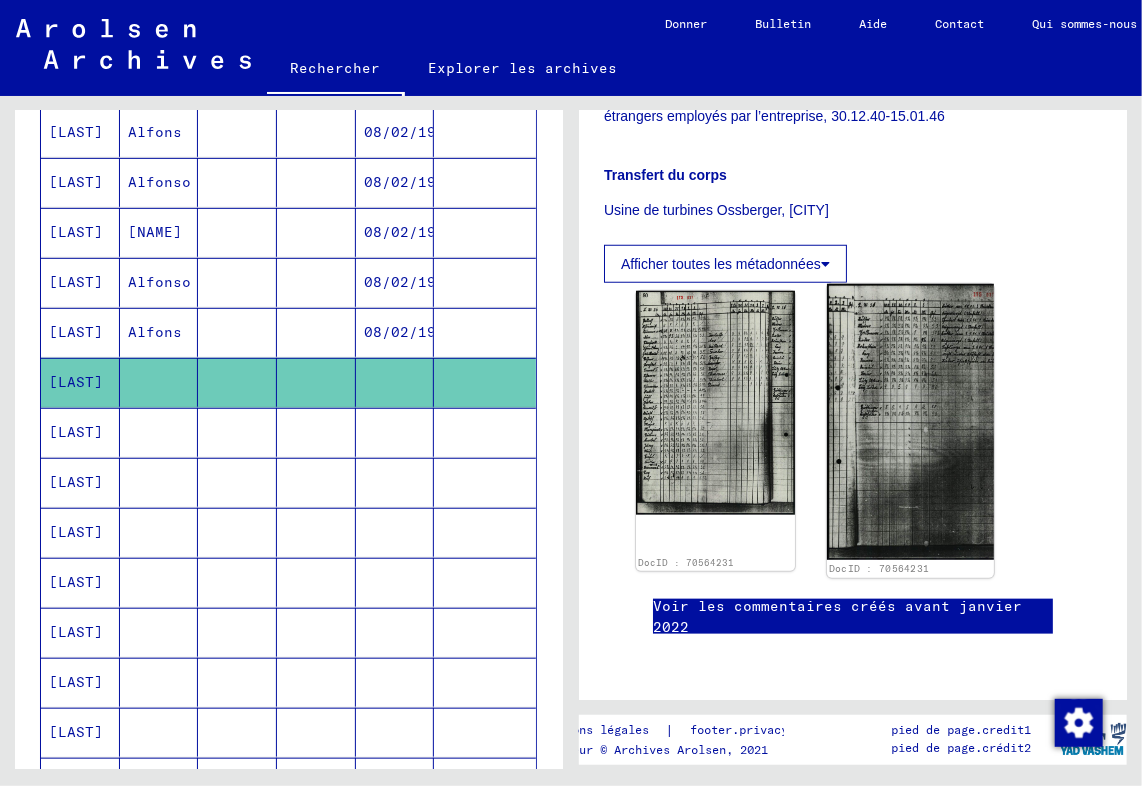 click 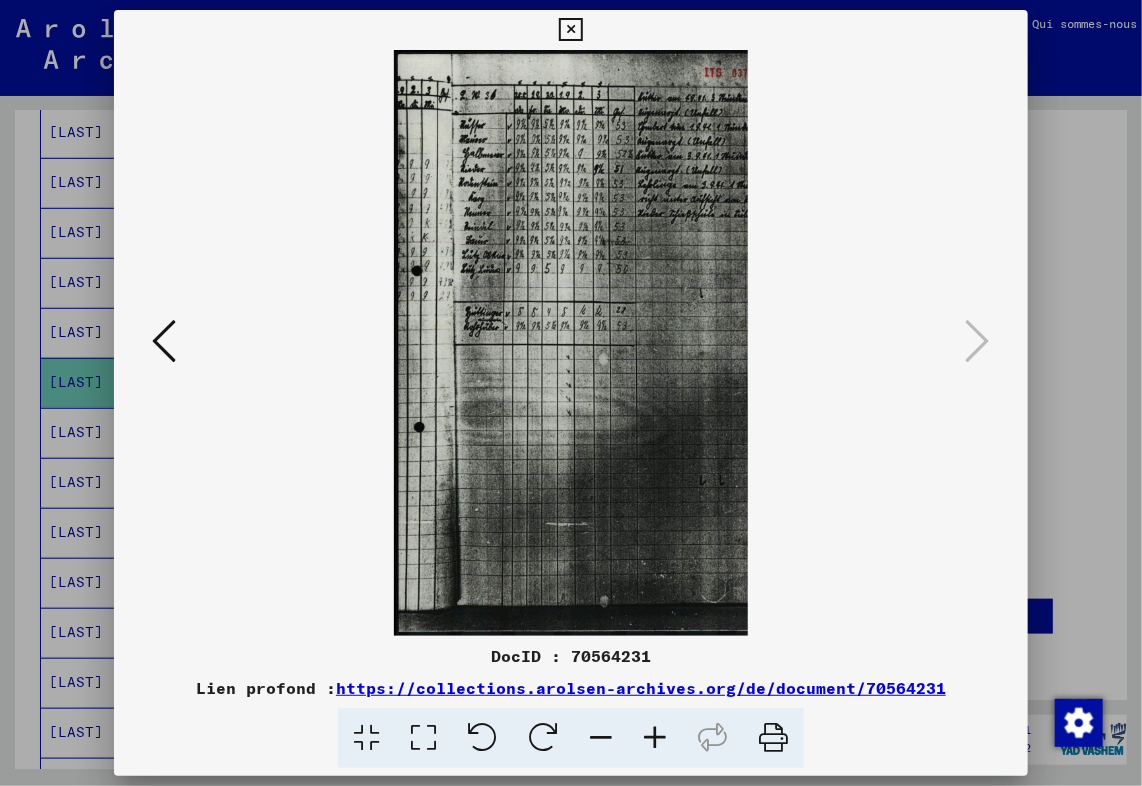 click at bounding box center (164, 341) 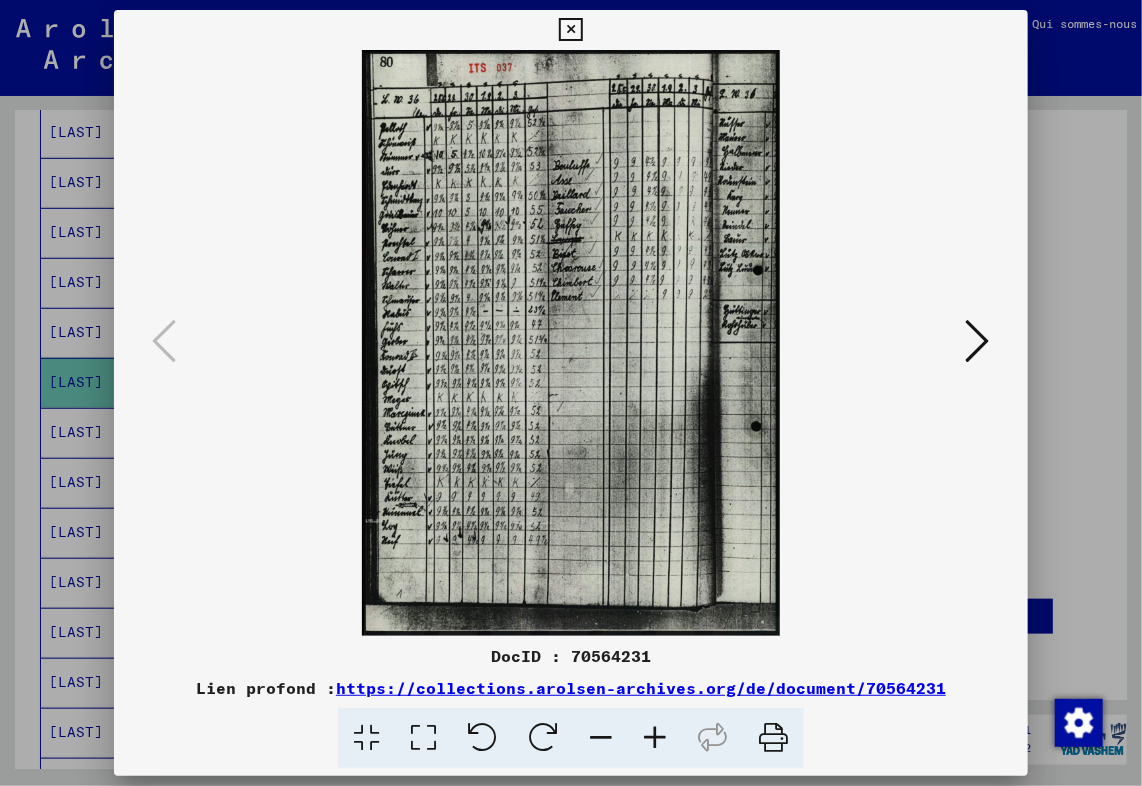 click at bounding box center [570, 30] 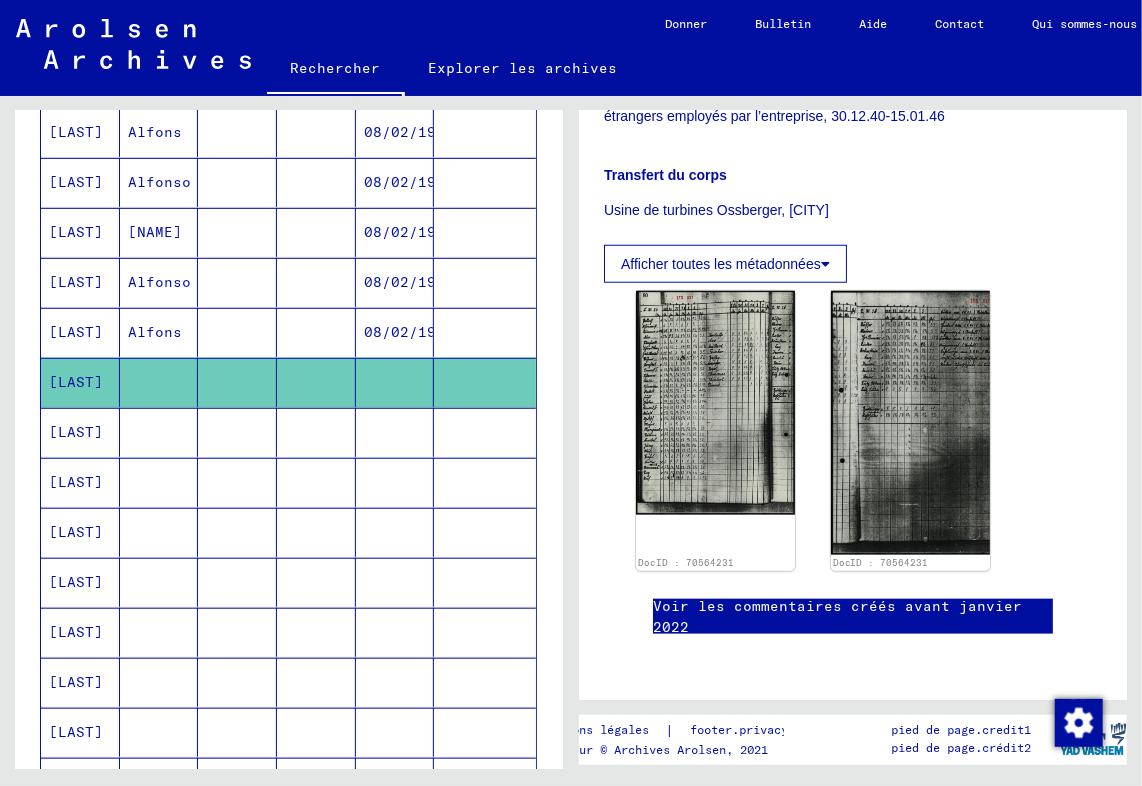 click on "[LAST]" at bounding box center (80, 482) 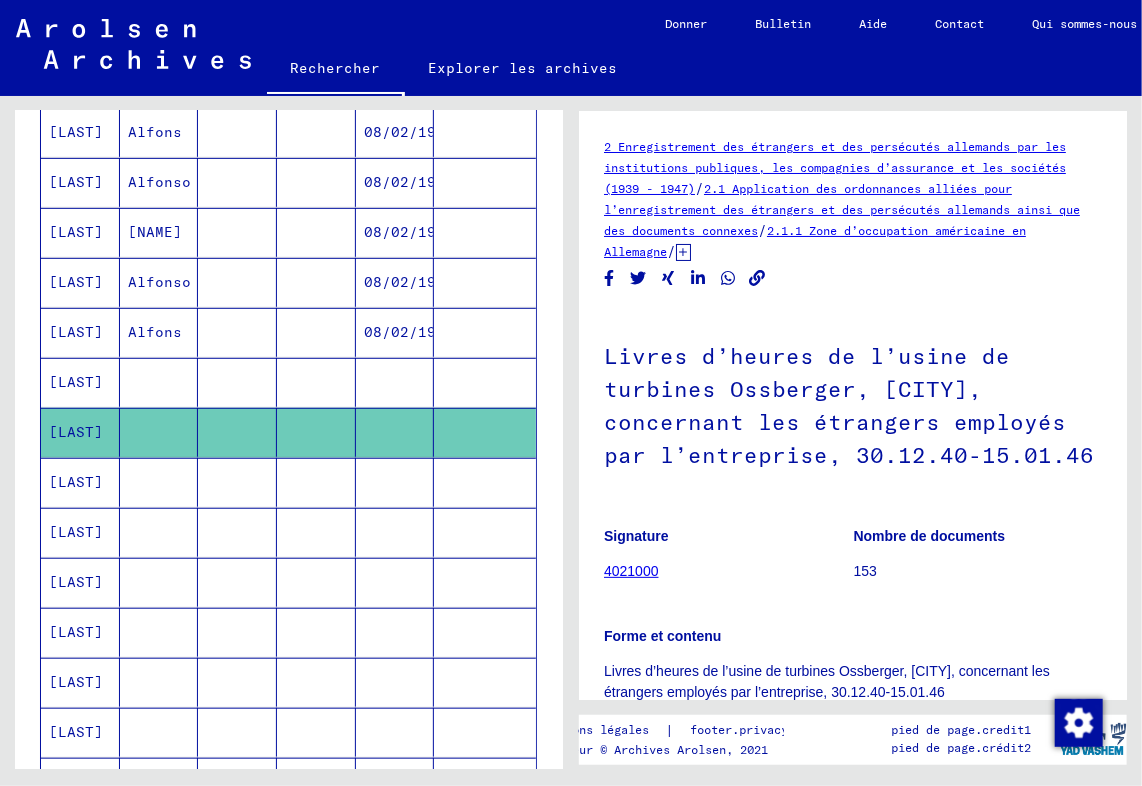 scroll, scrollTop: 0, scrollLeft: 0, axis: both 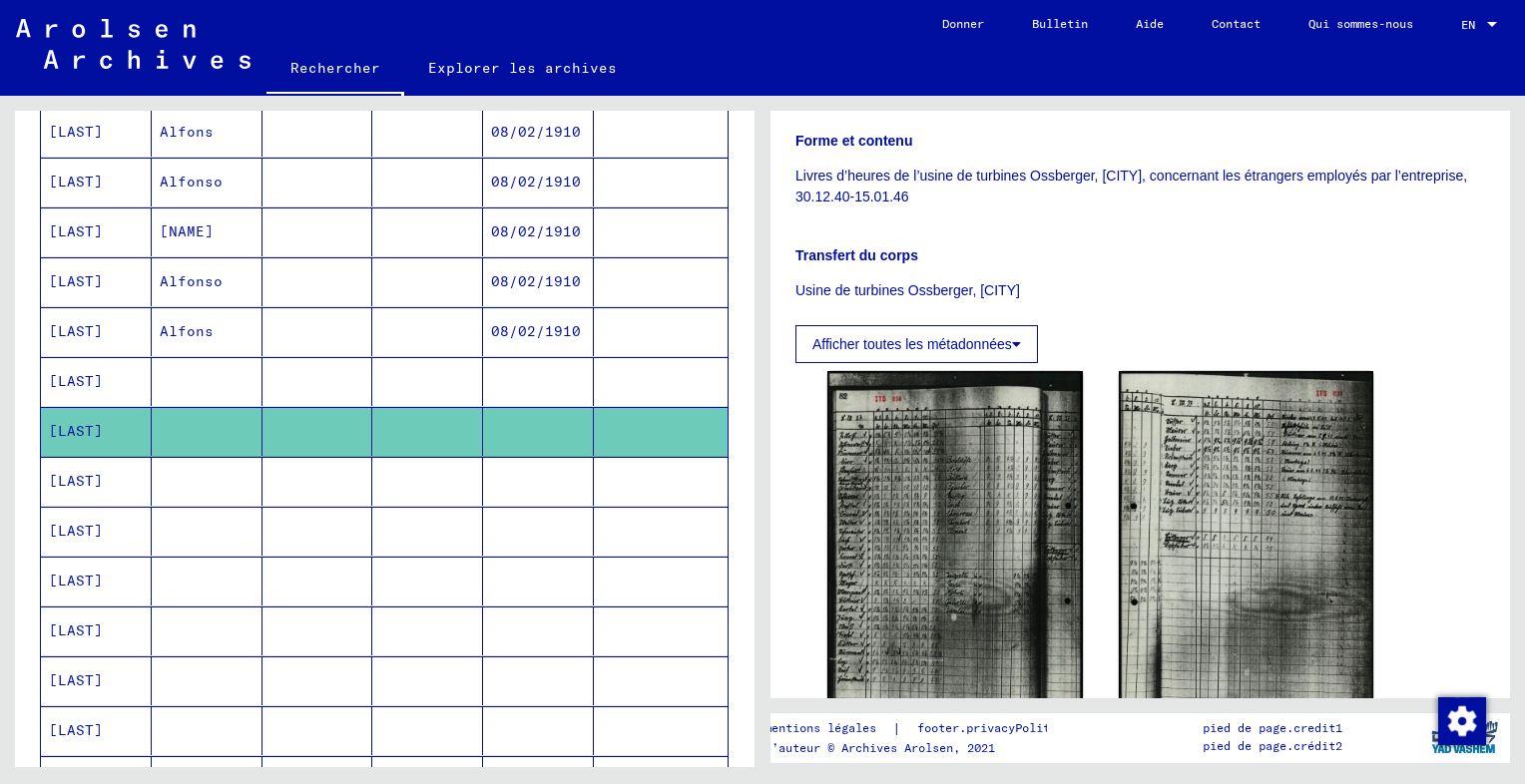 click on "[LAST]" at bounding box center (96, 531) 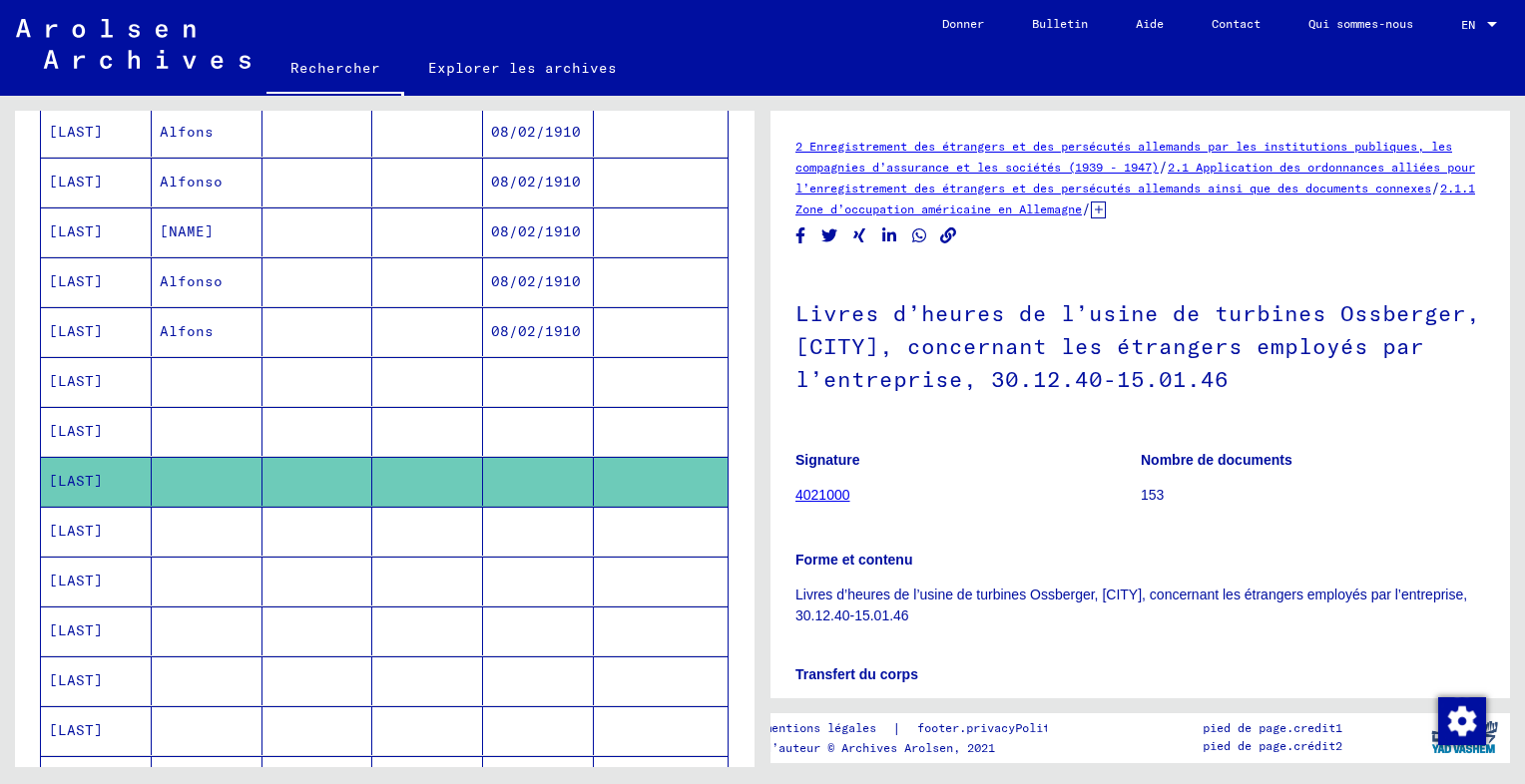 scroll, scrollTop: 0, scrollLeft: 0, axis: both 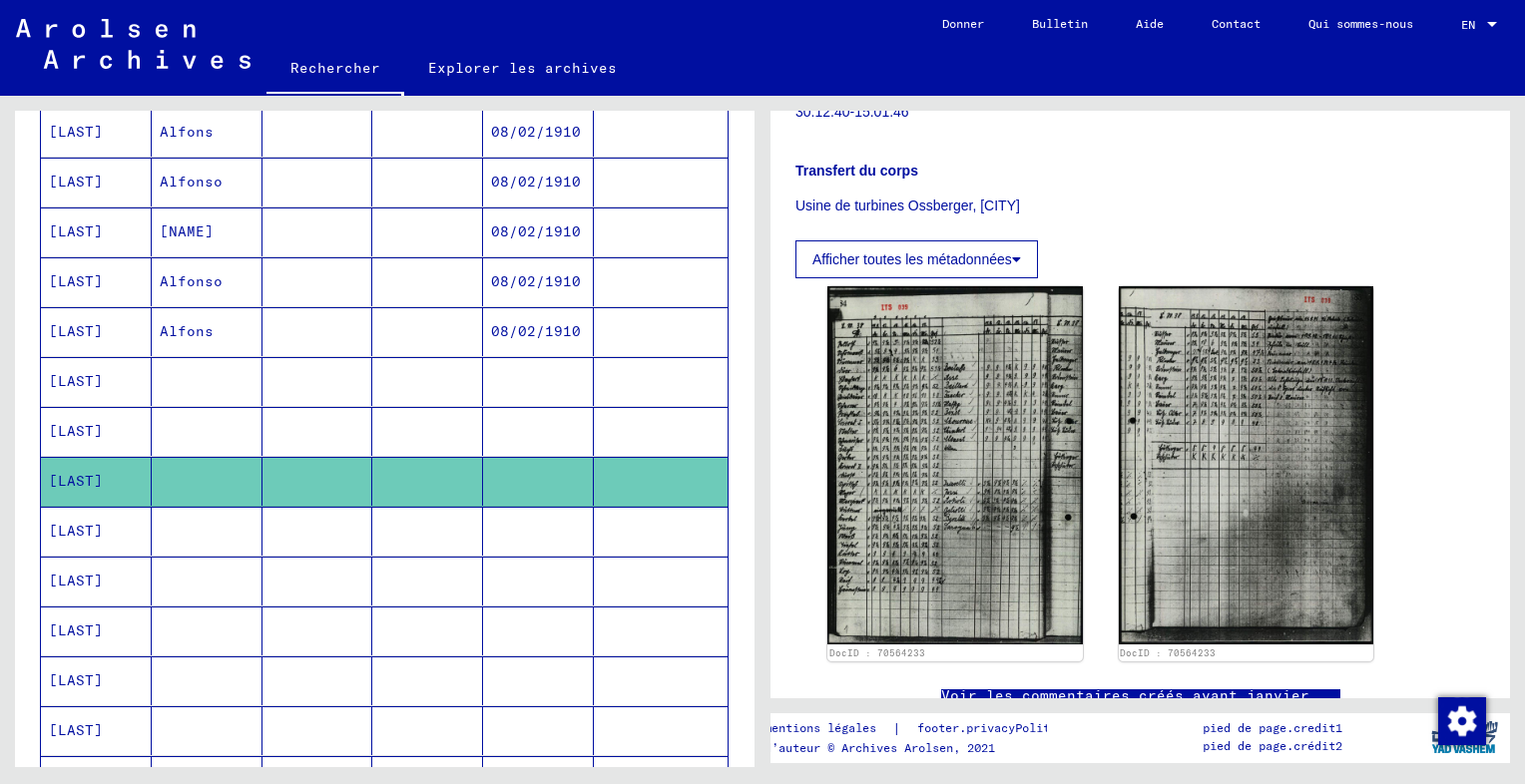 click on "Nom de famille   Prénom   Nom de jeune fille   Naissance   Date de naissance   Prisonnier #   [LAST]   [NAME]         08/02/1910      [LAST]   [NAME]         08/02/1910      [LAST]   [NAME]         08/02/1910      [LAST]   [NAME]         08/02/1910      [LAST]   [NAME]         08/02/1910      [LAST]   [NAME]         08/02/1910      [LAST]                  [LAST]                  [LAST]                  [LAST]                  [LAST]                  [LAST]                  [LAST]                  [LAST]                  [LAST]                  [LAST]                  [LAST]                  [LAST]                  [LAST]                  [LAST]                  [LAST]                  [LAST]                  [LAST]                  [LAST]                  [LAST]                  1 – 25 sur 45  *  sur 2  Afficher moins" at bounding box center (384, 710) 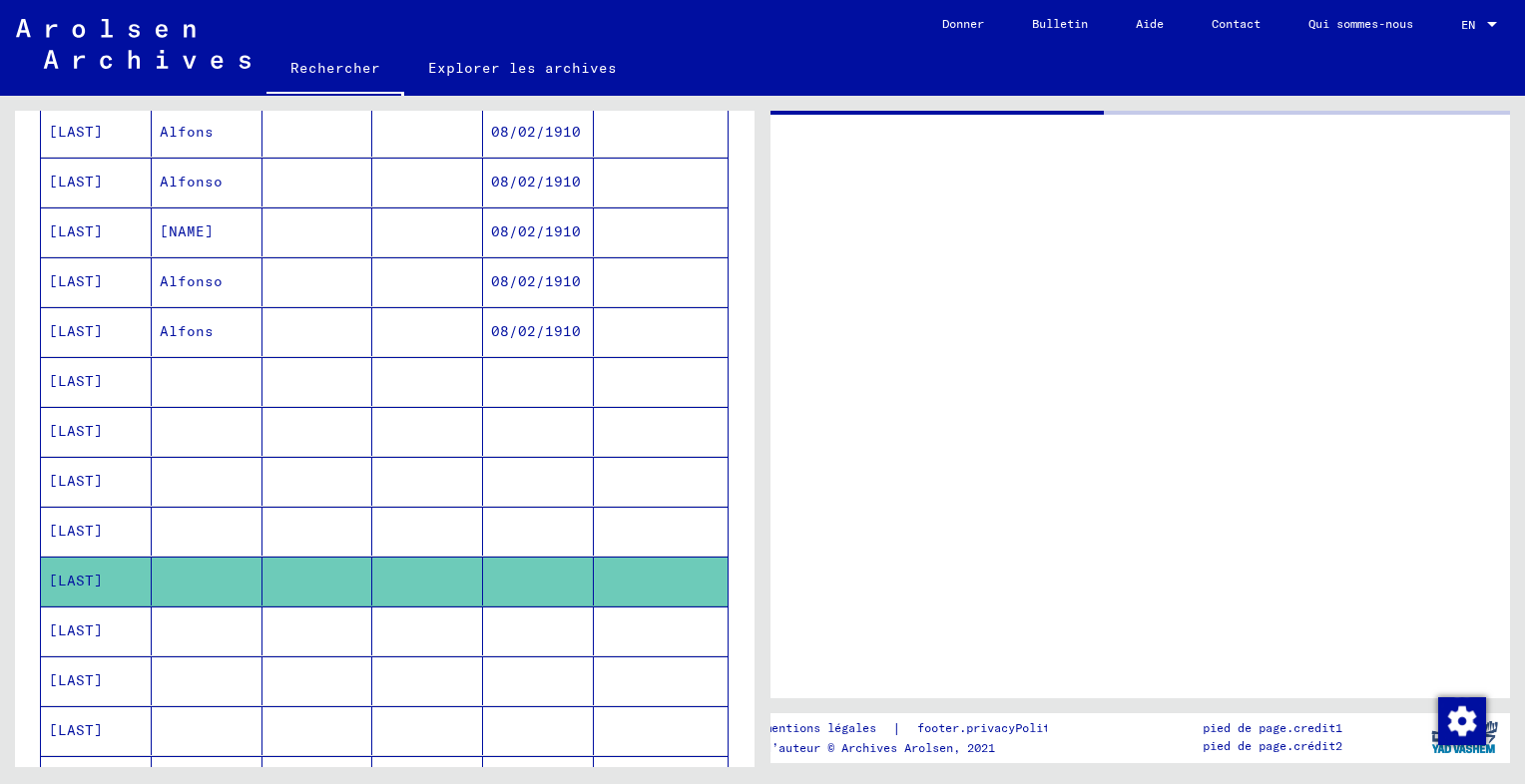 scroll, scrollTop: 0, scrollLeft: 0, axis: both 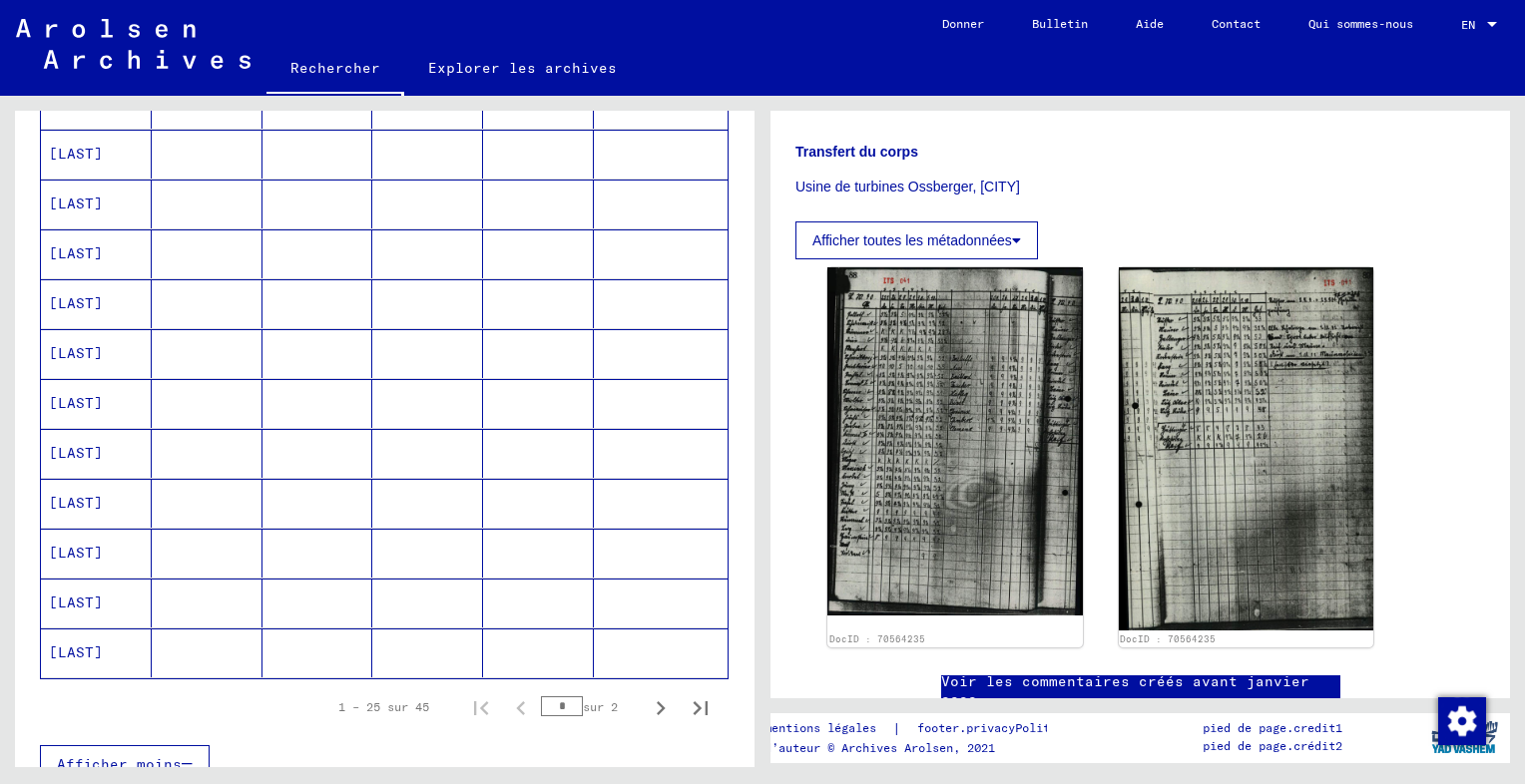 click on "[LAST]" 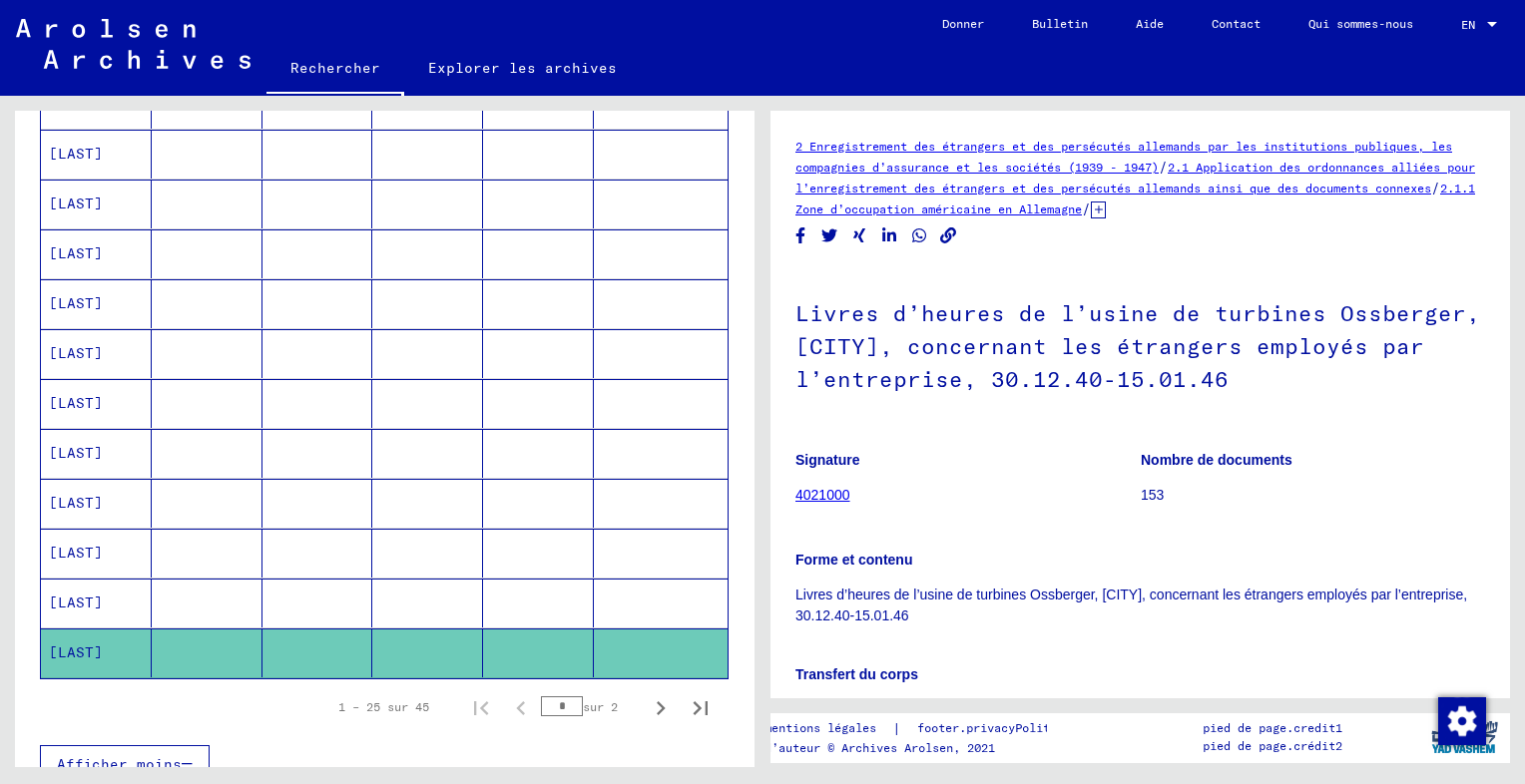scroll, scrollTop: 0, scrollLeft: 0, axis: both 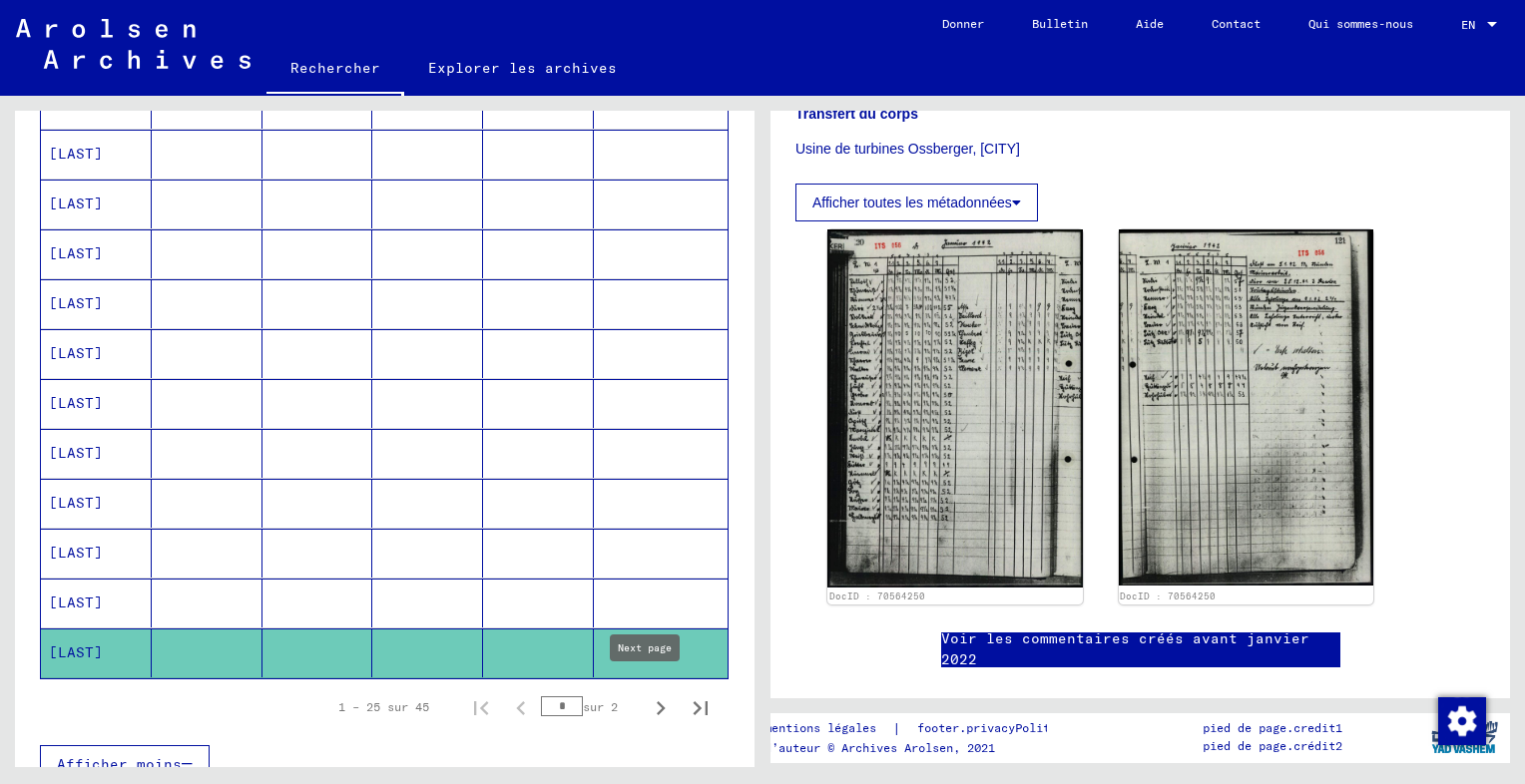 click 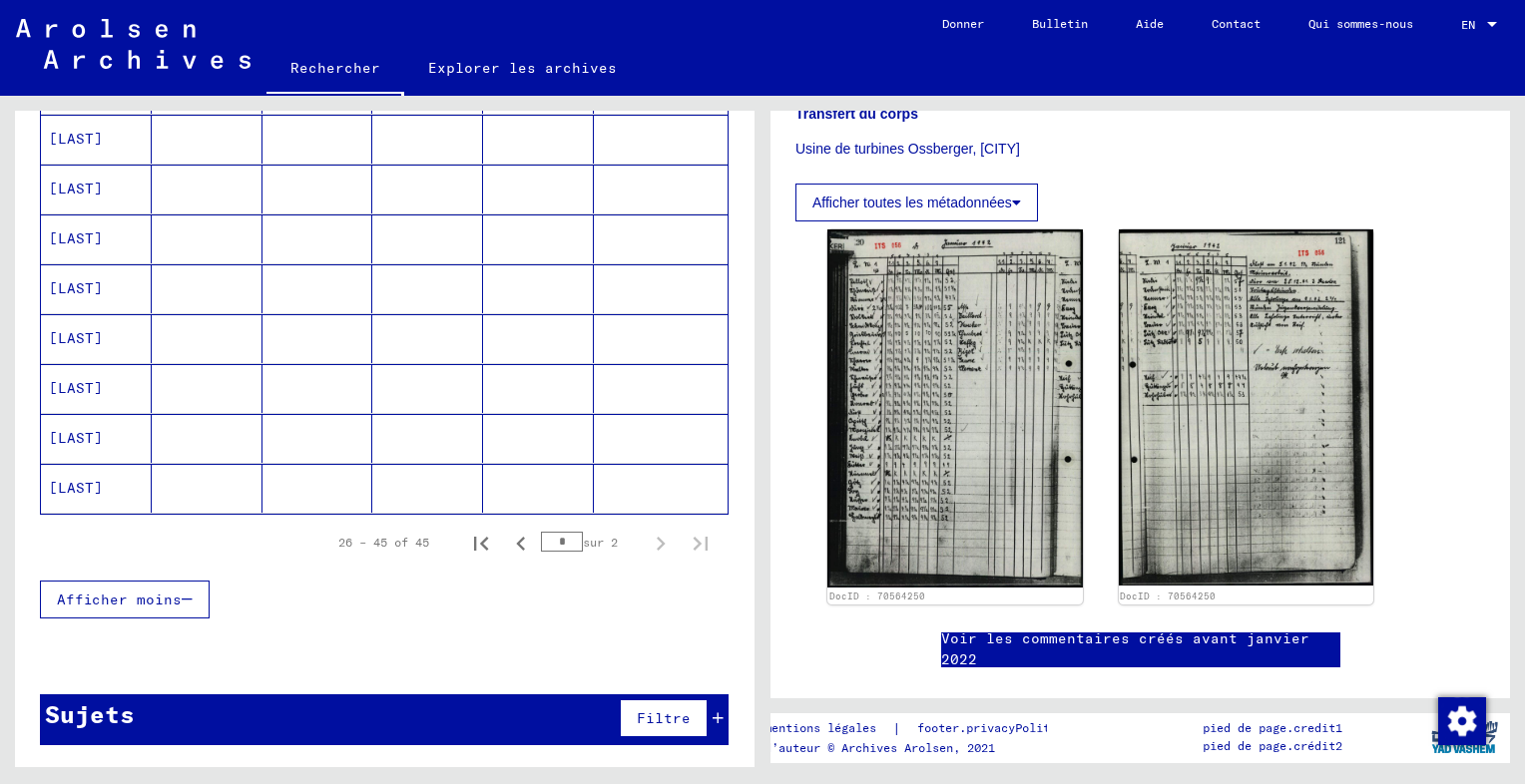 scroll, scrollTop: 897, scrollLeft: 0, axis: vertical 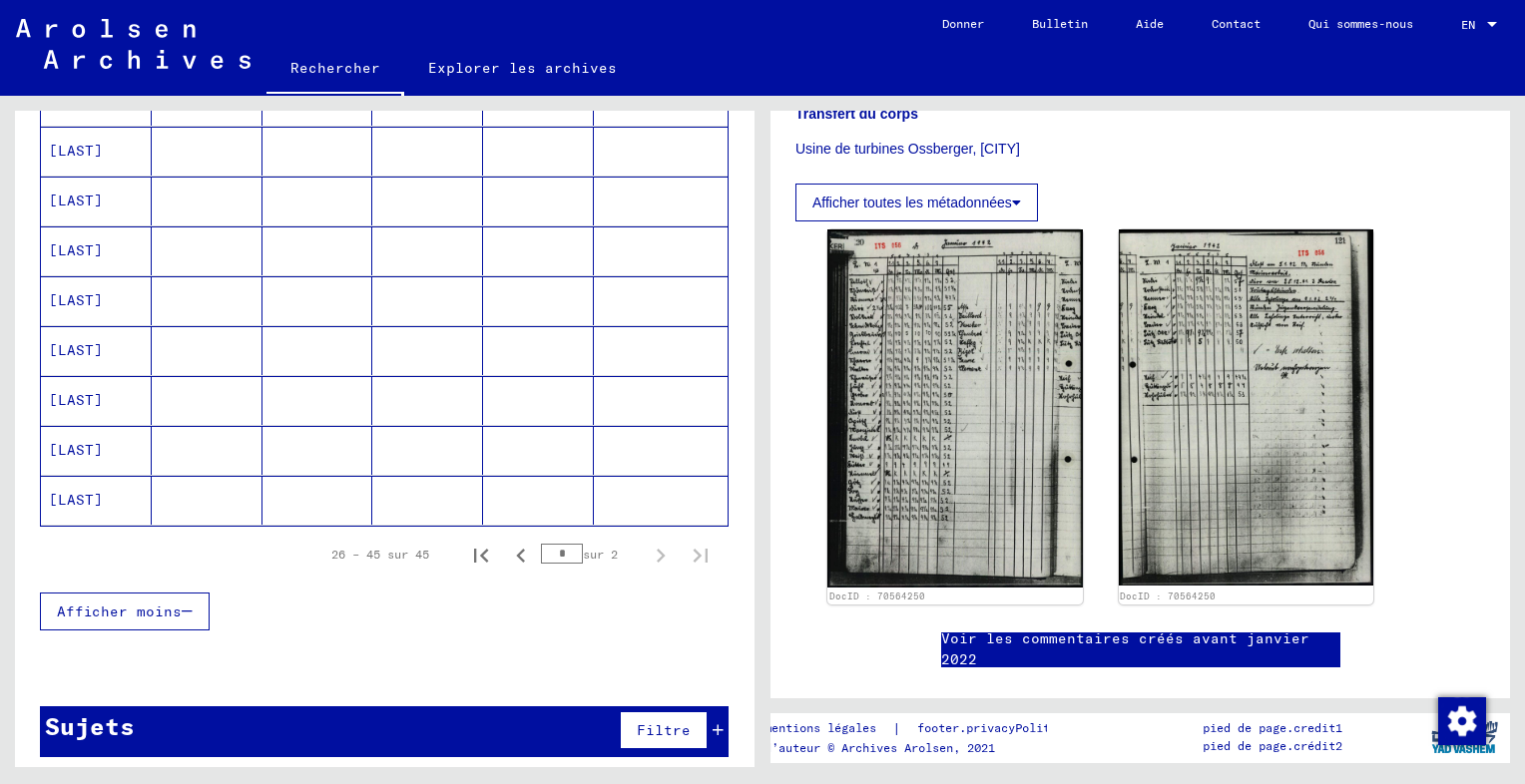 click on "[LAST]" 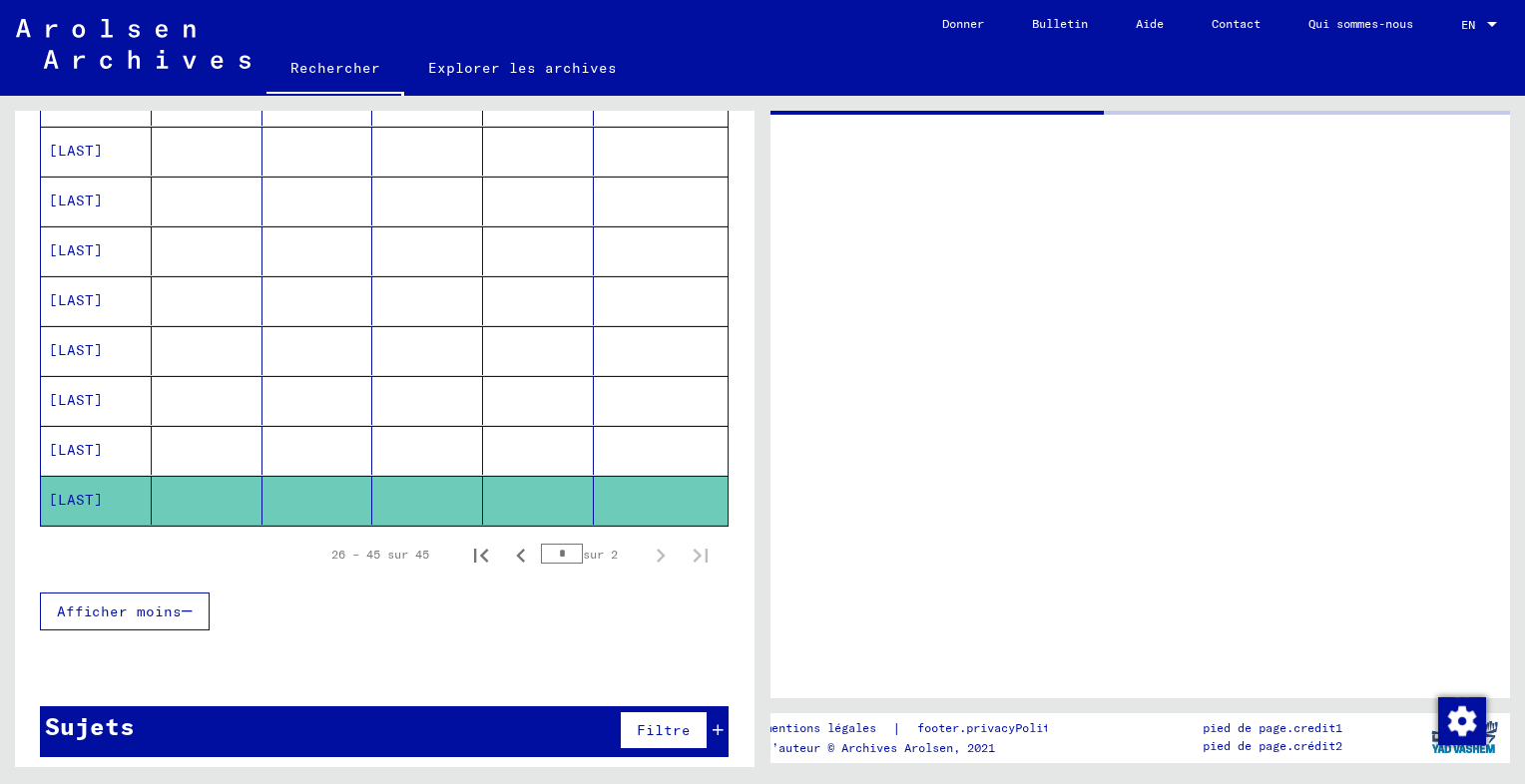 scroll, scrollTop: 0, scrollLeft: 0, axis: both 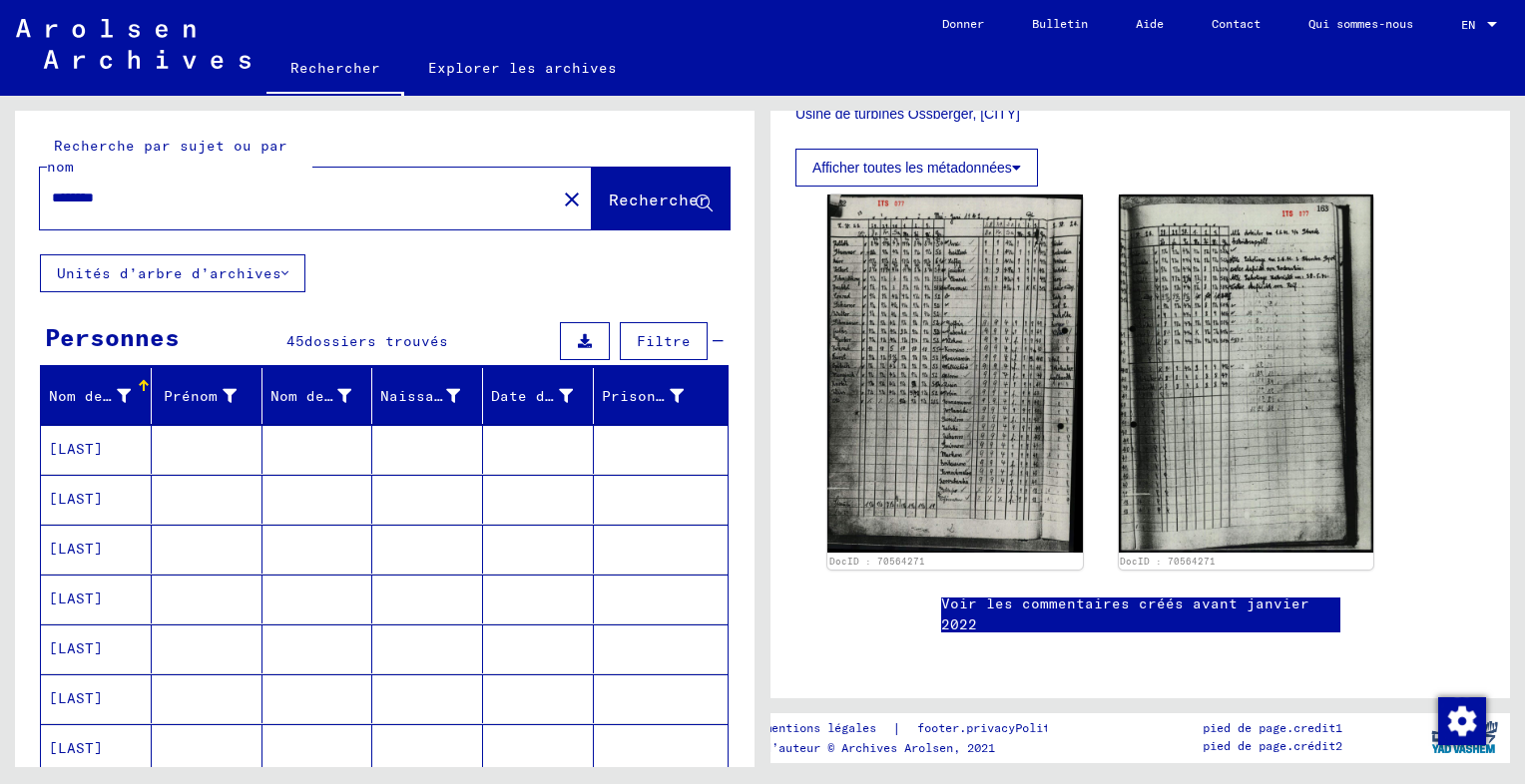 click on "********" at bounding box center (297, 197) 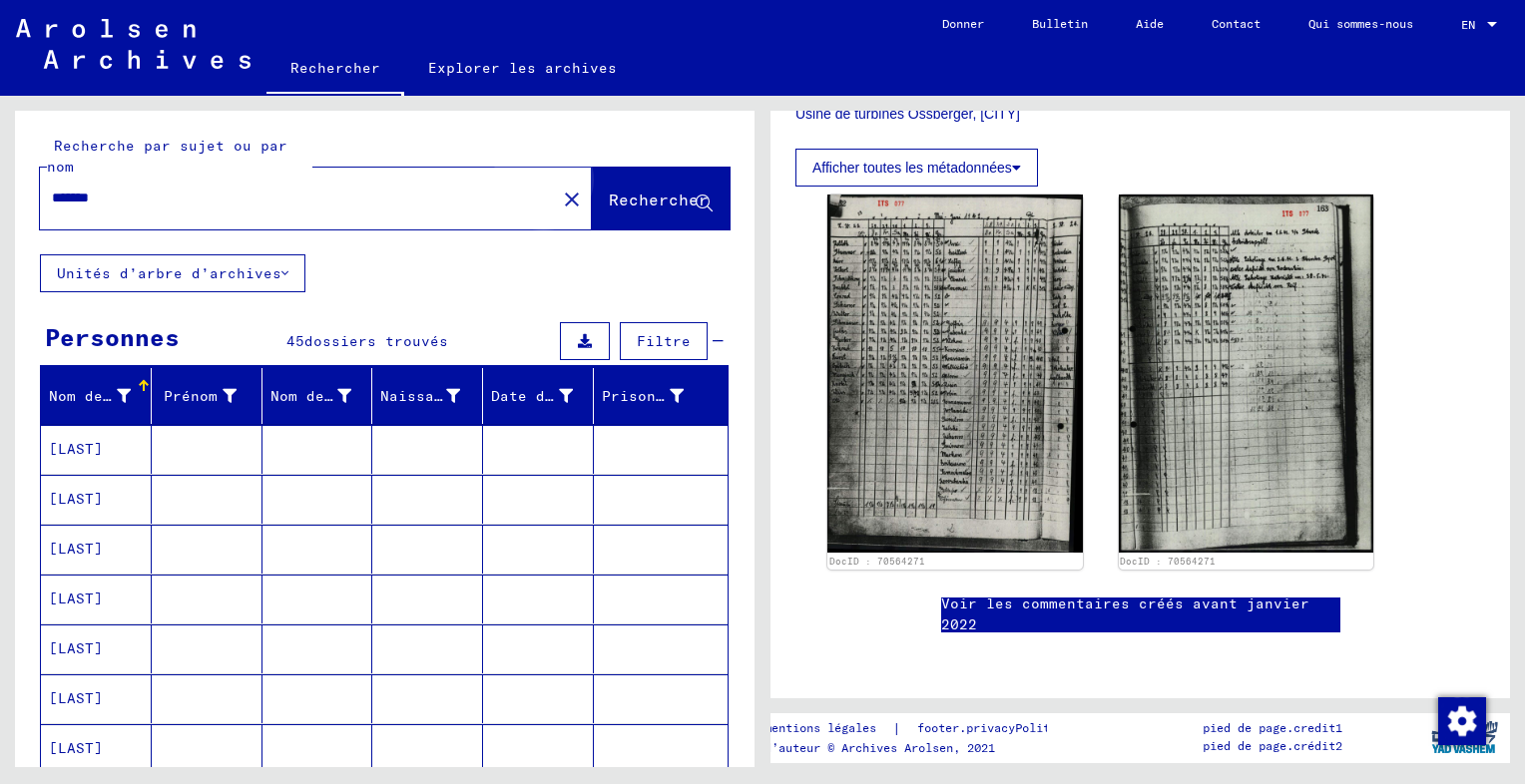 click on "Rechercher" 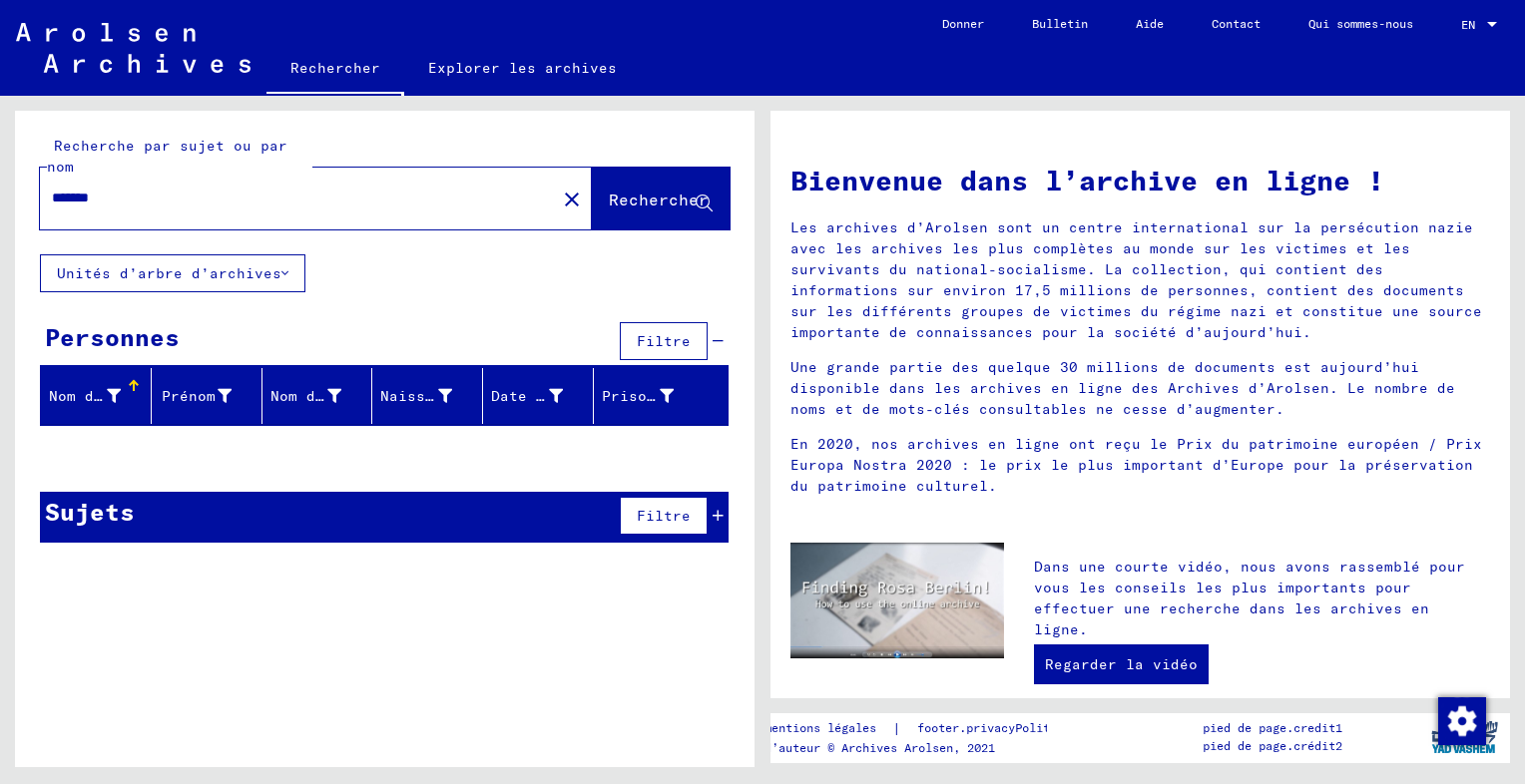 click on "*******" at bounding box center [291, 197] 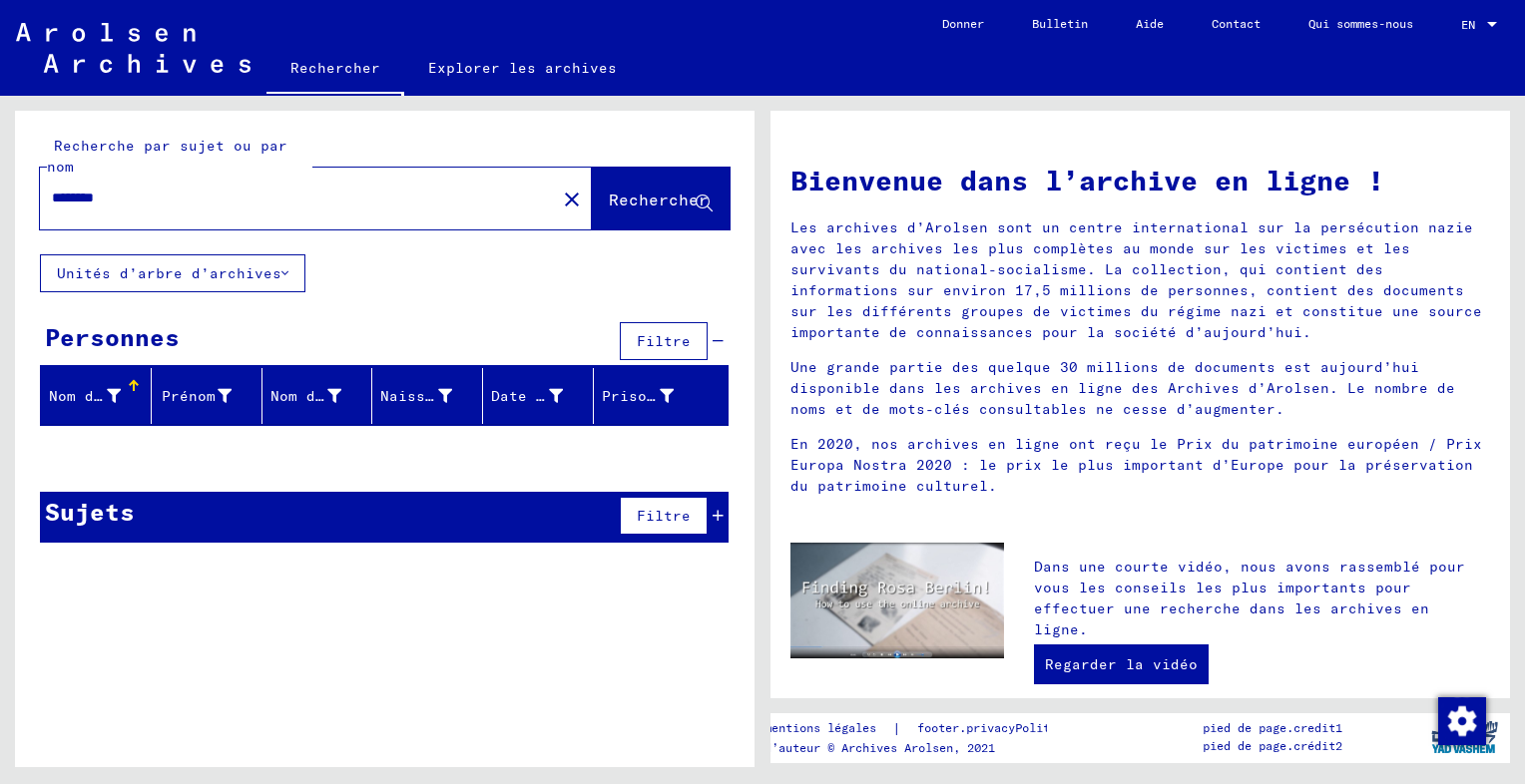 type on "********" 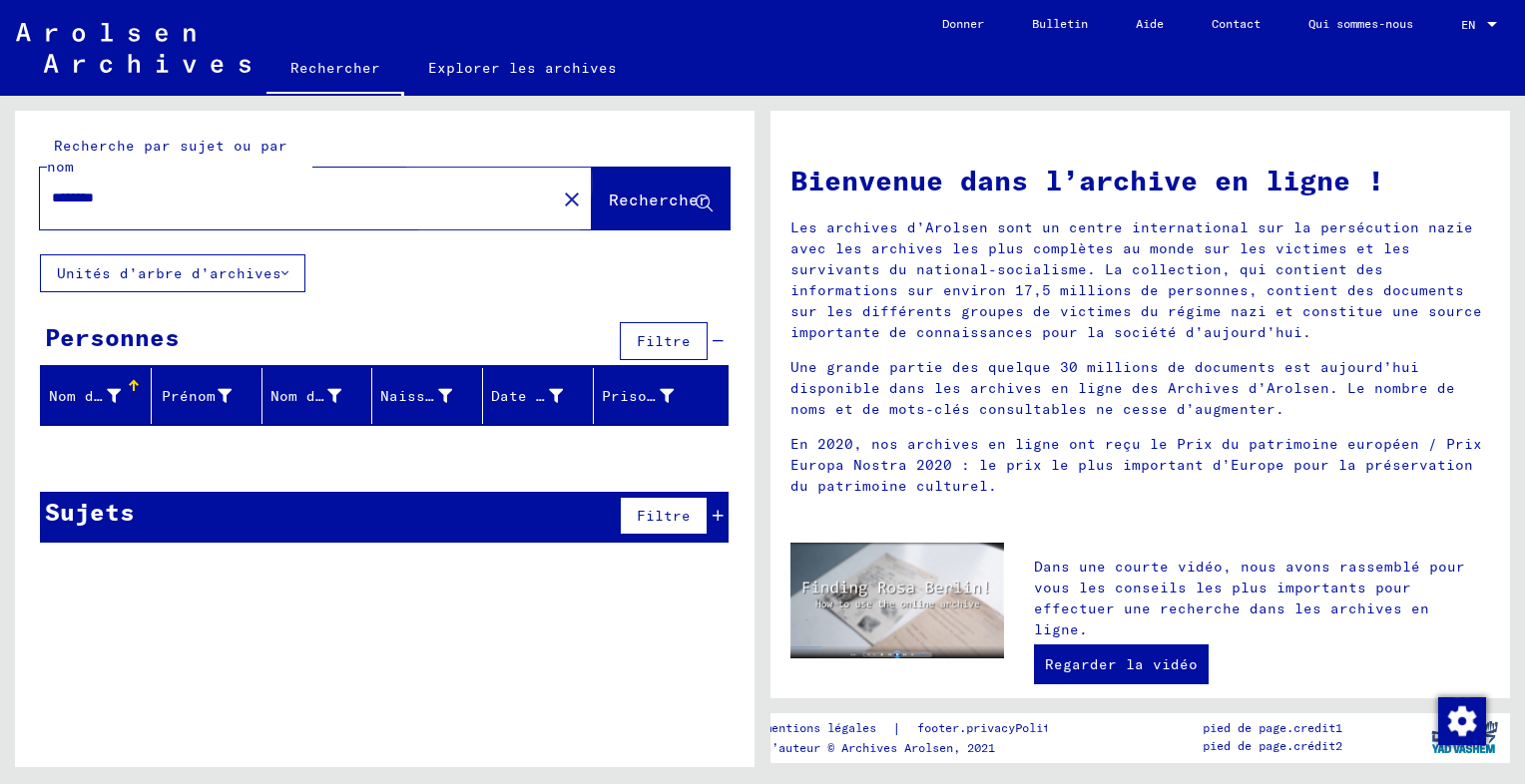 click on "Rechercher" 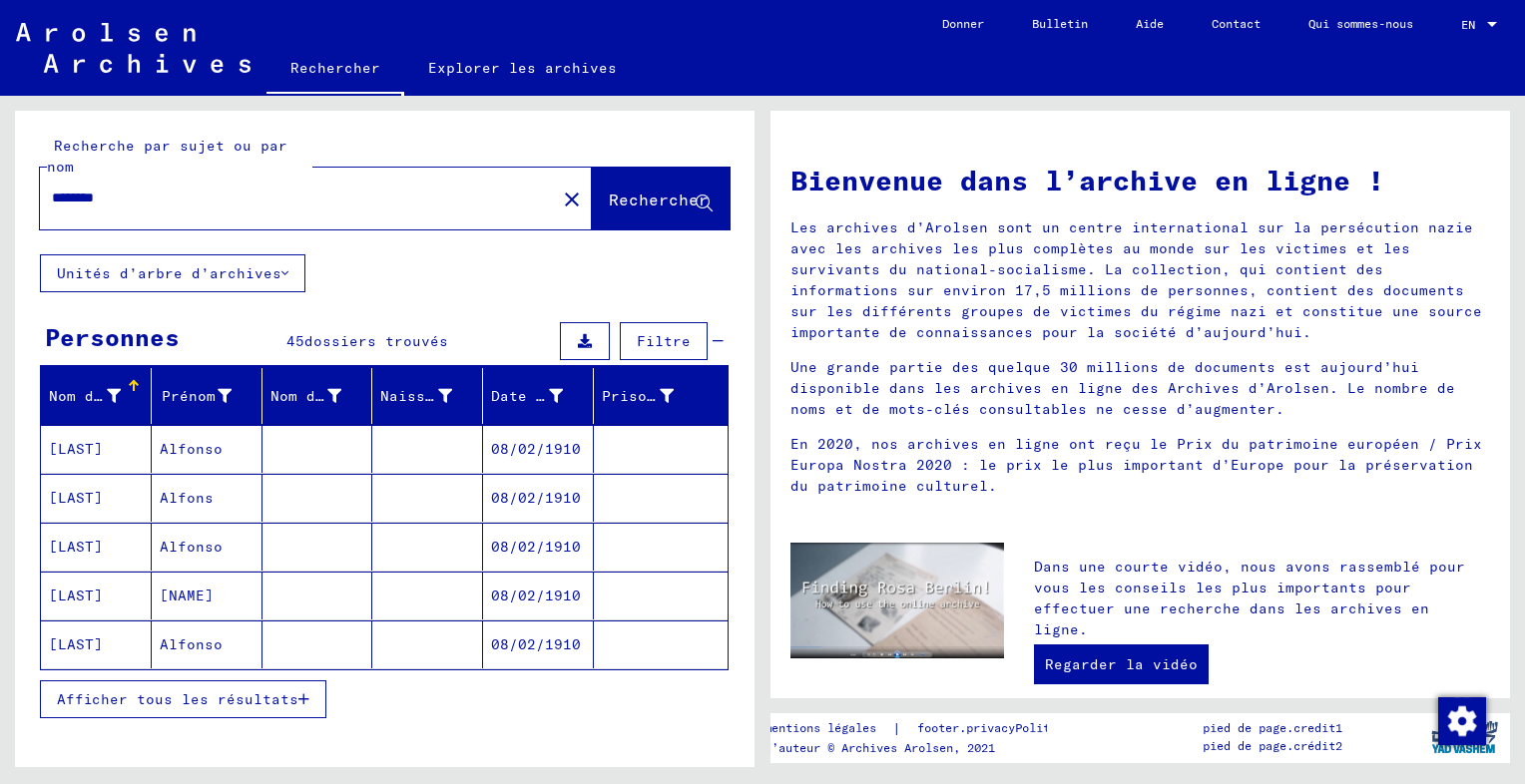 click on "Afficher tous les résultats" at bounding box center (178, 699) 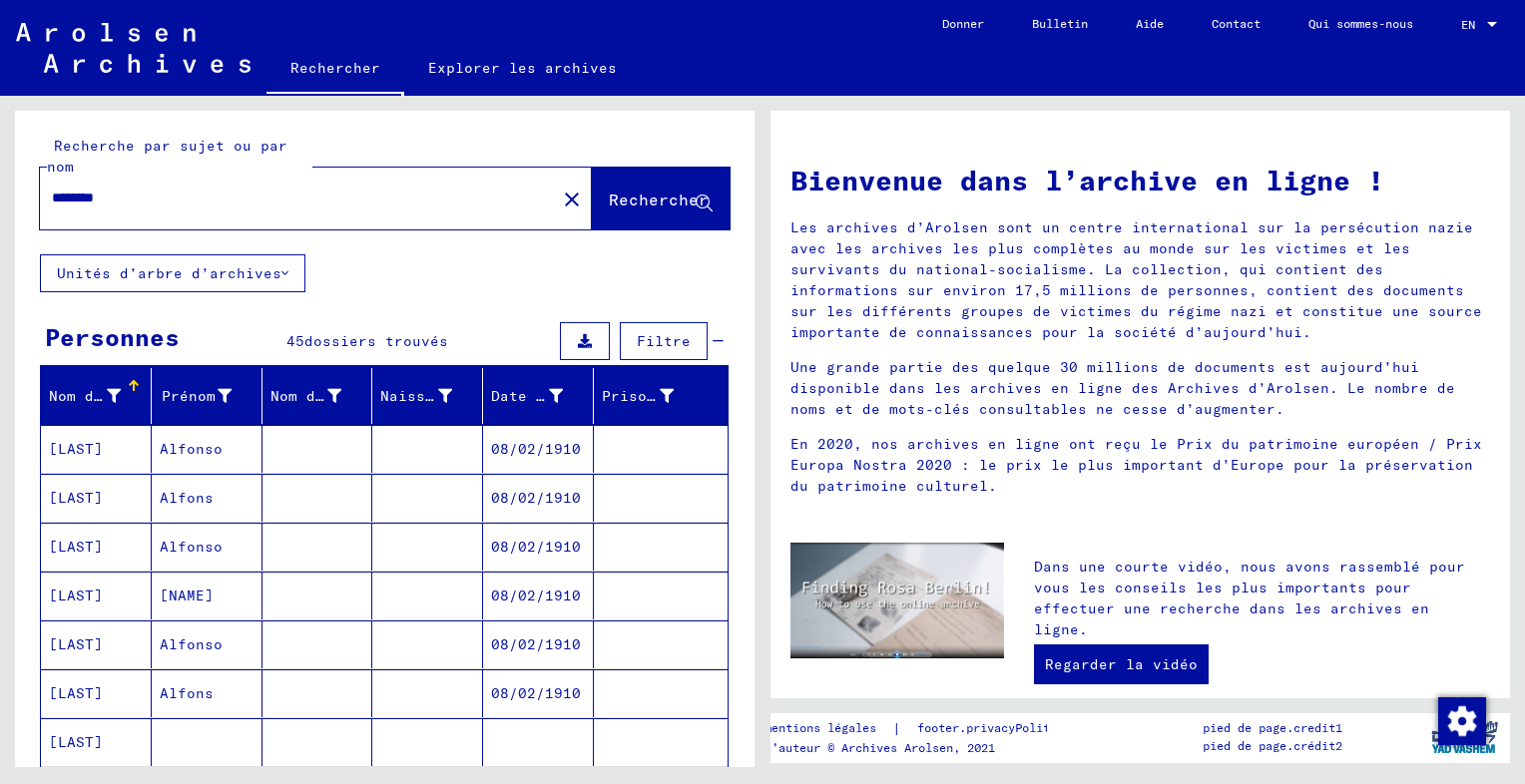 click on "[LAST]" at bounding box center [96, 742] 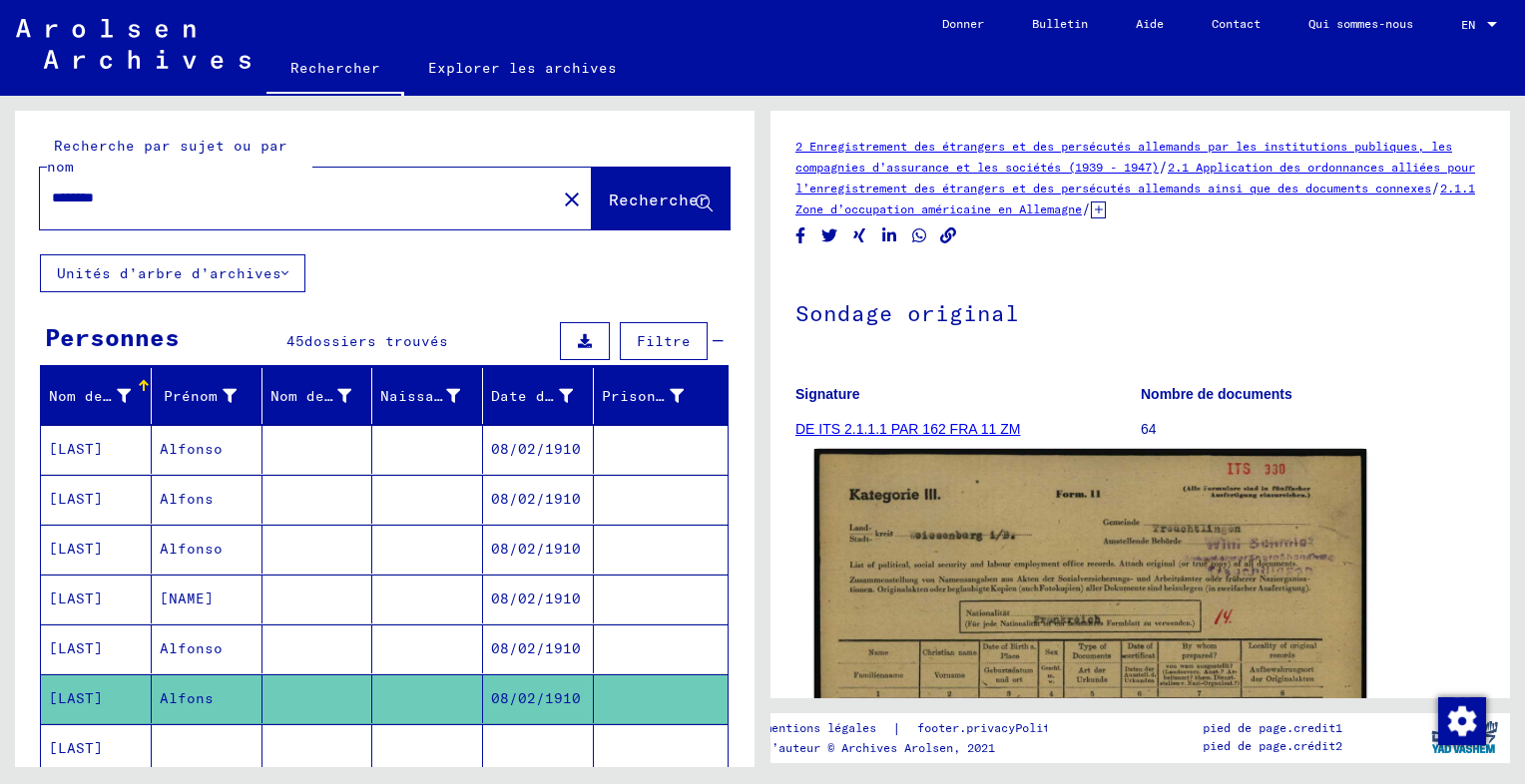 scroll, scrollTop: 0, scrollLeft: 0, axis: both 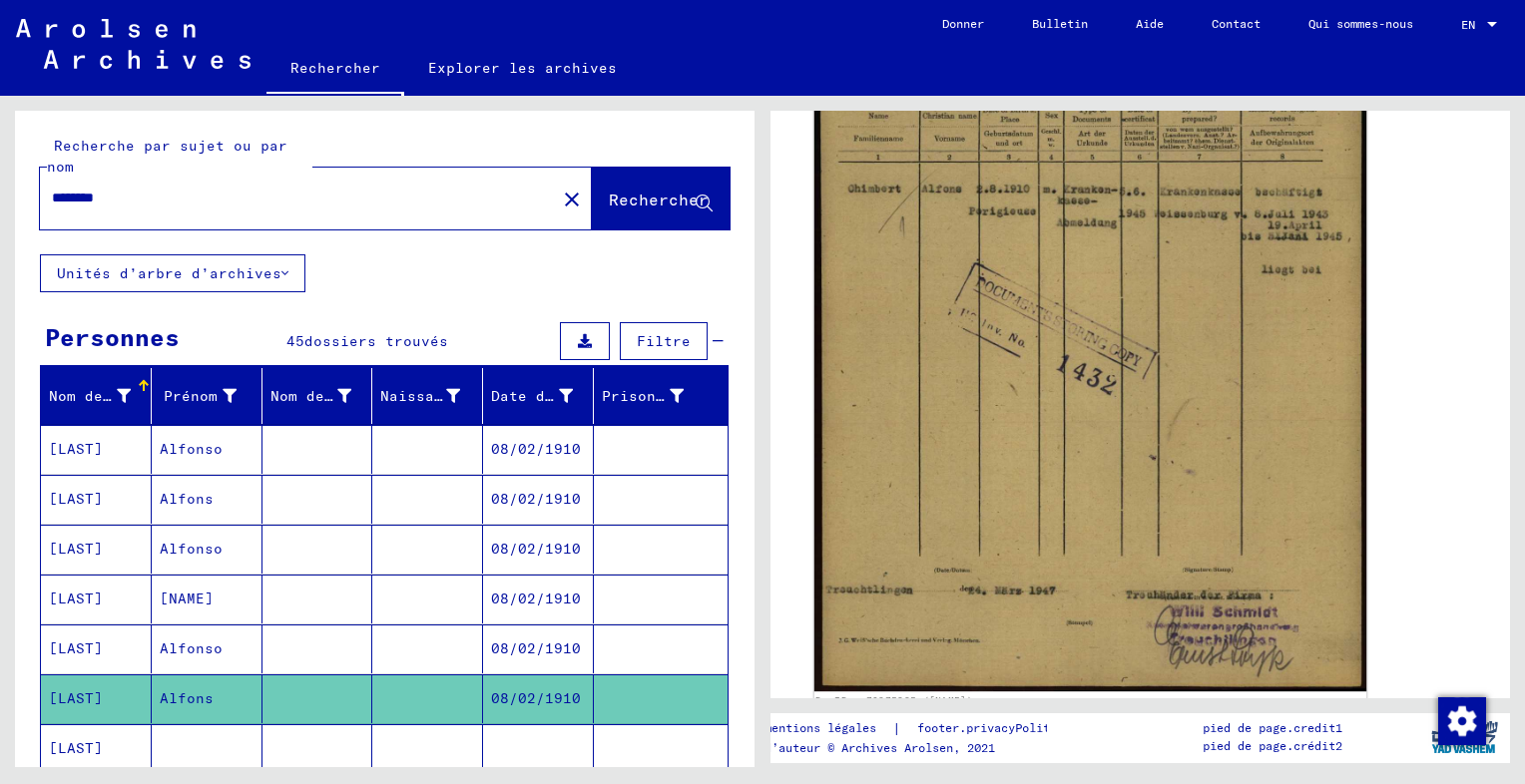click 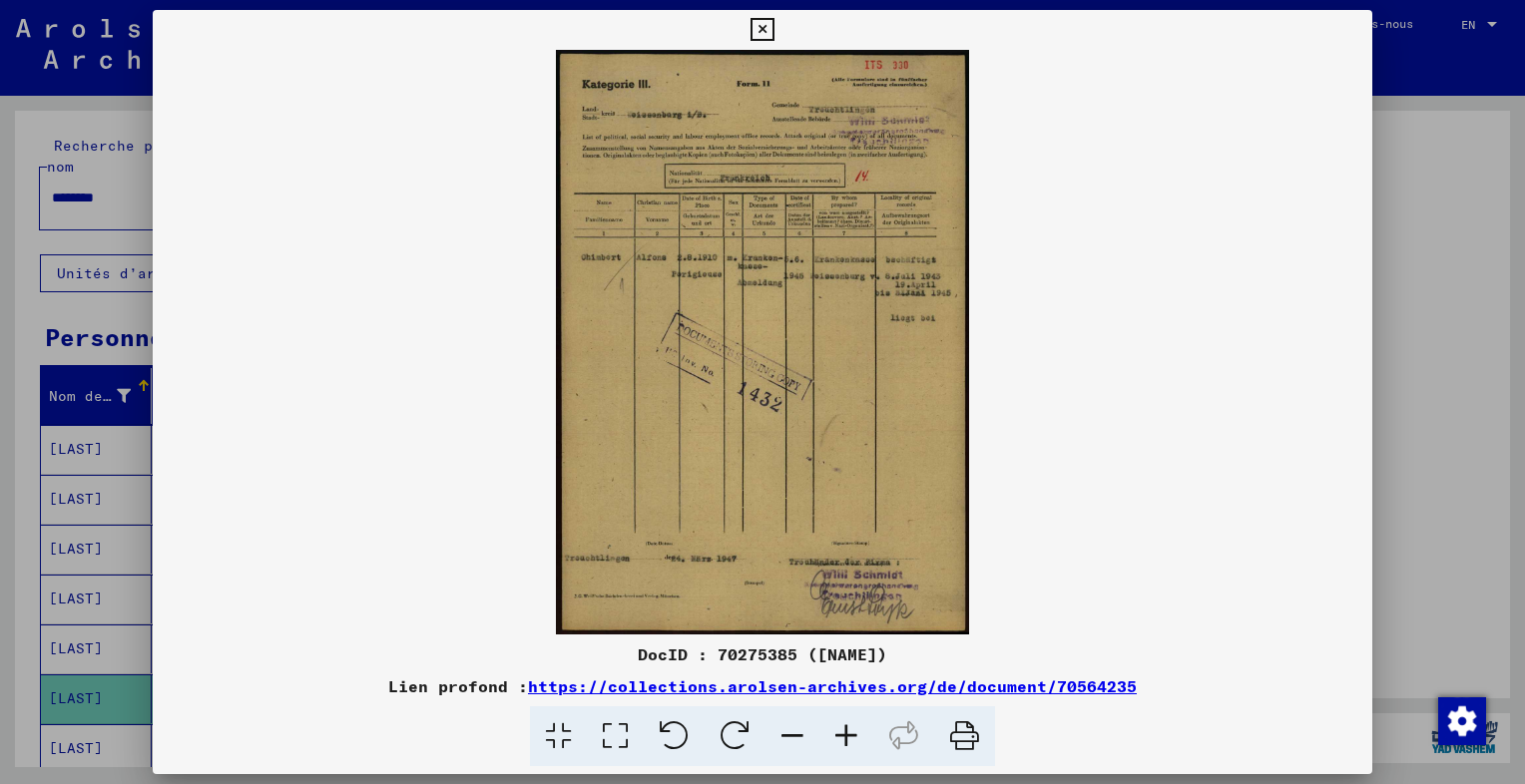 click at bounding box center [846, 736] 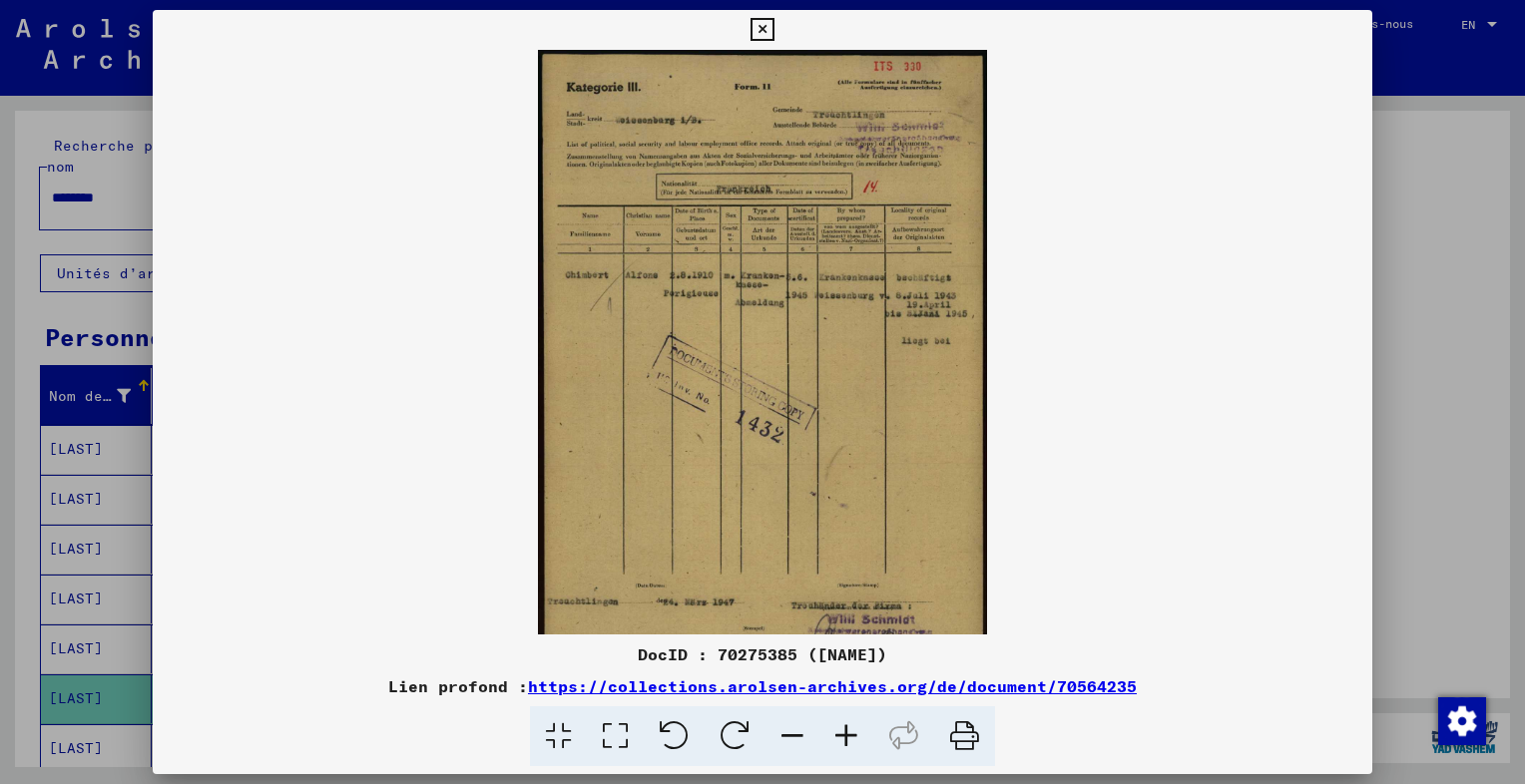 click at bounding box center [846, 736] 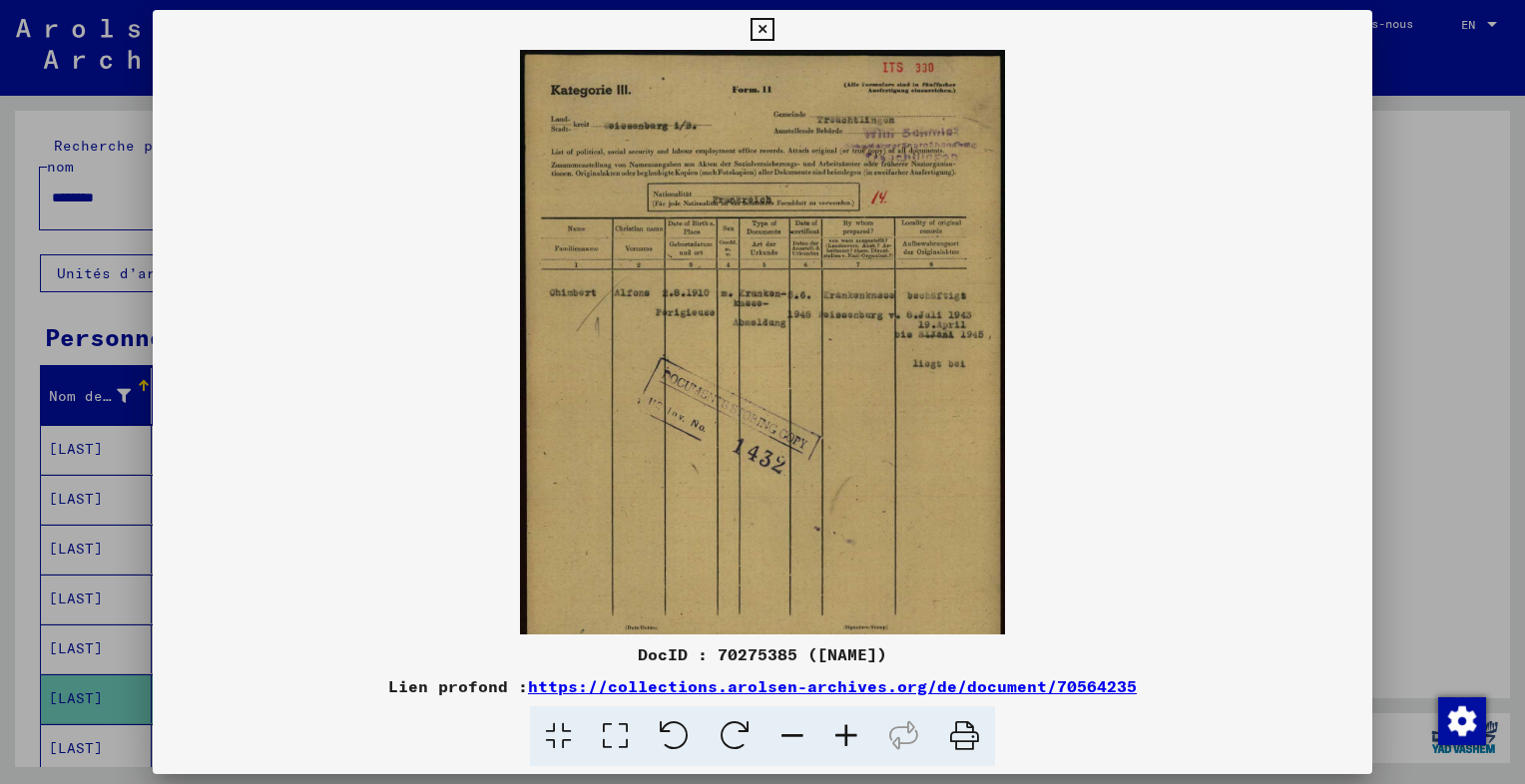 click at bounding box center (846, 736) 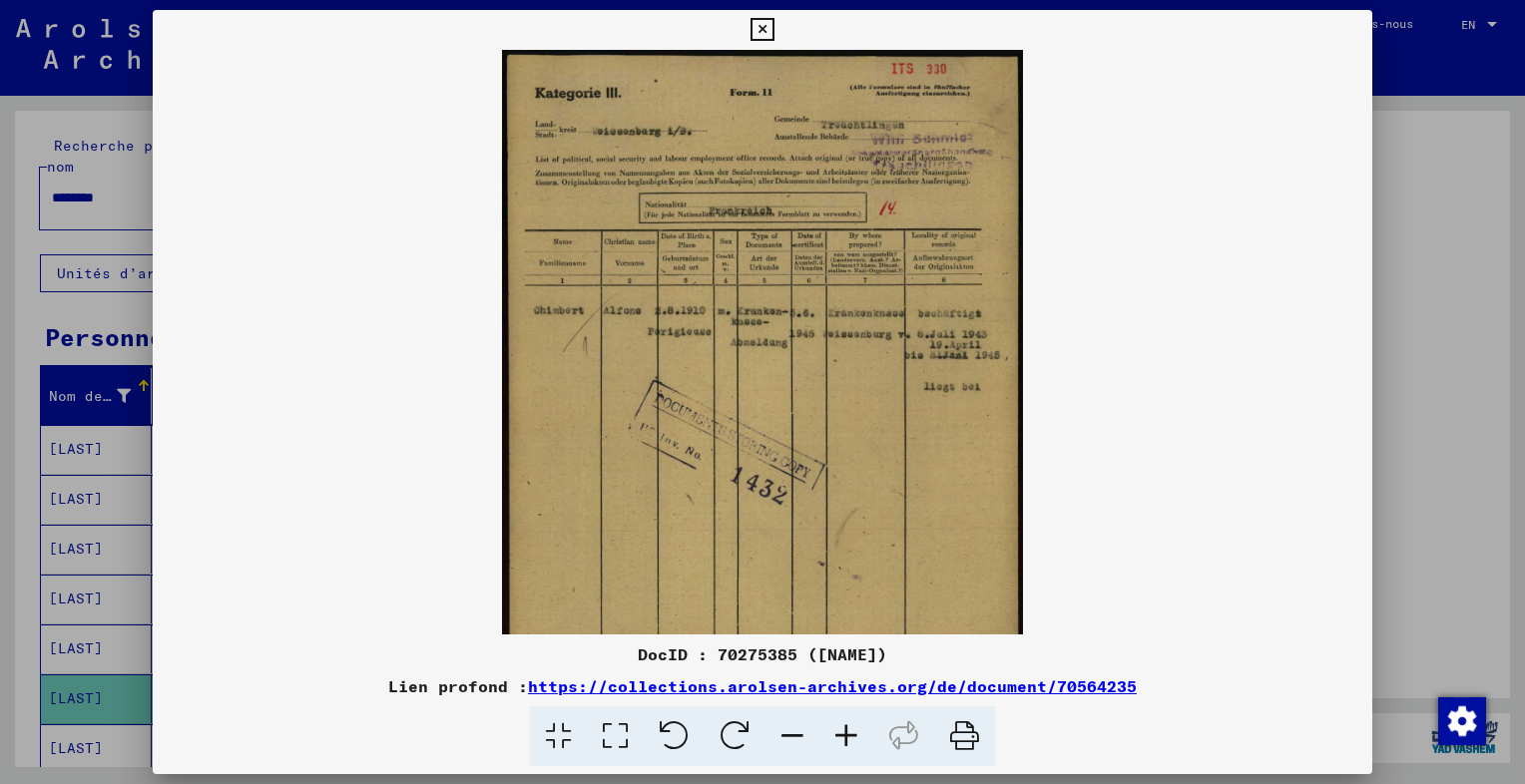 click at bounding box center [846, 736] 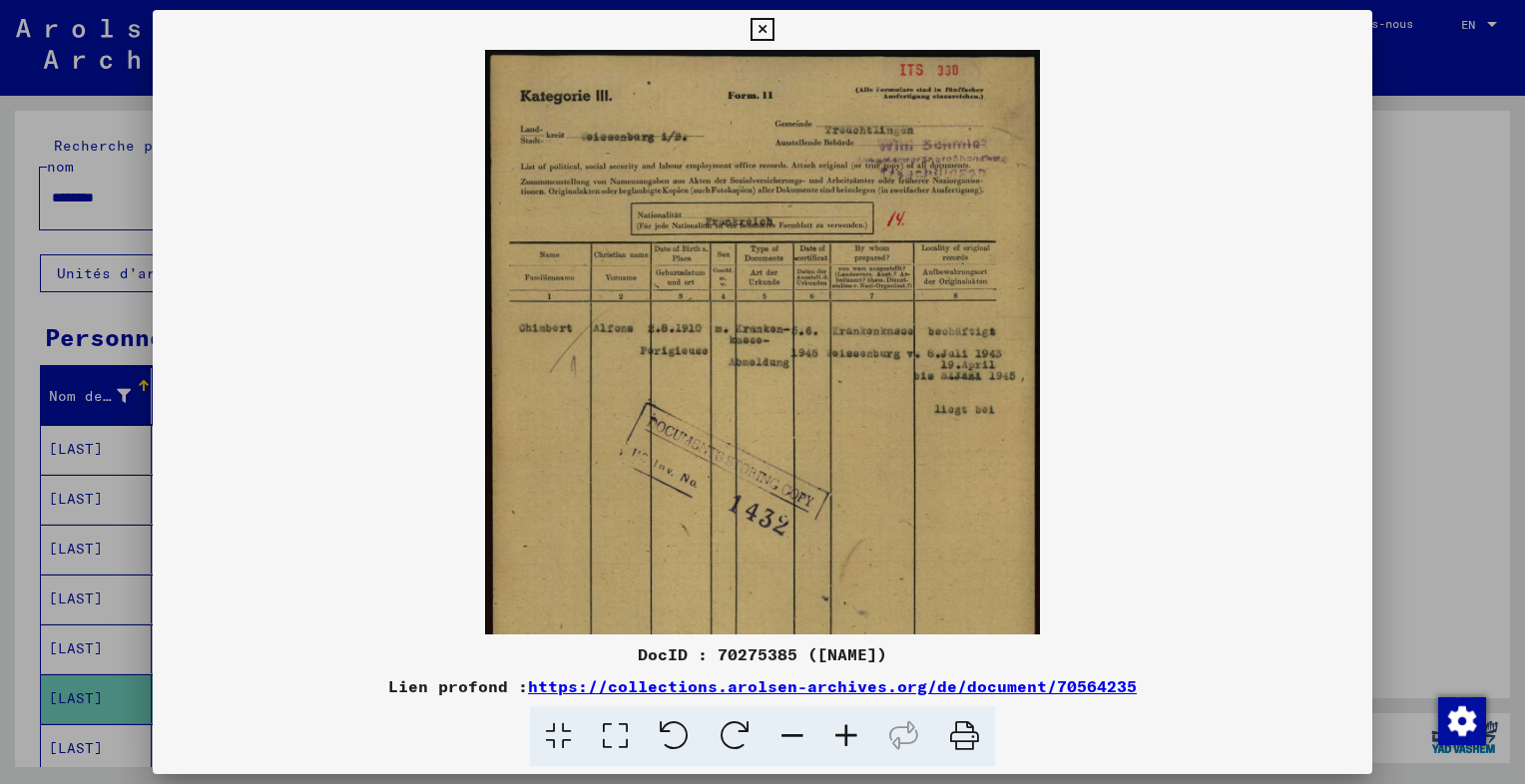 click at bounding box center (846, 736) 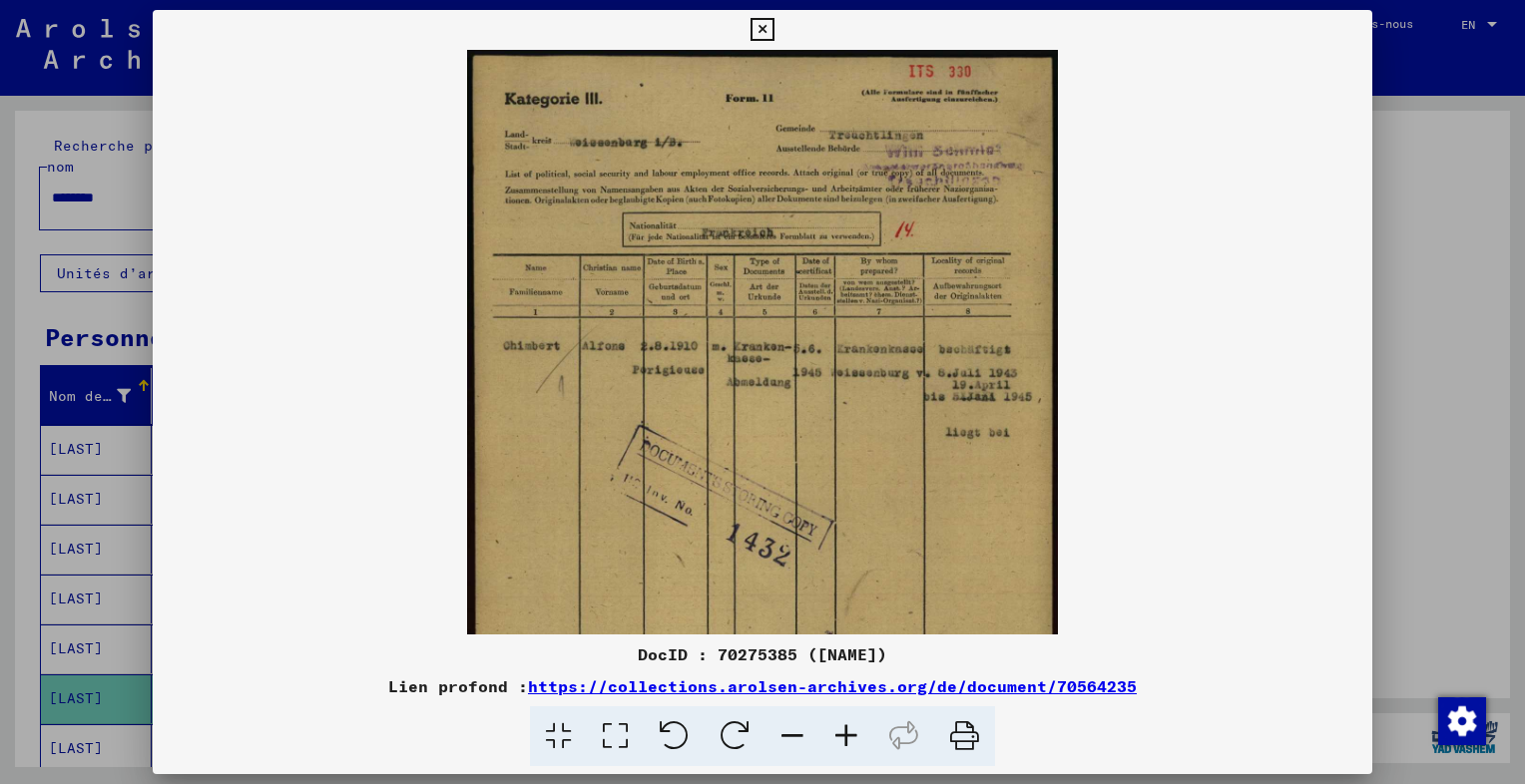 click at bounding box center [846, 736] 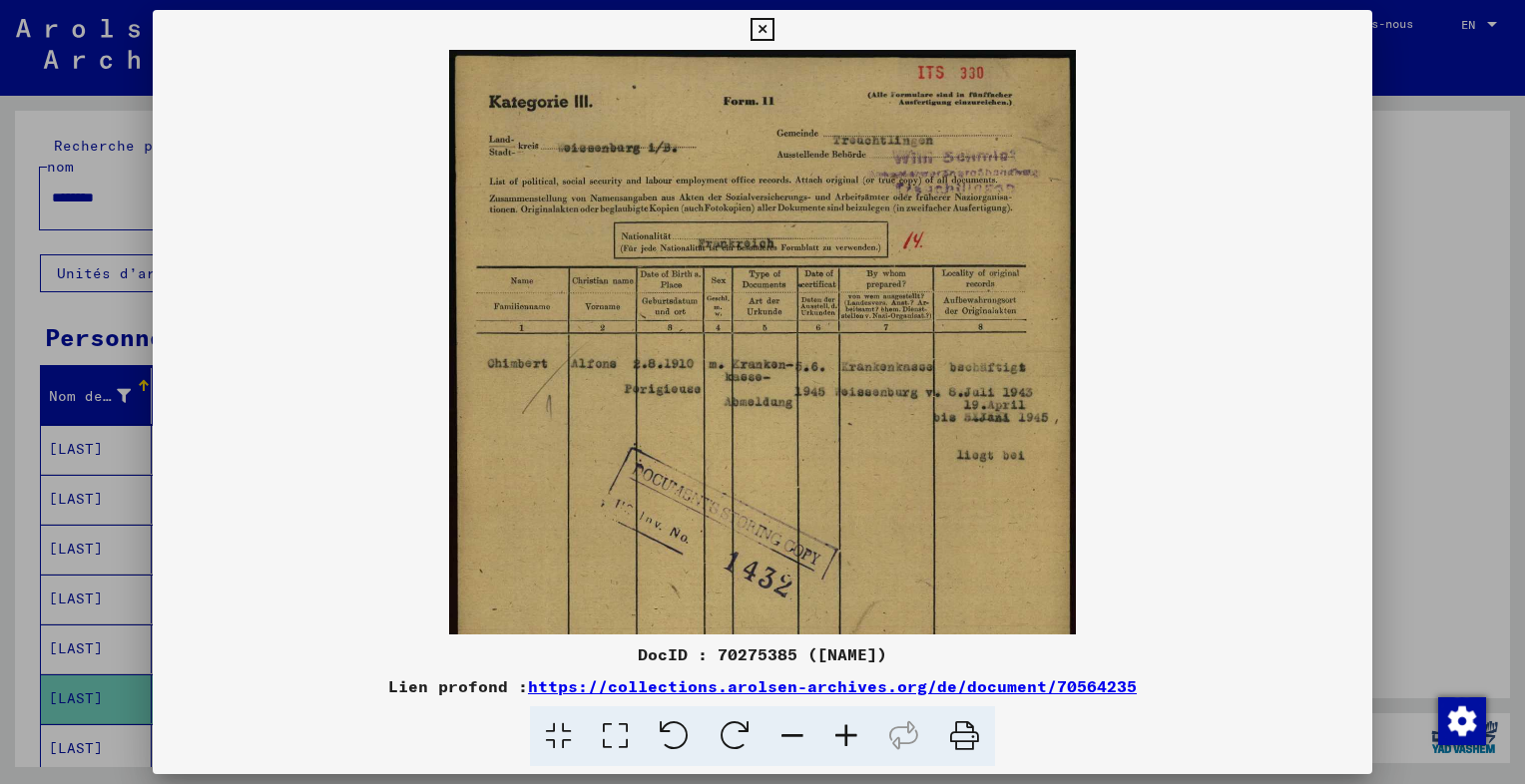 click at bounding box center (846, 736) 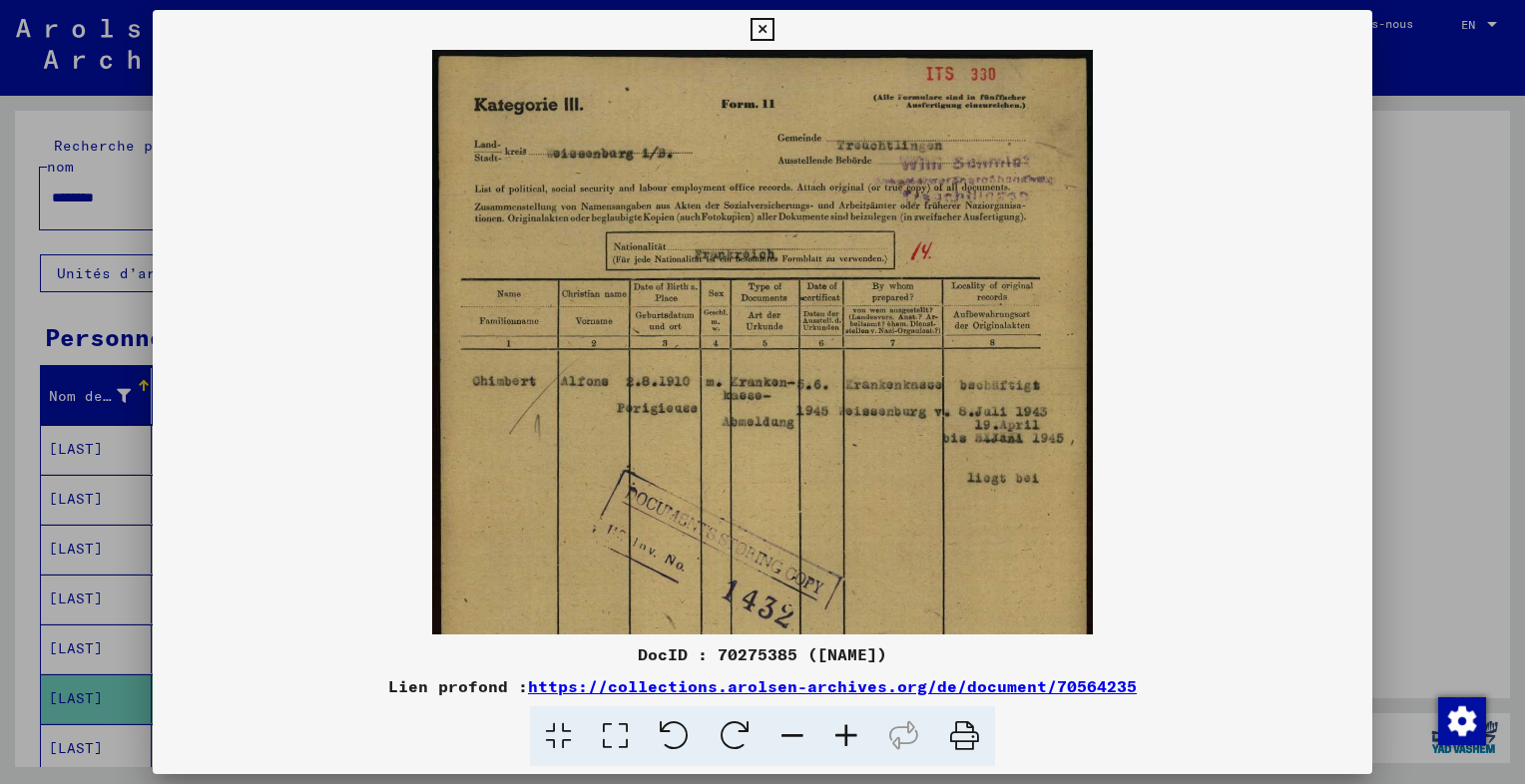 click at bounding box center [846, 736] 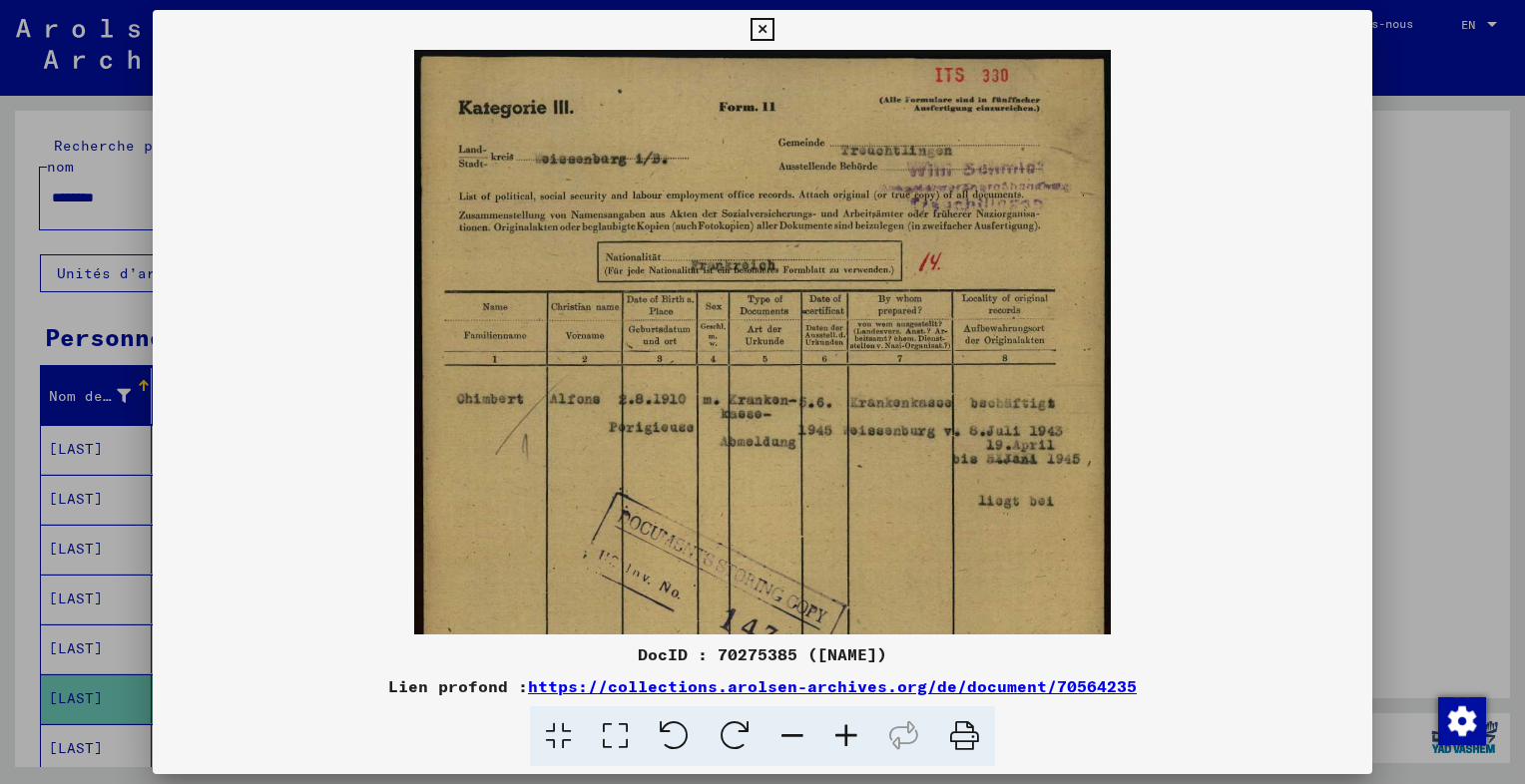 click at bounding box center (846, 736) 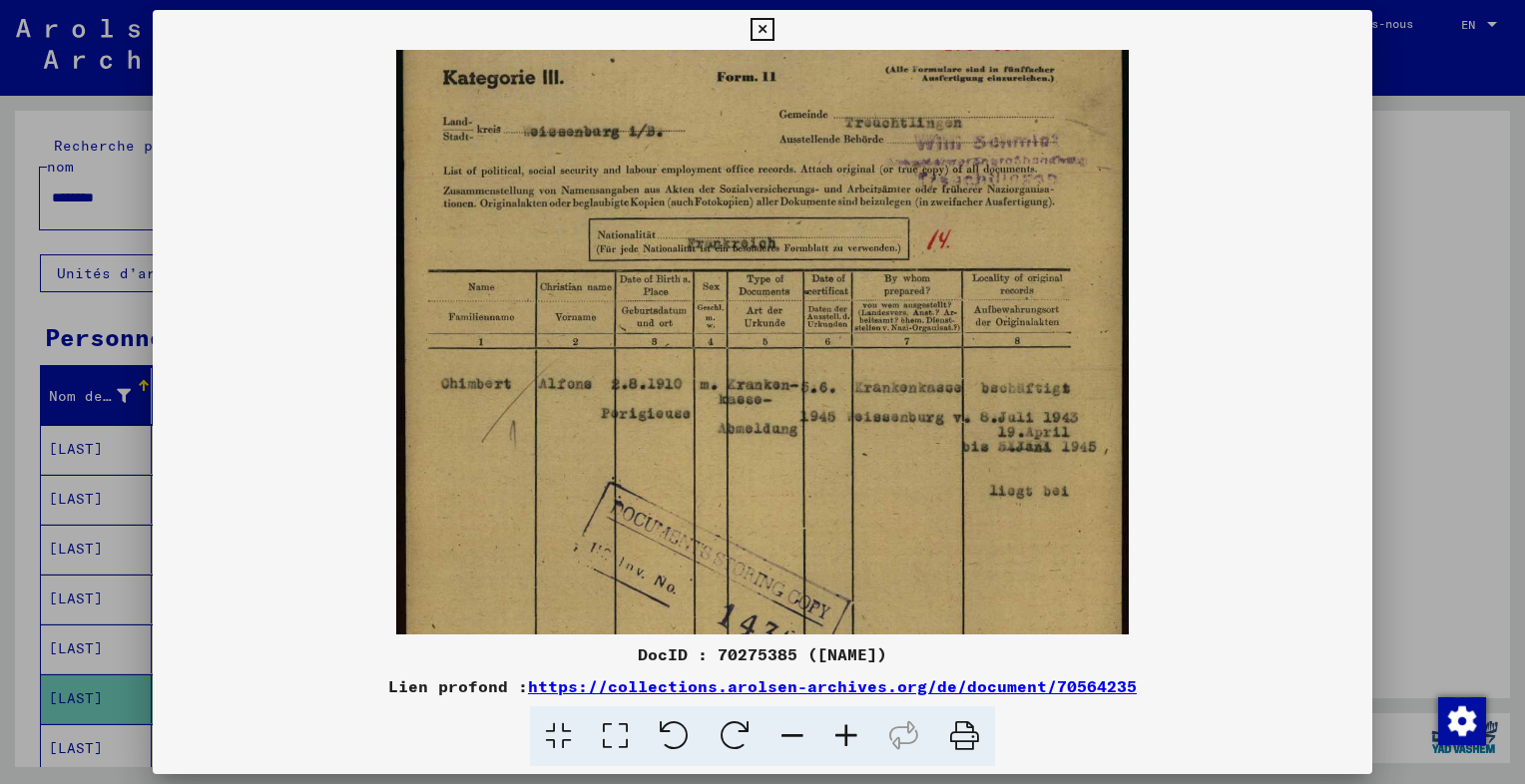 scroll, scrollTop: 32, scrollLeft: 0, axis: vertical 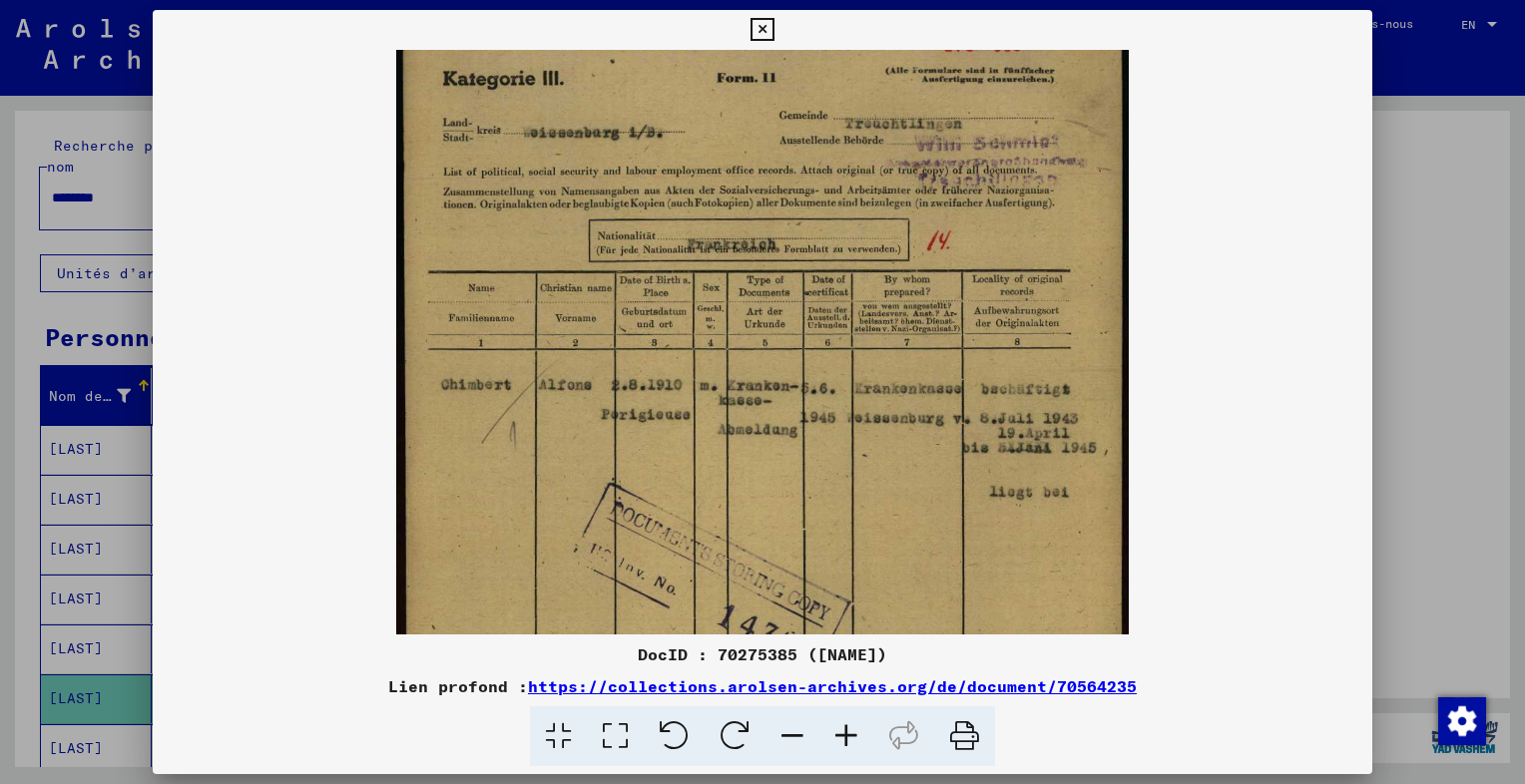 drag, startPoint x: 786, startPoint y: 535, endPoint x: 694, endPoint y: 508, distance: 95.88013 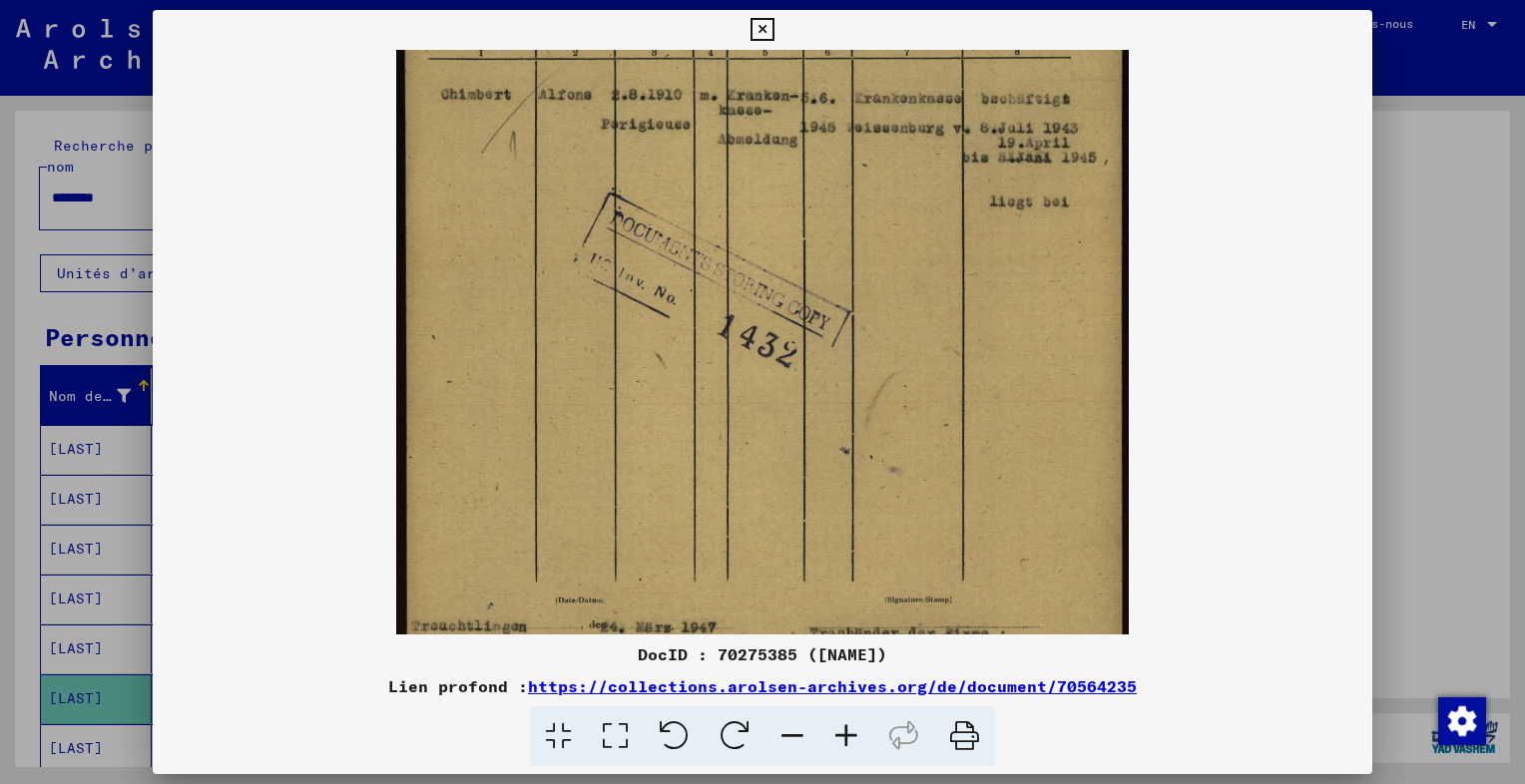 scroll, scrollTop: 323, scrollLeft: 0, axis: vertical 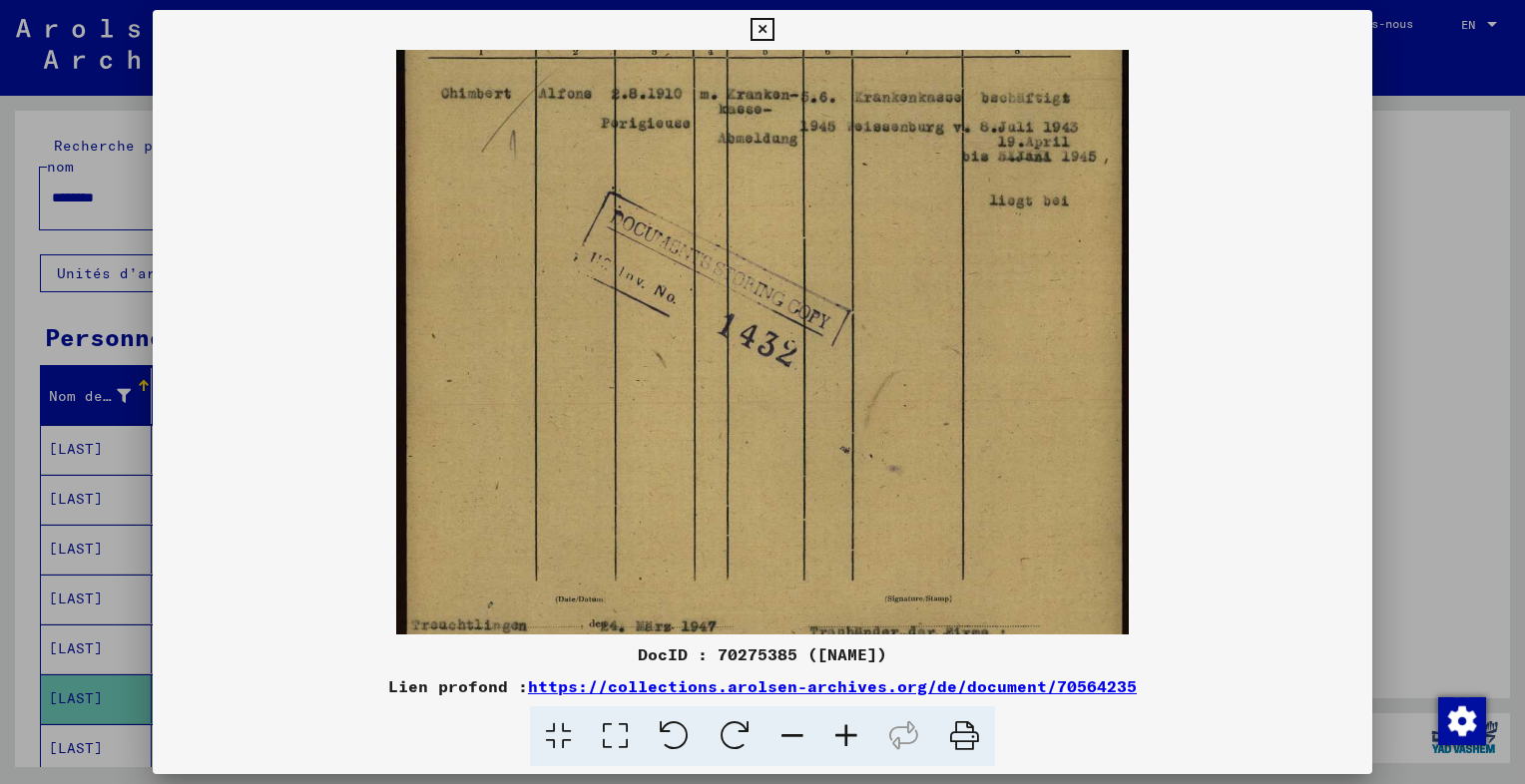 drag, startPoint x: 922, startPoint y: 557, endPoint x: 908, endPoint y: 269, distance: 288.3401 